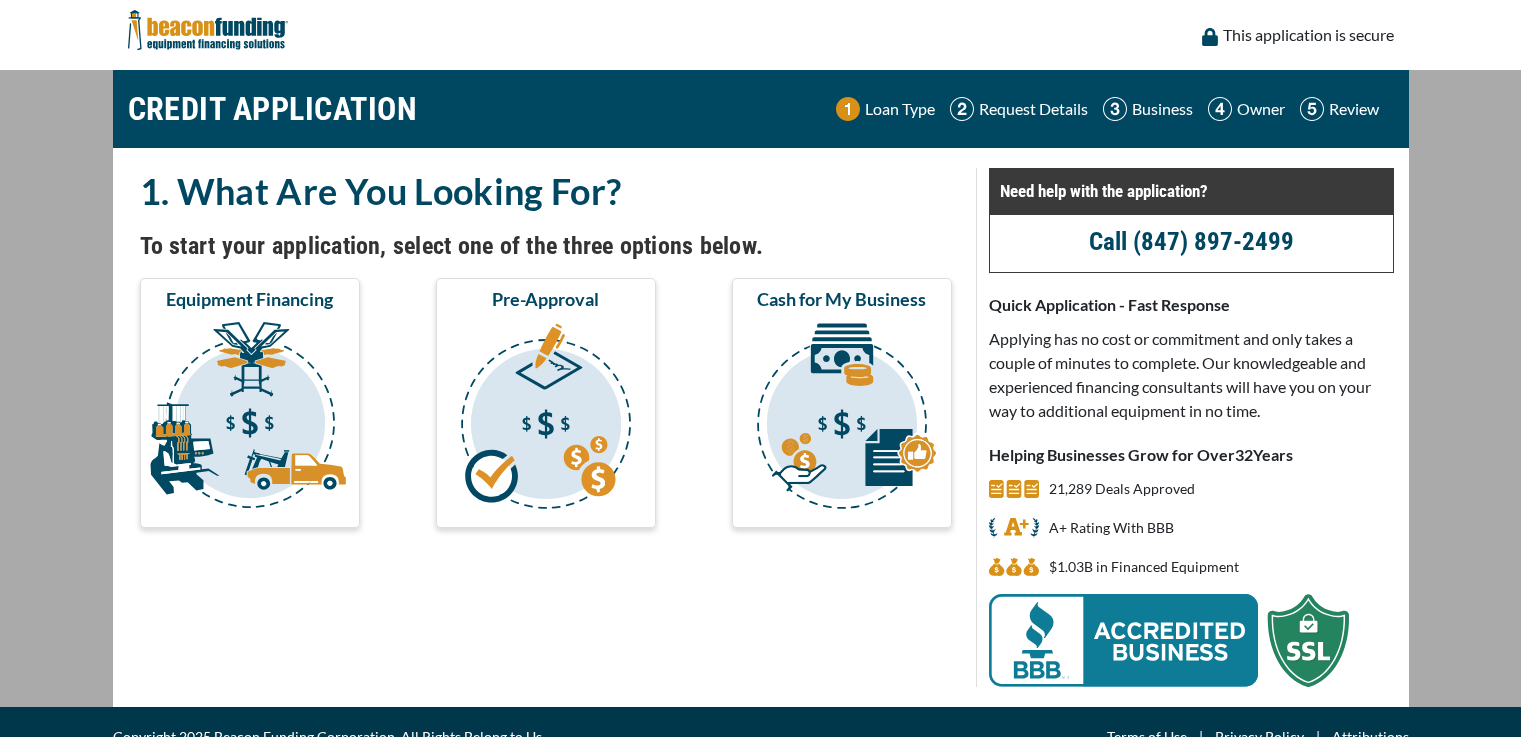 scroll, scrollTop: 0, scrollLeft: 0, axis: both 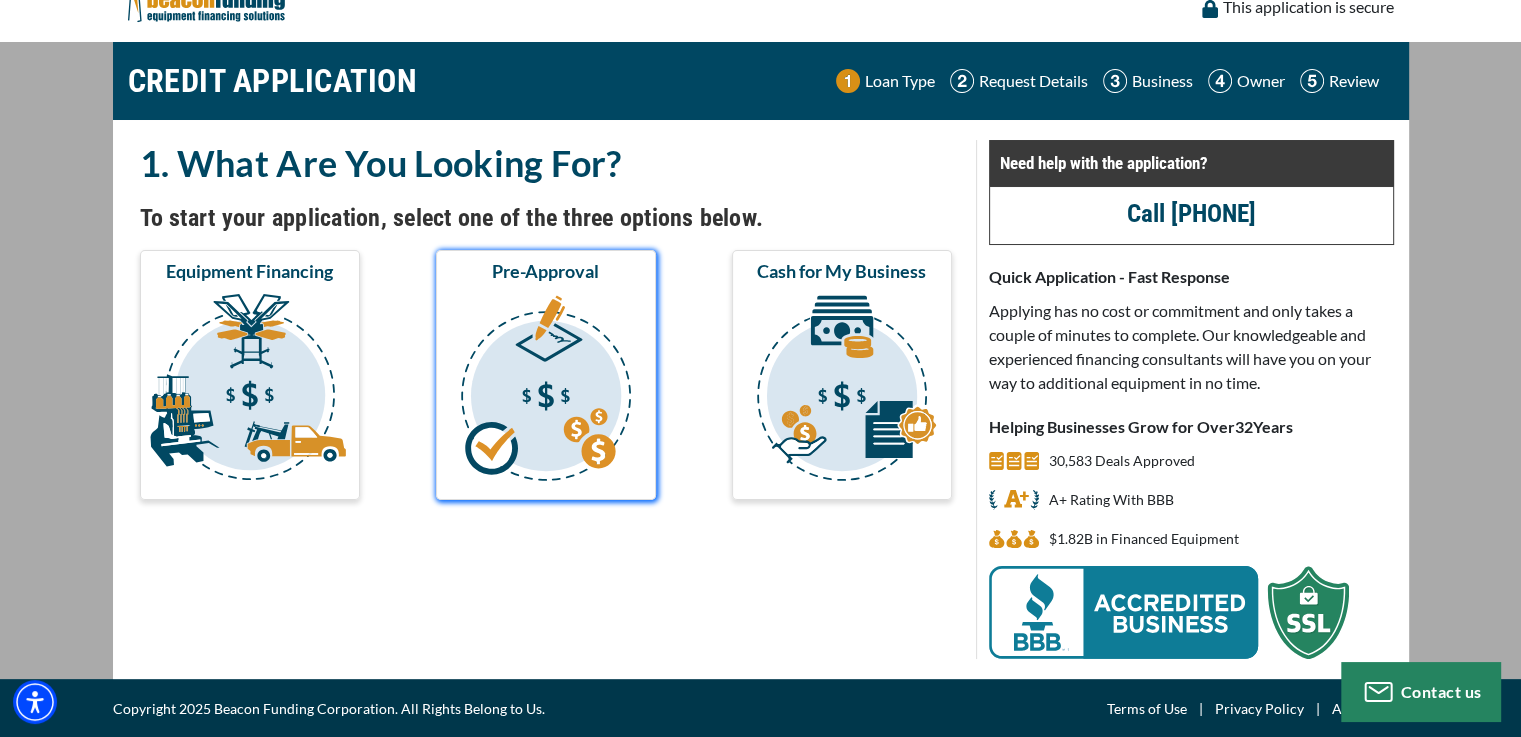 click at bounding box center [546, 391] 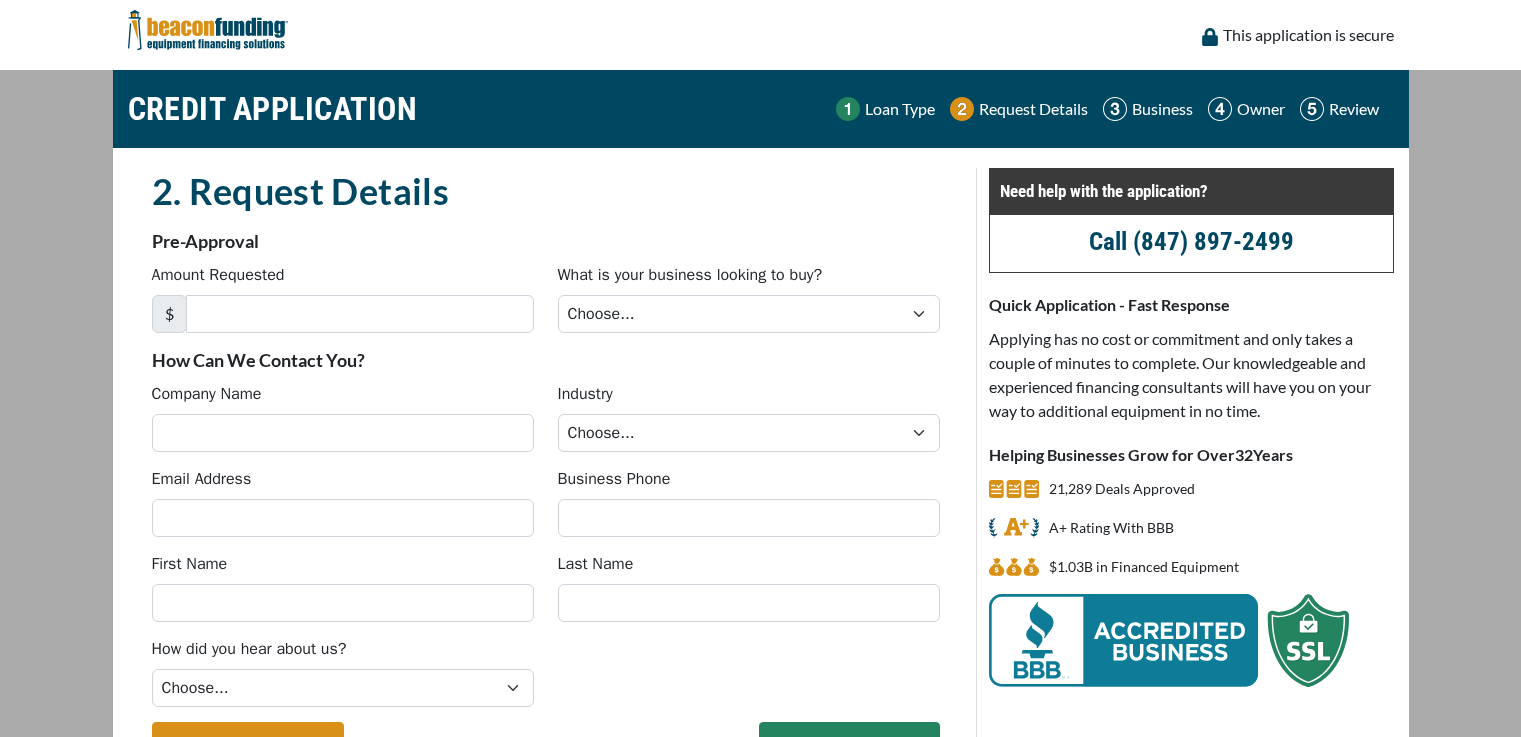 scroll, scrollTop: 0, scrollLeft: 0, axis: both 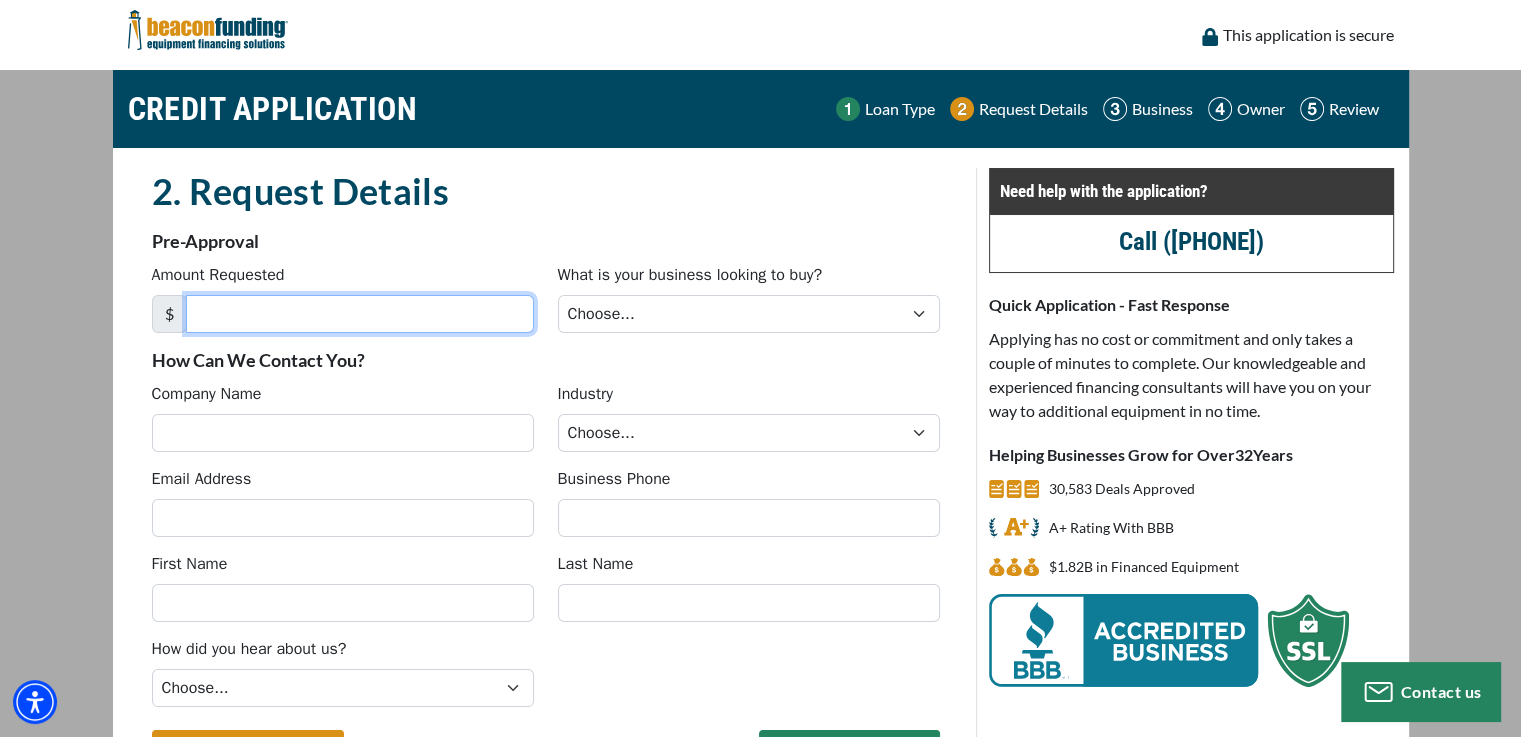 click on "Amount Requested" at bounding box center (360, 314) 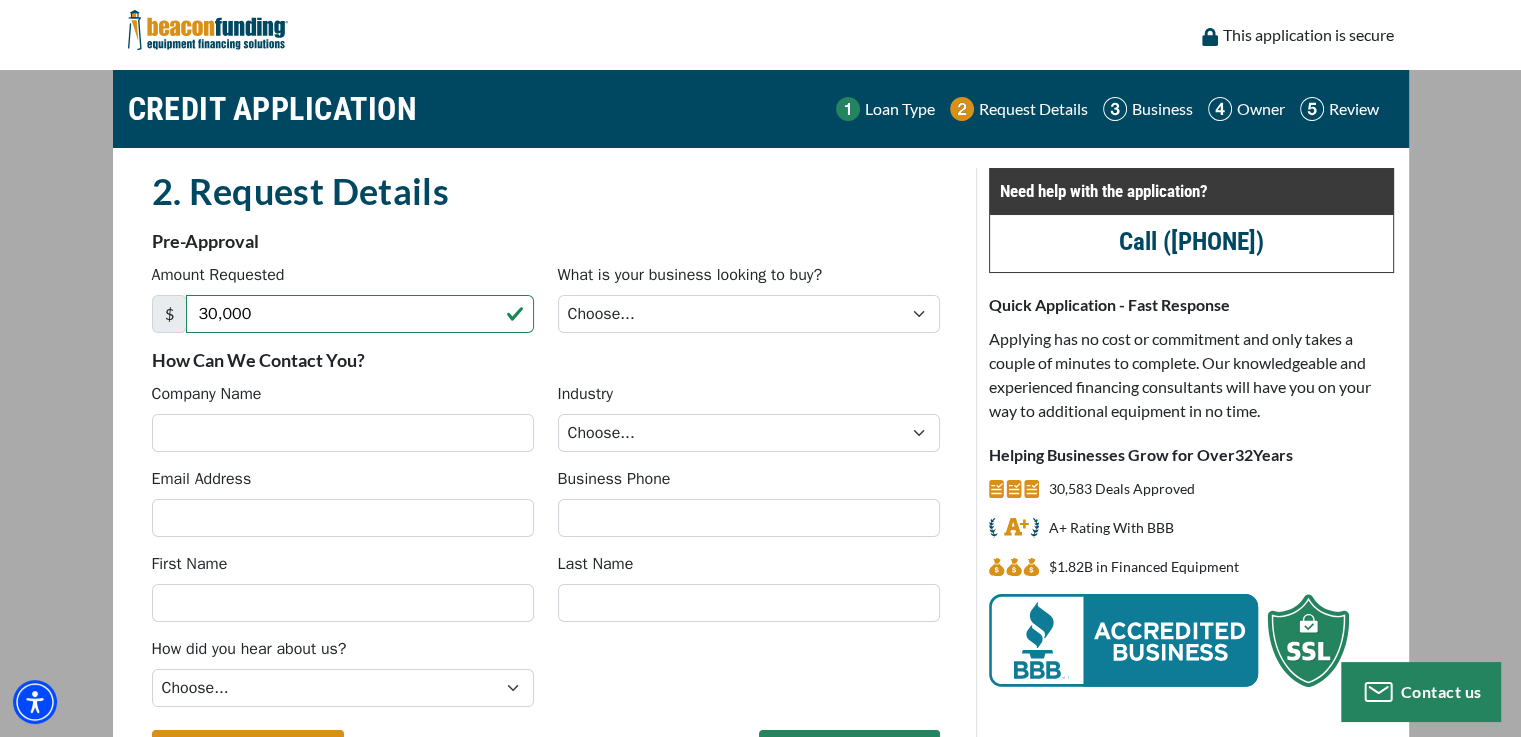 click on "How Can We Contact You?" at bounding box center (546, 360) 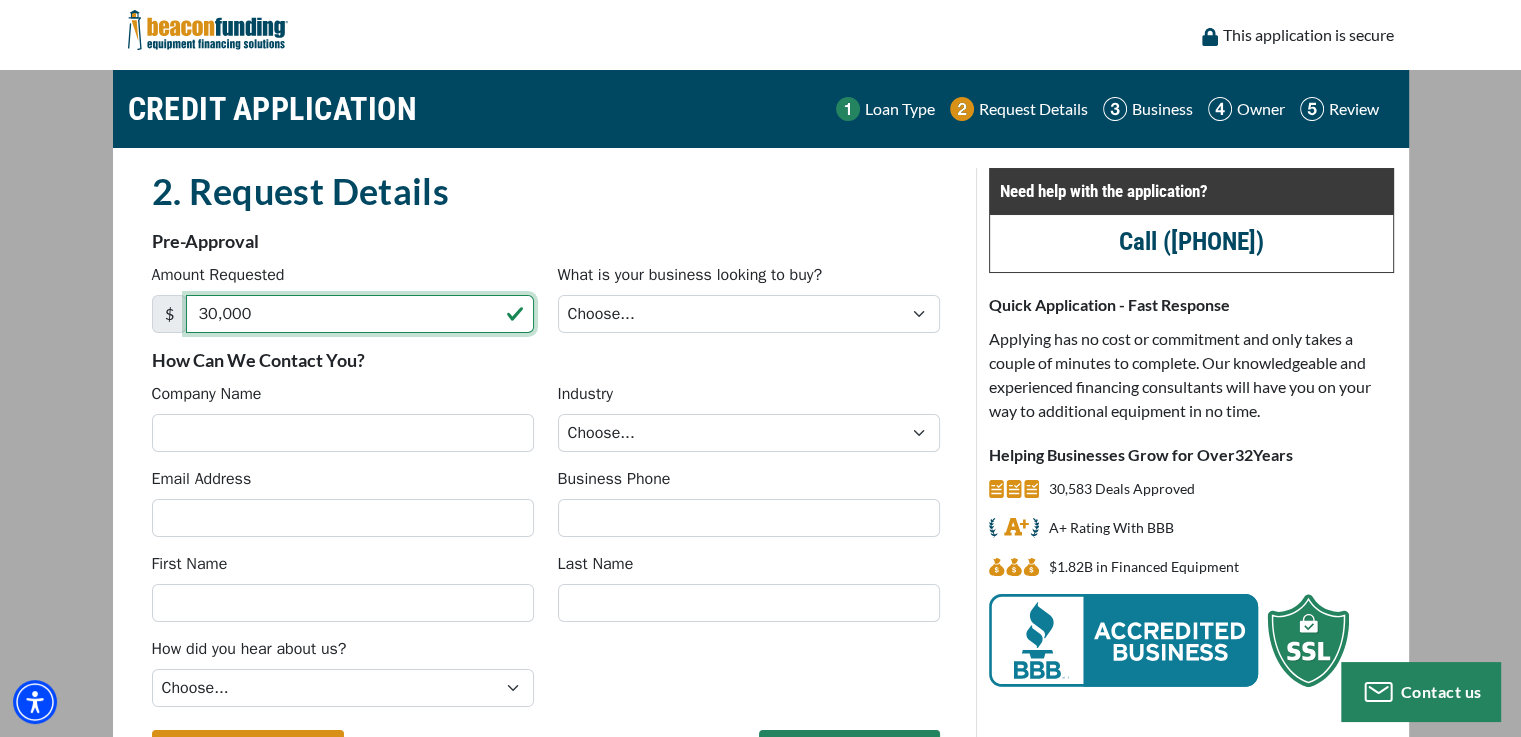 click on "30,000" at bounding box center (360, 314) 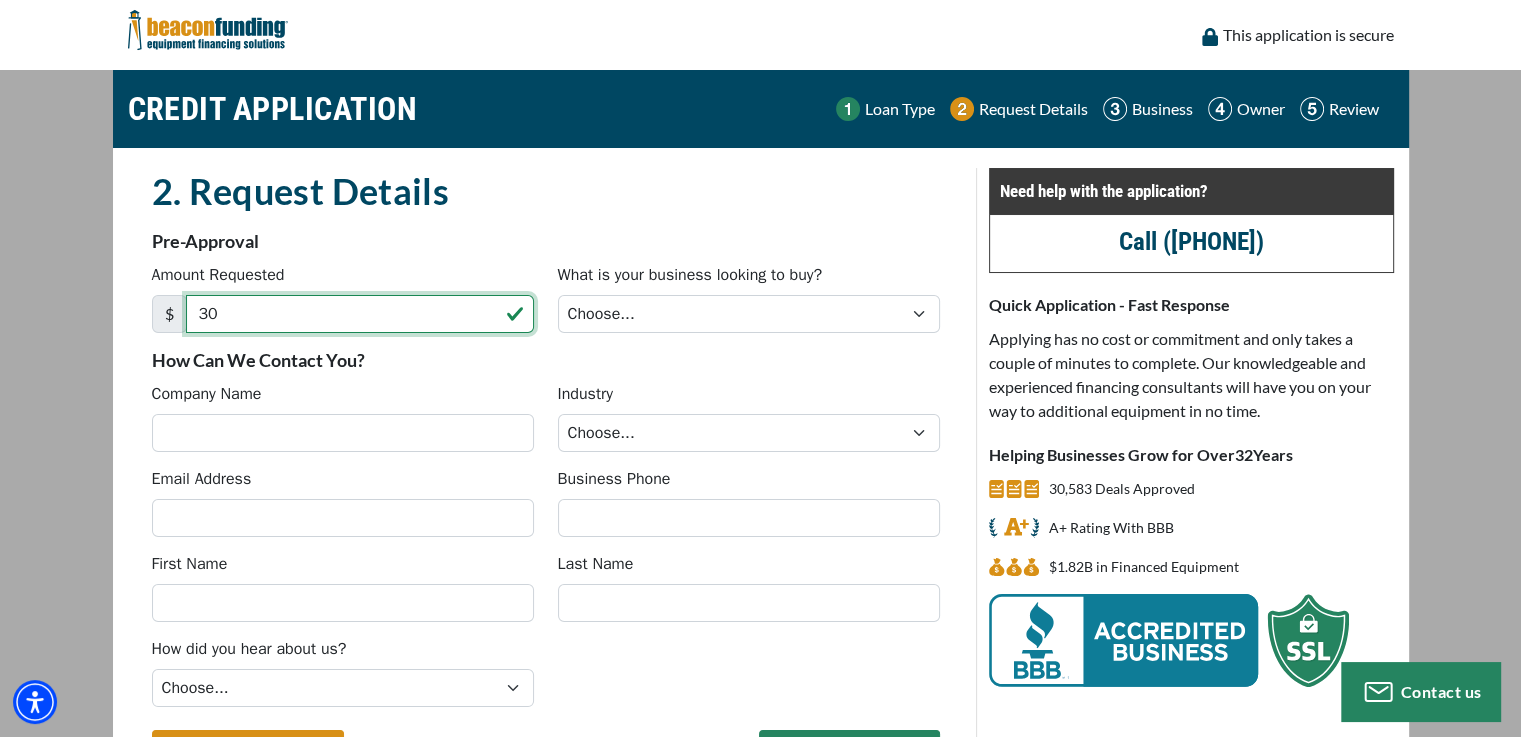 type on "3" 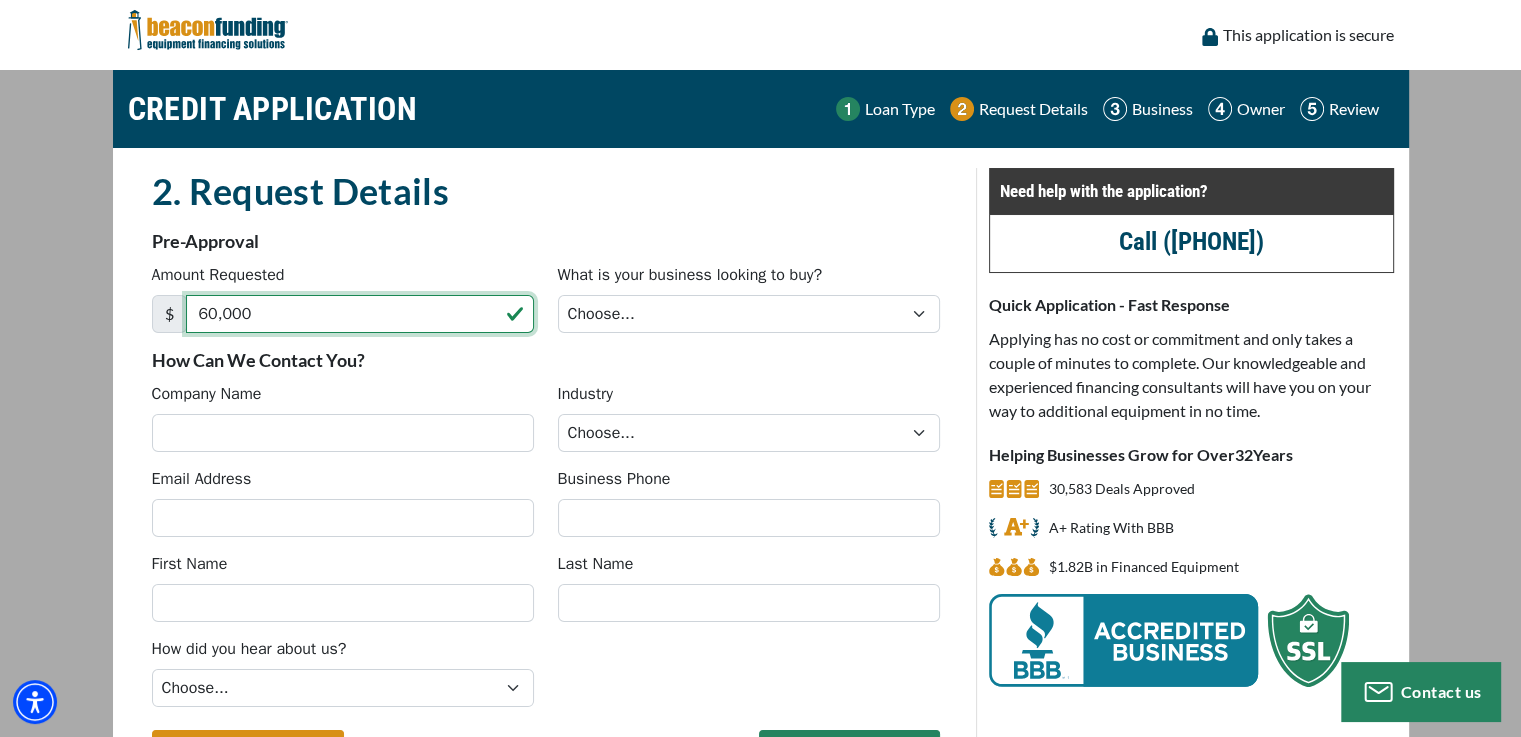 type on "60,000" 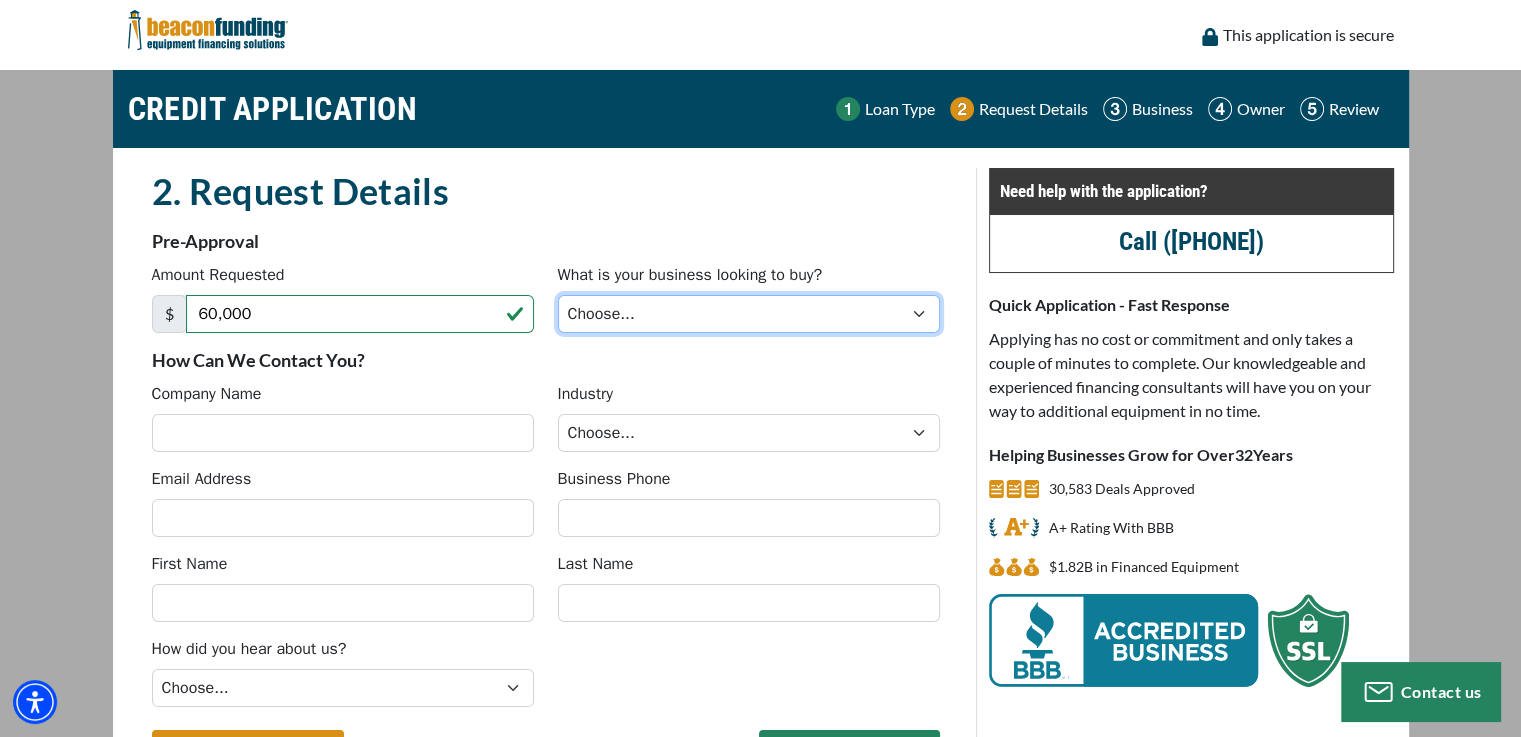 click on "Choose...
Backhoe
Boom/Bucket Truck
Chipper
Commercial Mower
Crane
DTG/DTF Printing
Embroidery
Excavator
Landscape Truck/Equipment
Other
Other Commercial Truck
Other Decorated Apparel
Screen Printing
Septic Pumper Truck
Skid Steer
Stump Grinder
Tow Truck
Tractor
Trailer
Trencher
Wheel Loader" at bounding box center (749, 314) 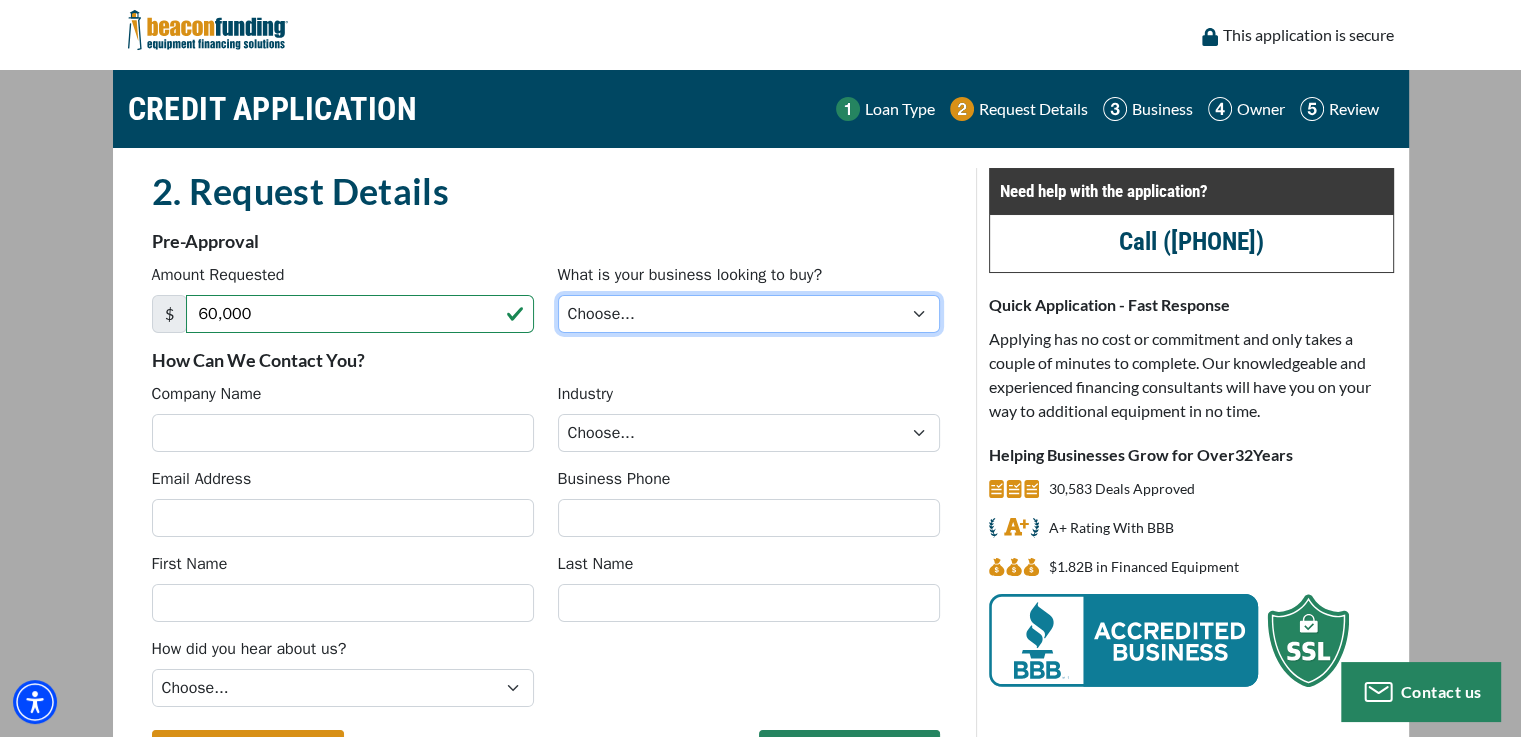 select on "5" 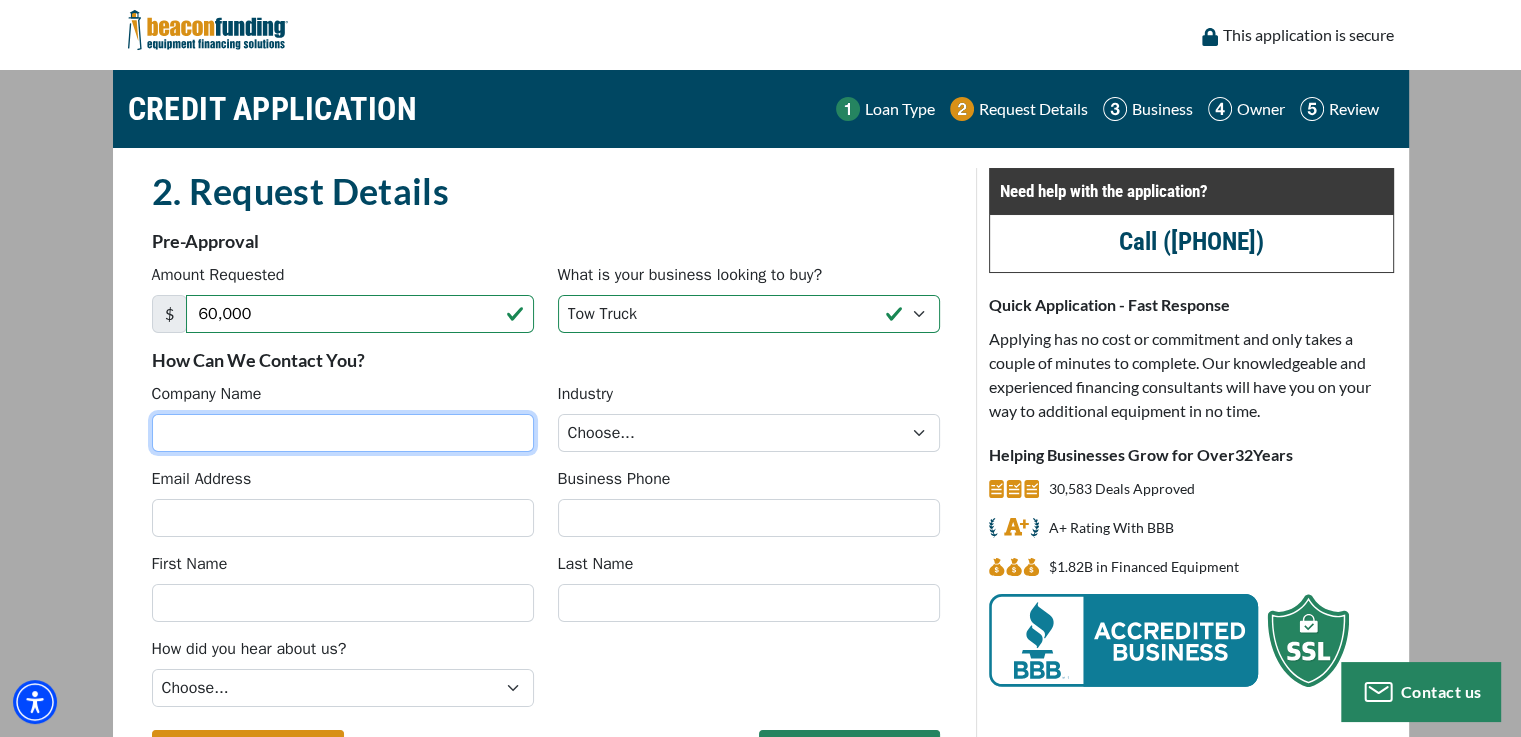 click on "Company Name" at bounding box center (343, 433) 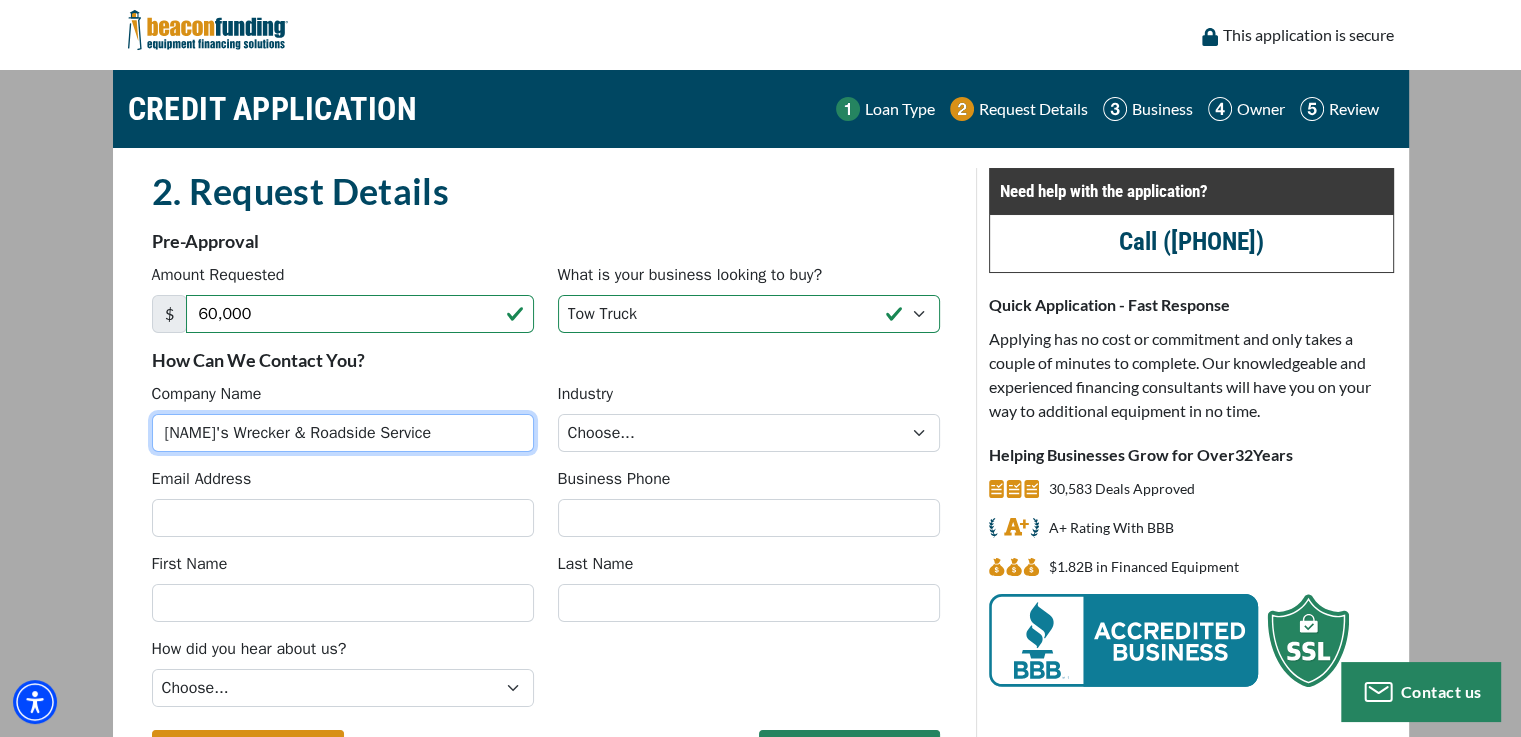 type on "Danford's Wrecker & Roadside Service" 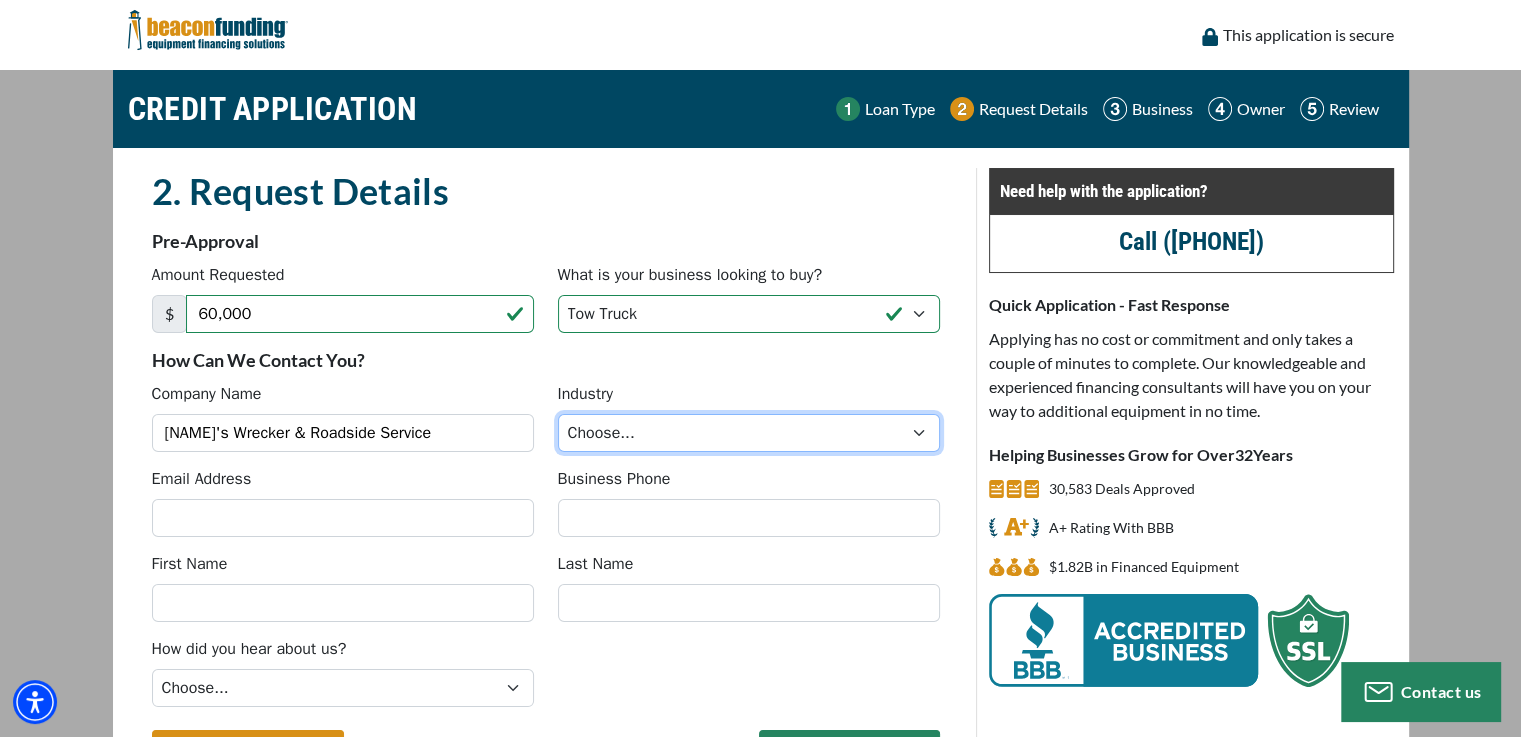 click on "Choose...
Towing
Landscape/Hardscape
Decorated Apparel
Septic
Light Construction
Other" at bounding box center (749, 433) 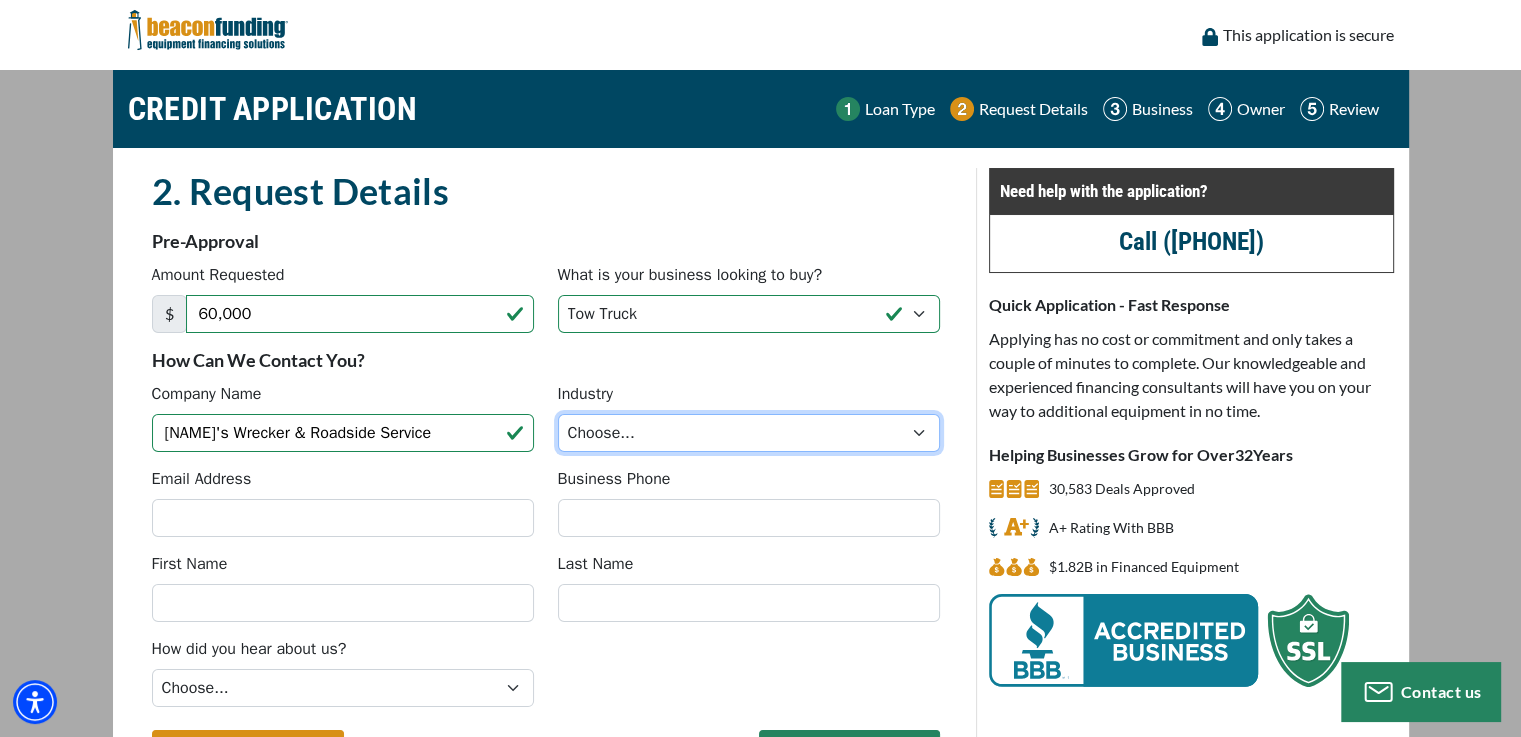 select on "1" 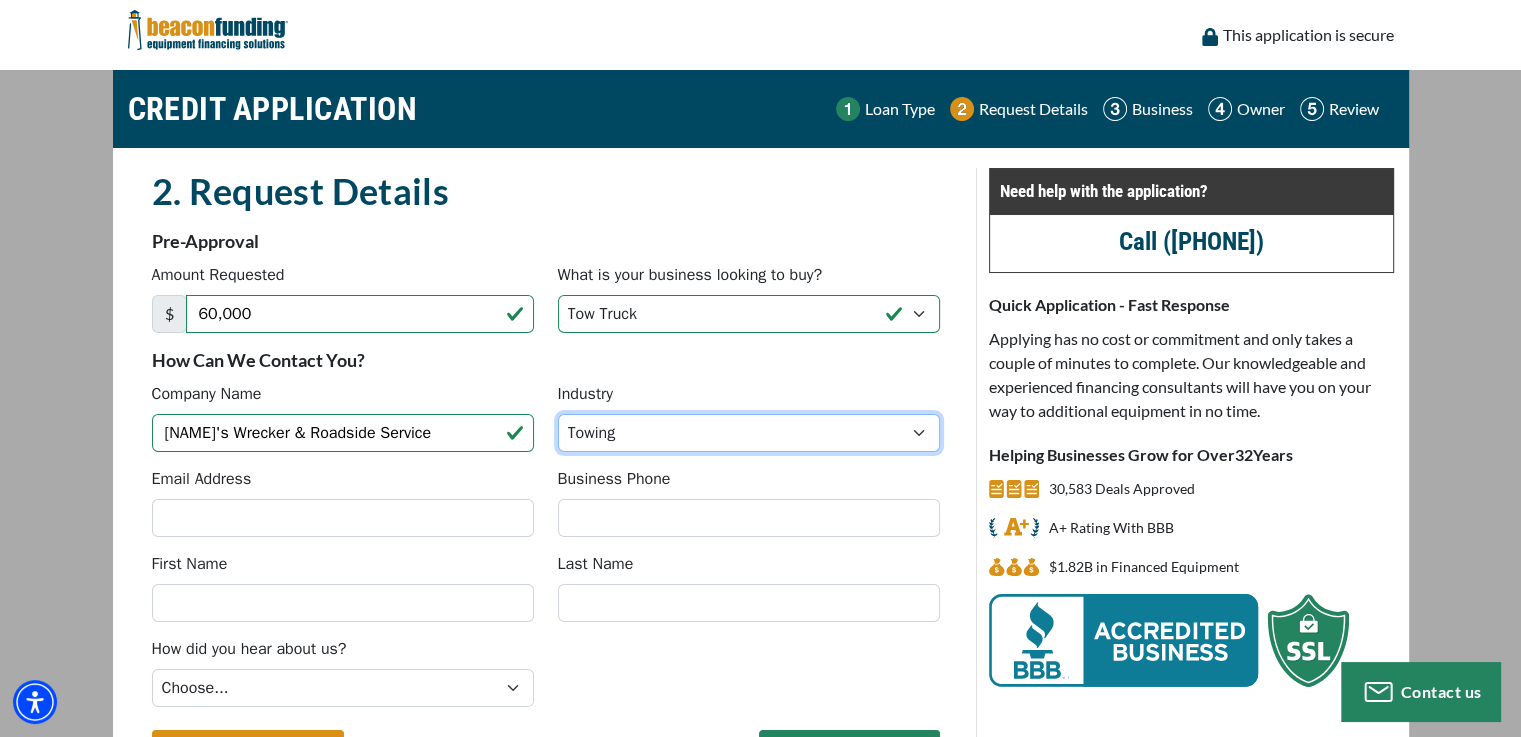 click on "Choose...
Towing
Landscape/Hardscape
Decorated Apparel
Septic
Light Construction
Other" at bounding box center [749, 433] 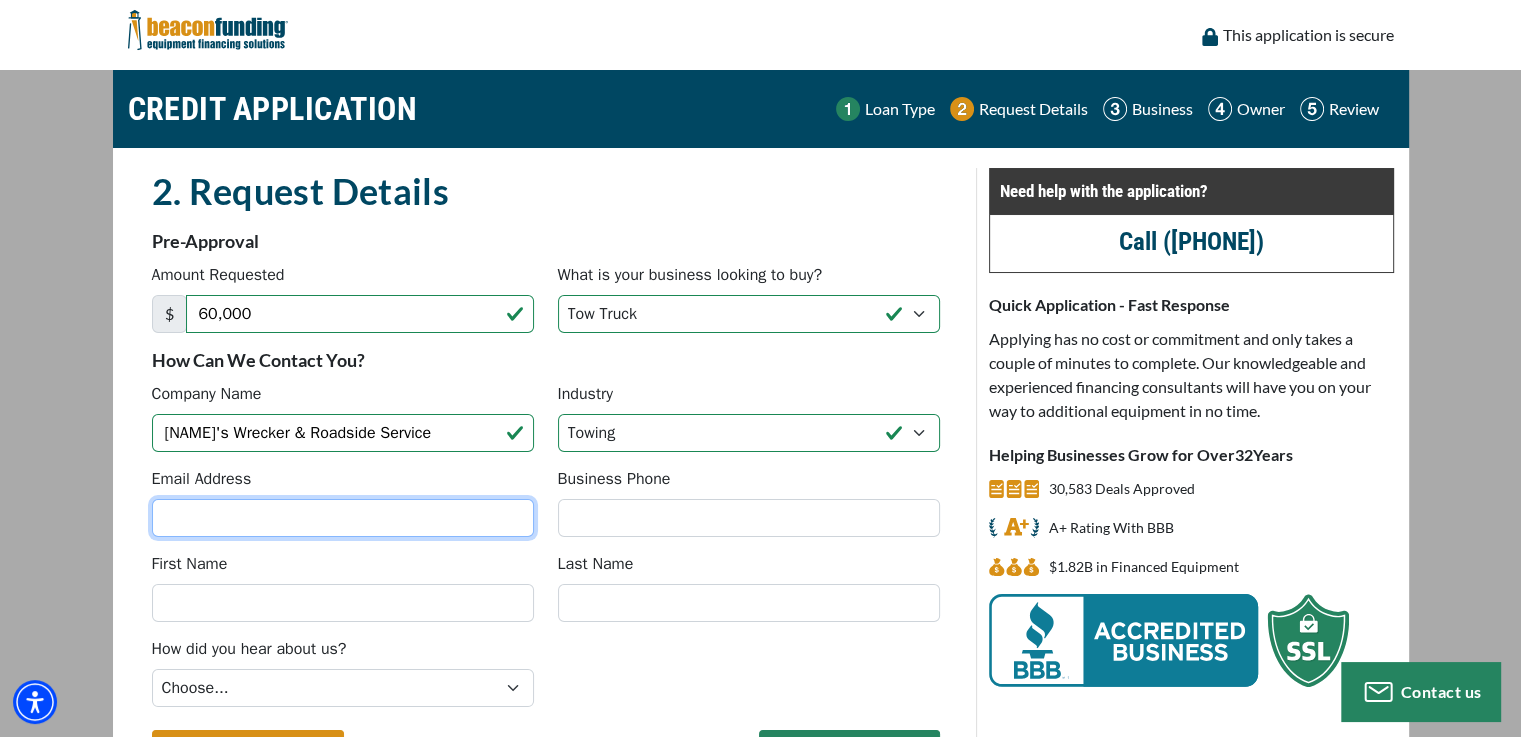 click on "Email Address" at bounding box center [343, 518] 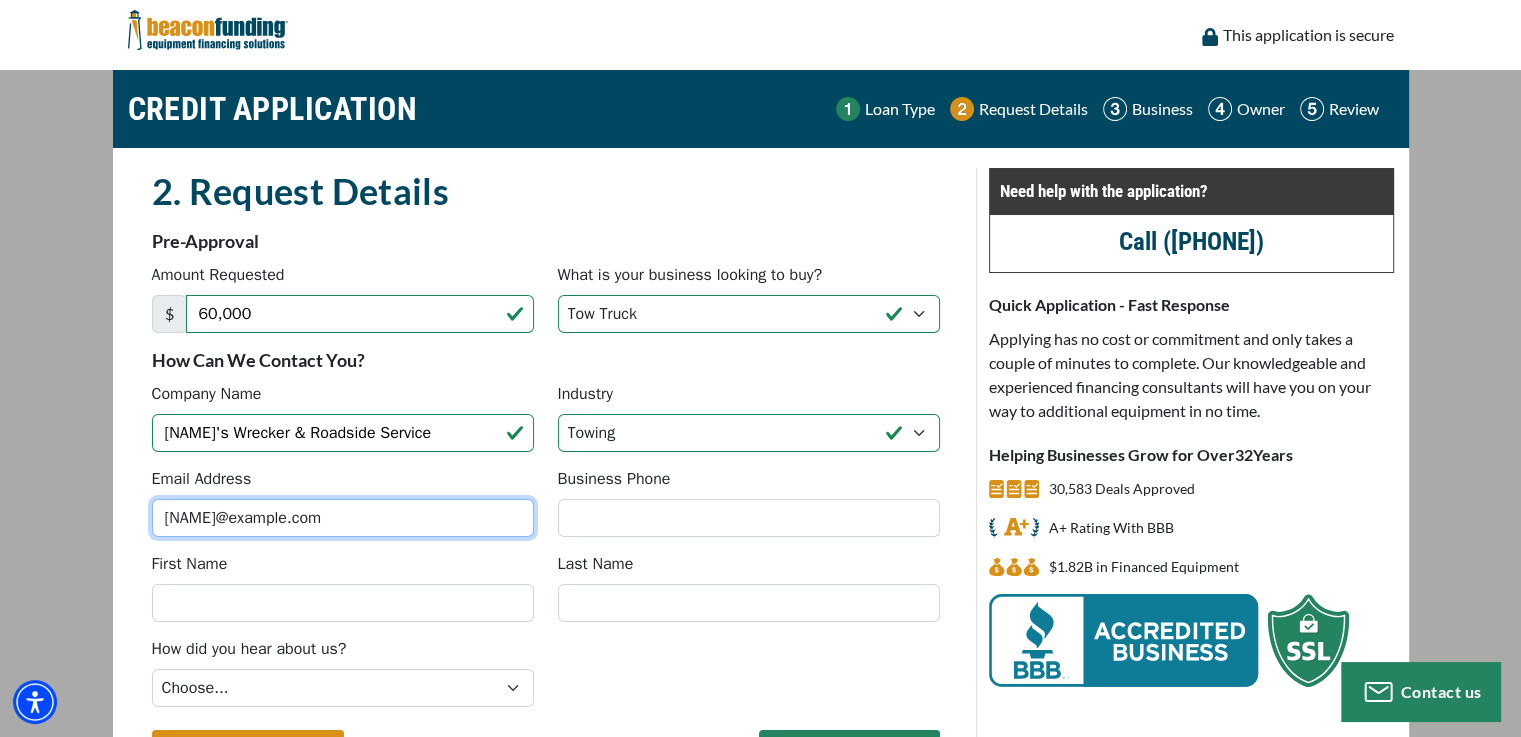 type on "prestondanford13@gmail.com" 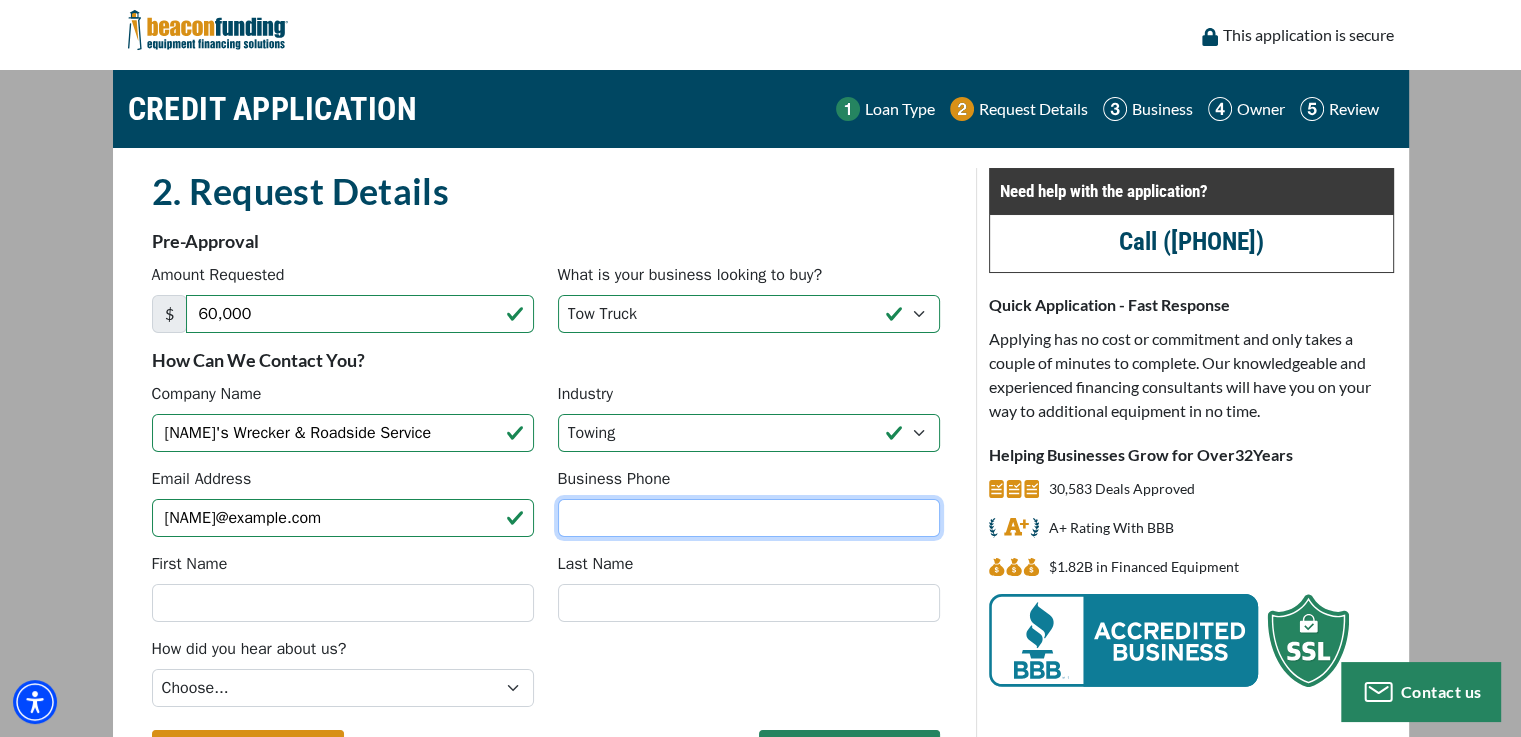 click on "Business Phone" at bounding box center (749, 518) 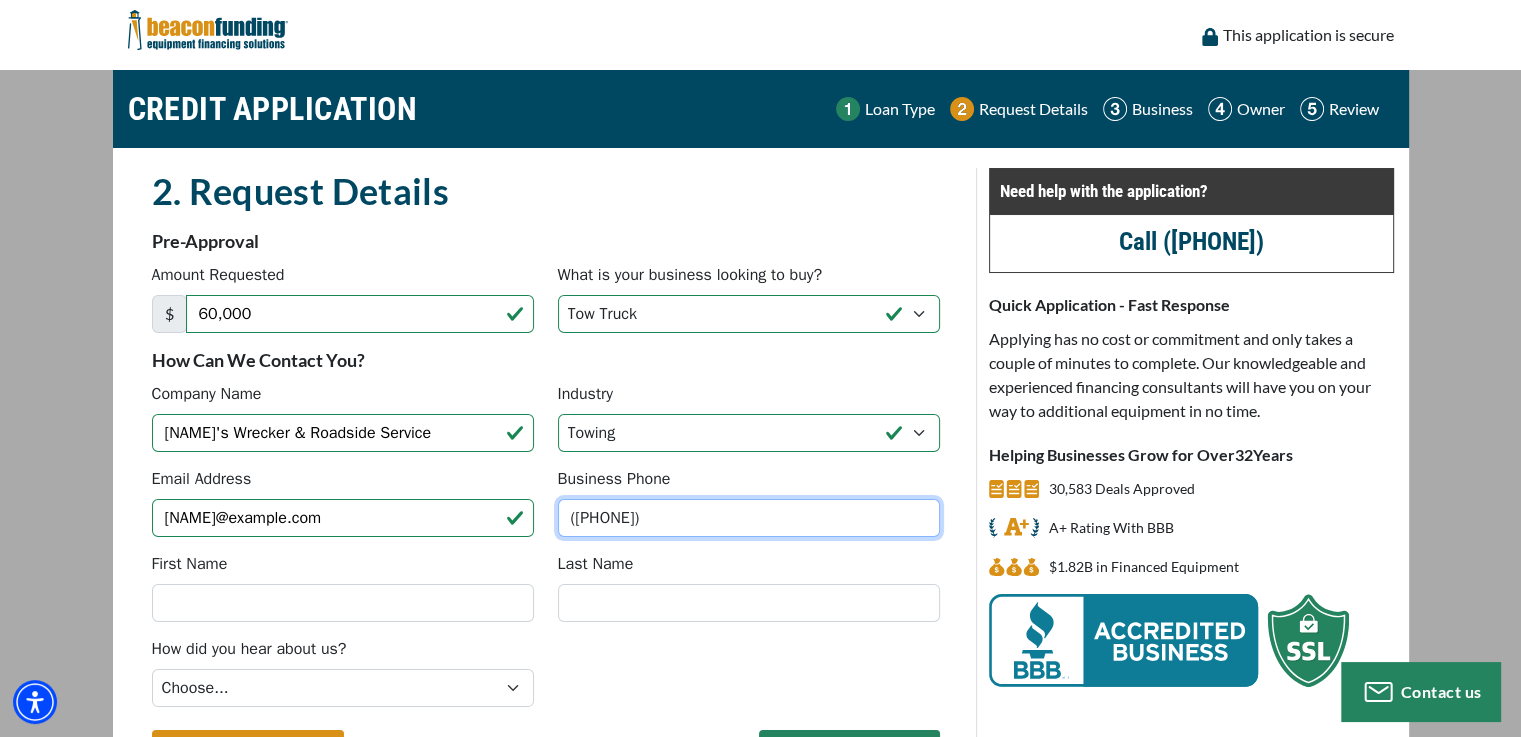 type on "([AREA]) [PHONE]" 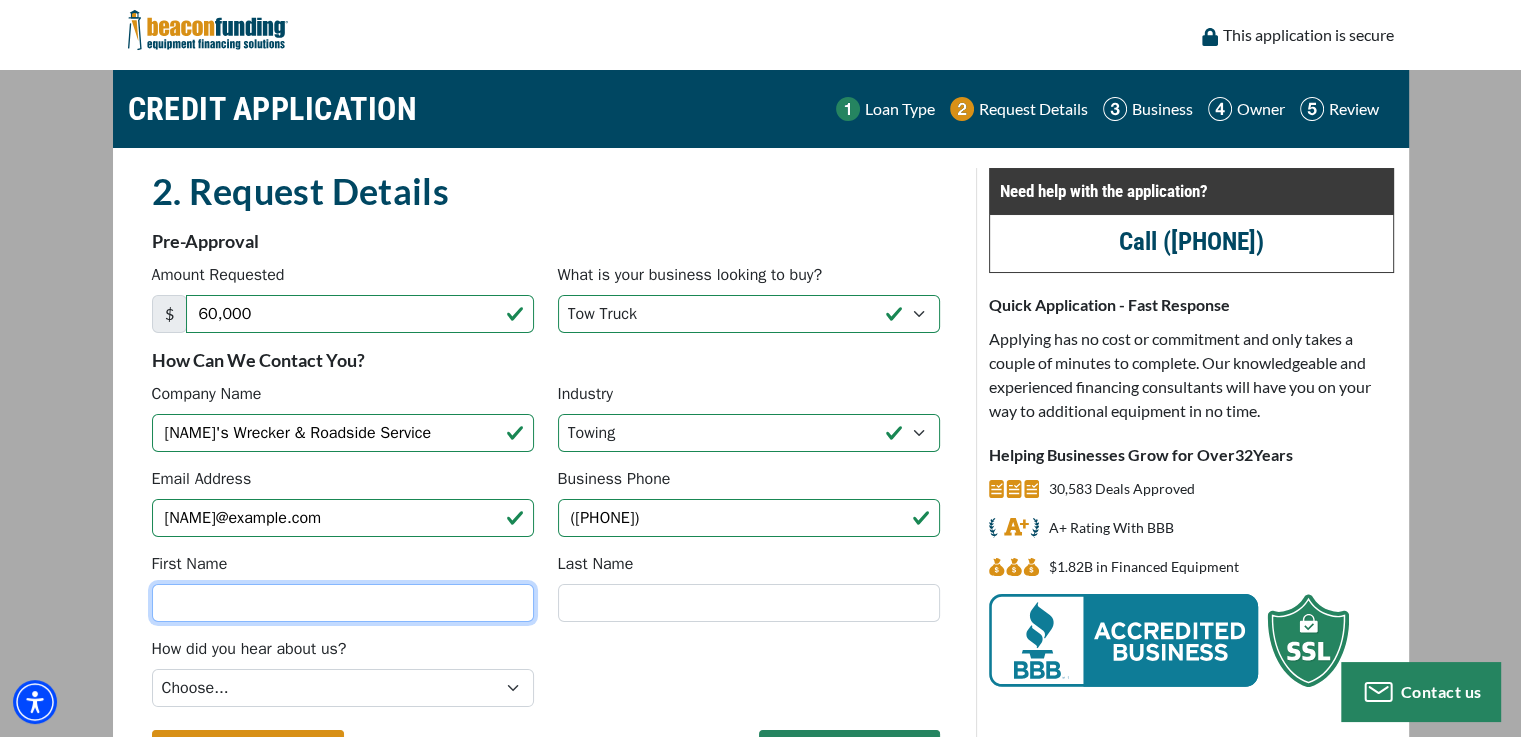 click on "First Name" at bounding box center [343, 603] 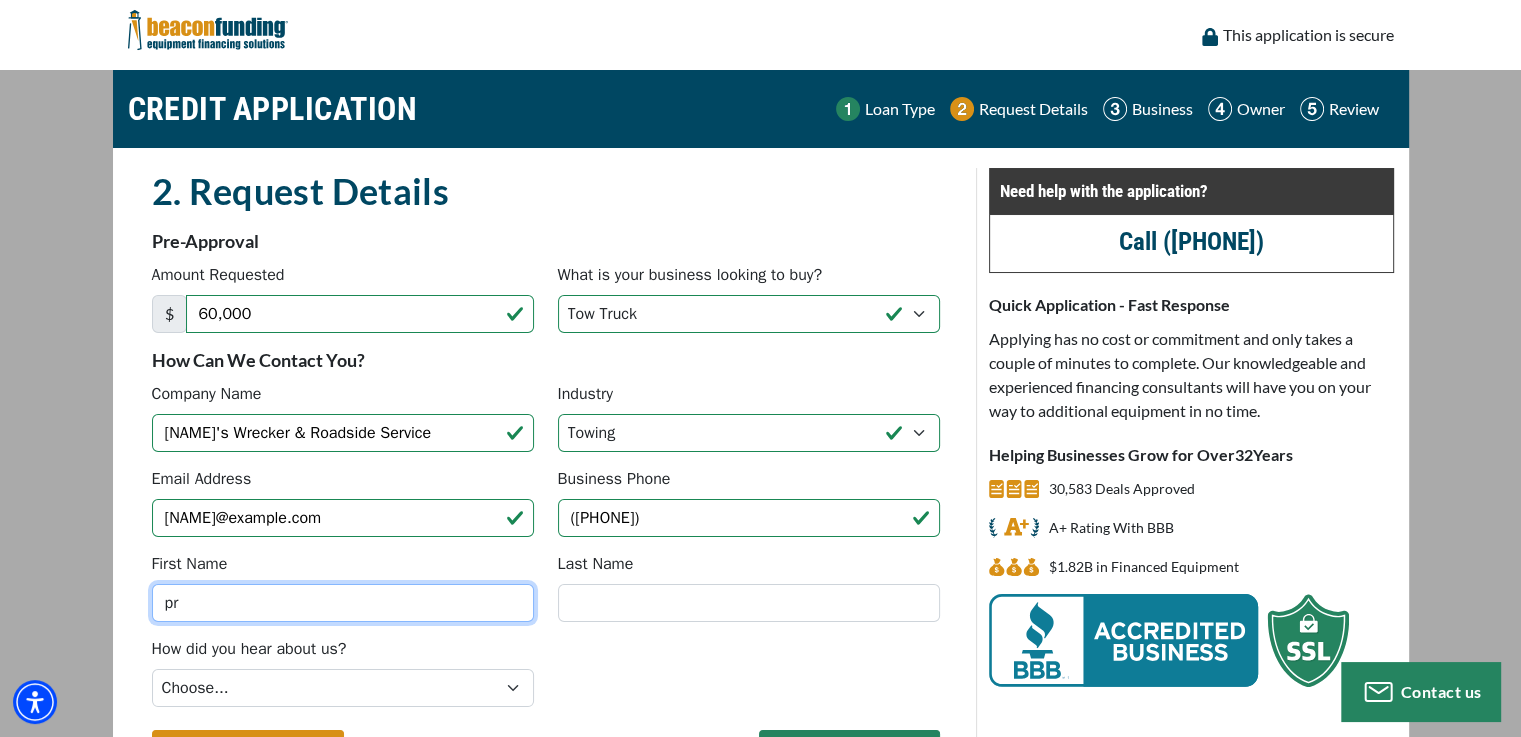 type on "p" 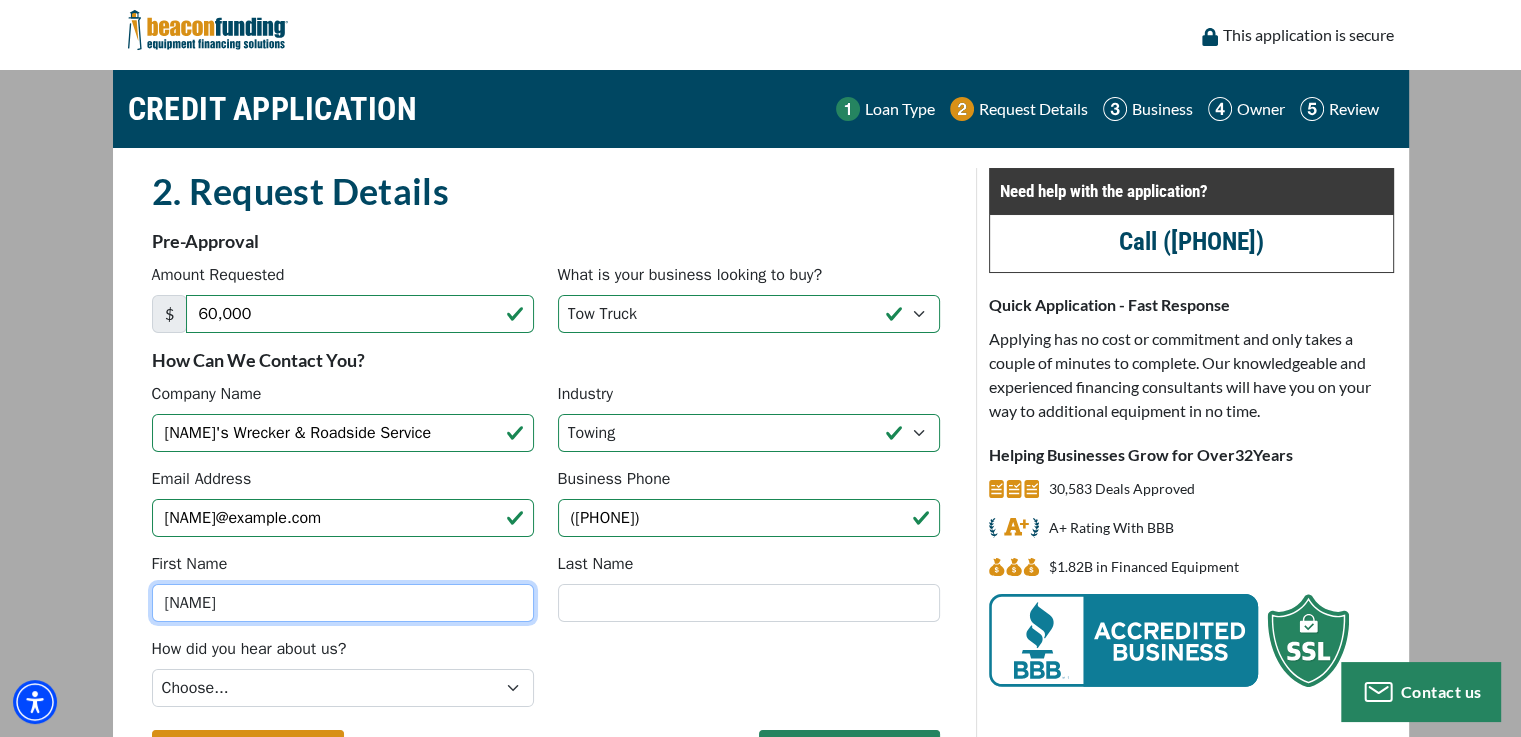 type on "[FIRST]" 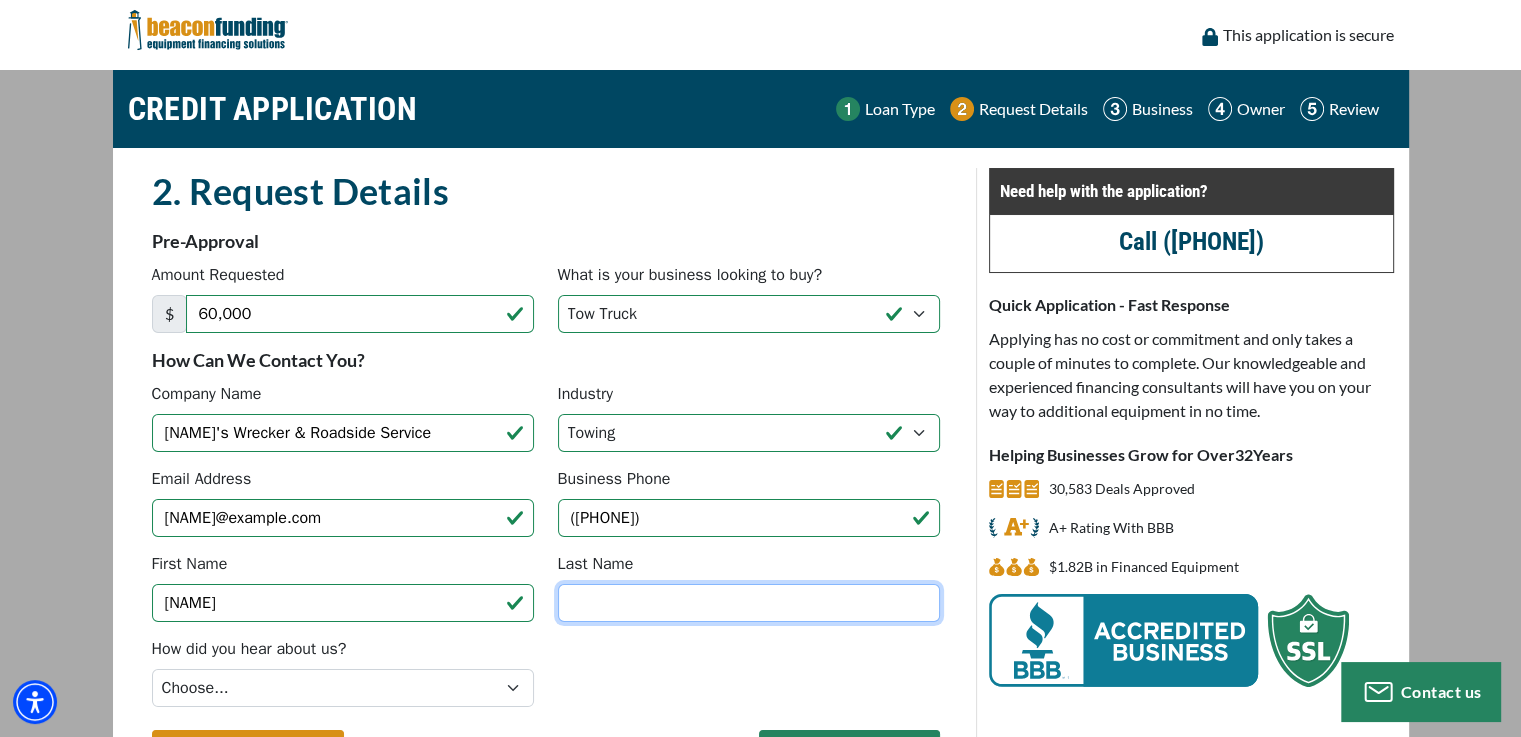 click on "Last Name" at bounding box center [749, 603] 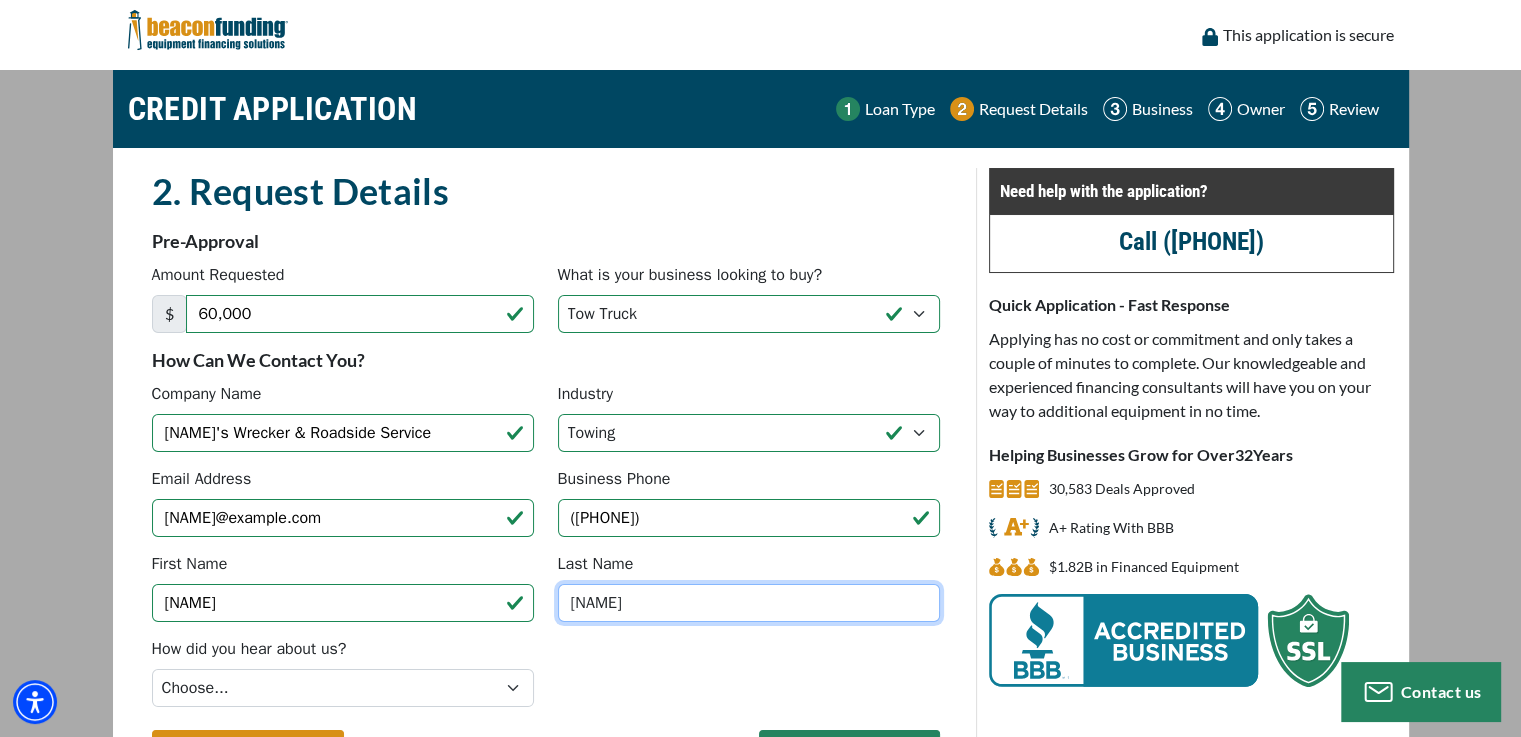 type on "Danford" 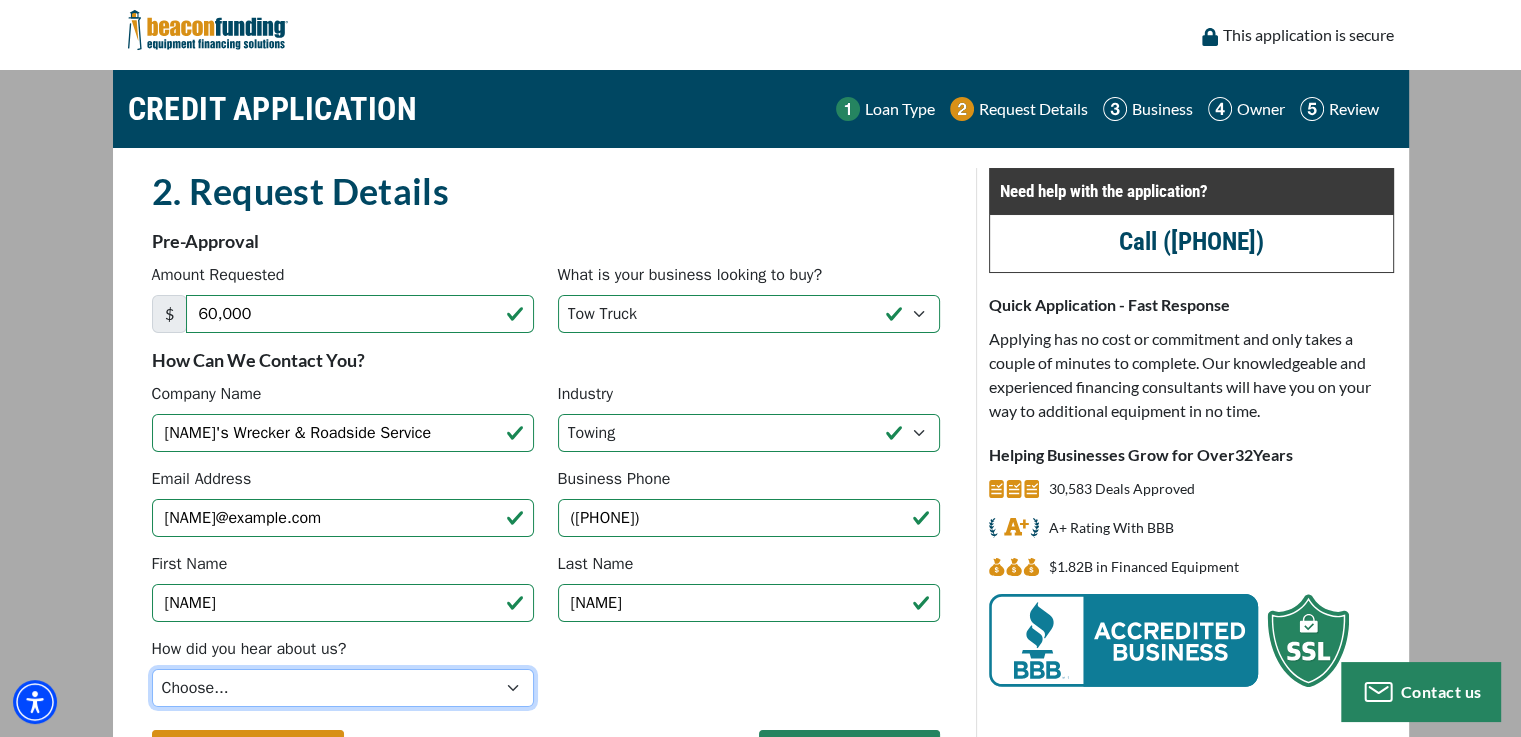 click on "Choose...
Internet Search
Vendor Referral
Word of Mouth
Client Referral
Email
Existing/Past Client
Facebook - Tow Truck to Buy & Sale
Telemarketing
Tradeshow
Motor Club Referral
Bank Refererral
Direct Mail
Magazine Ad
Other" at bounding box center [343, 688] 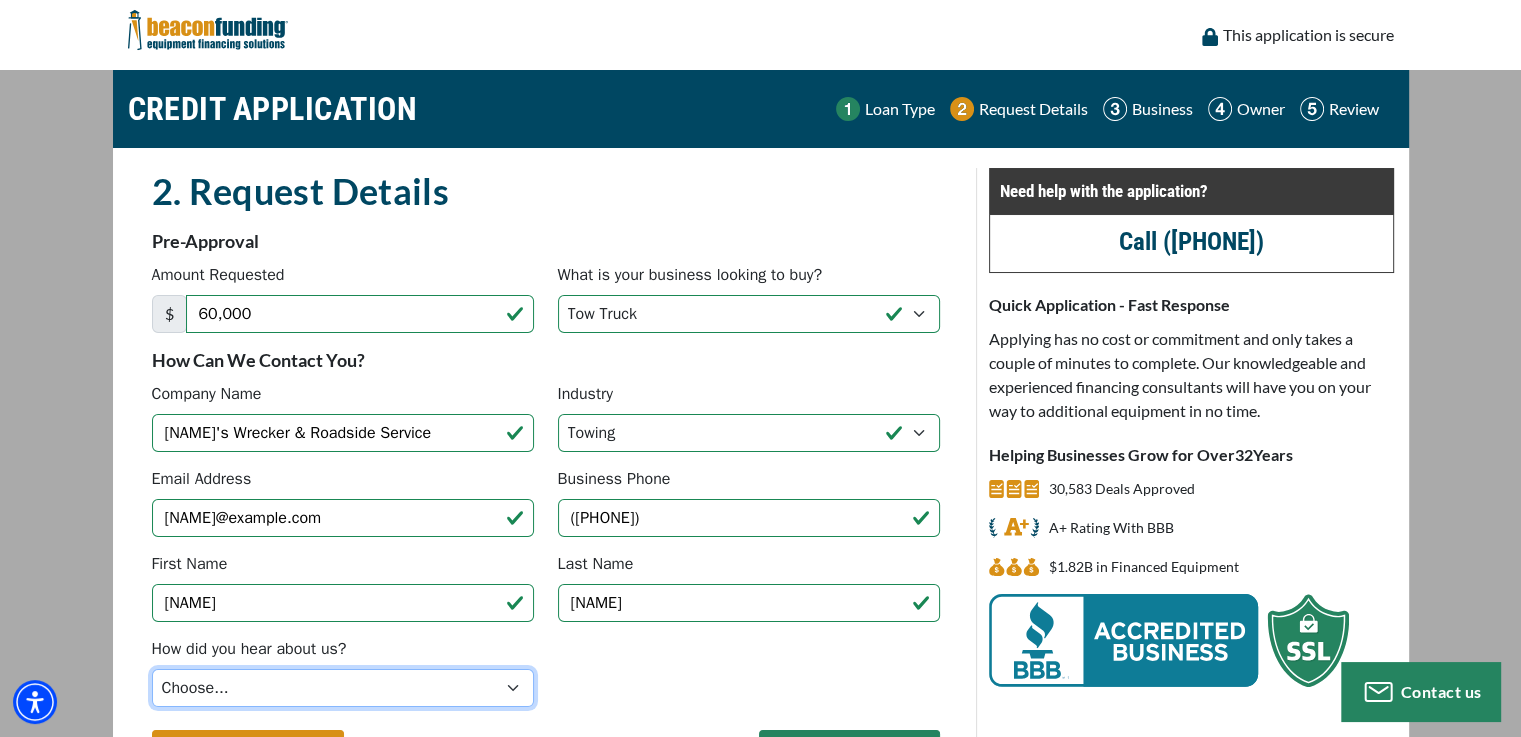 select on "13" 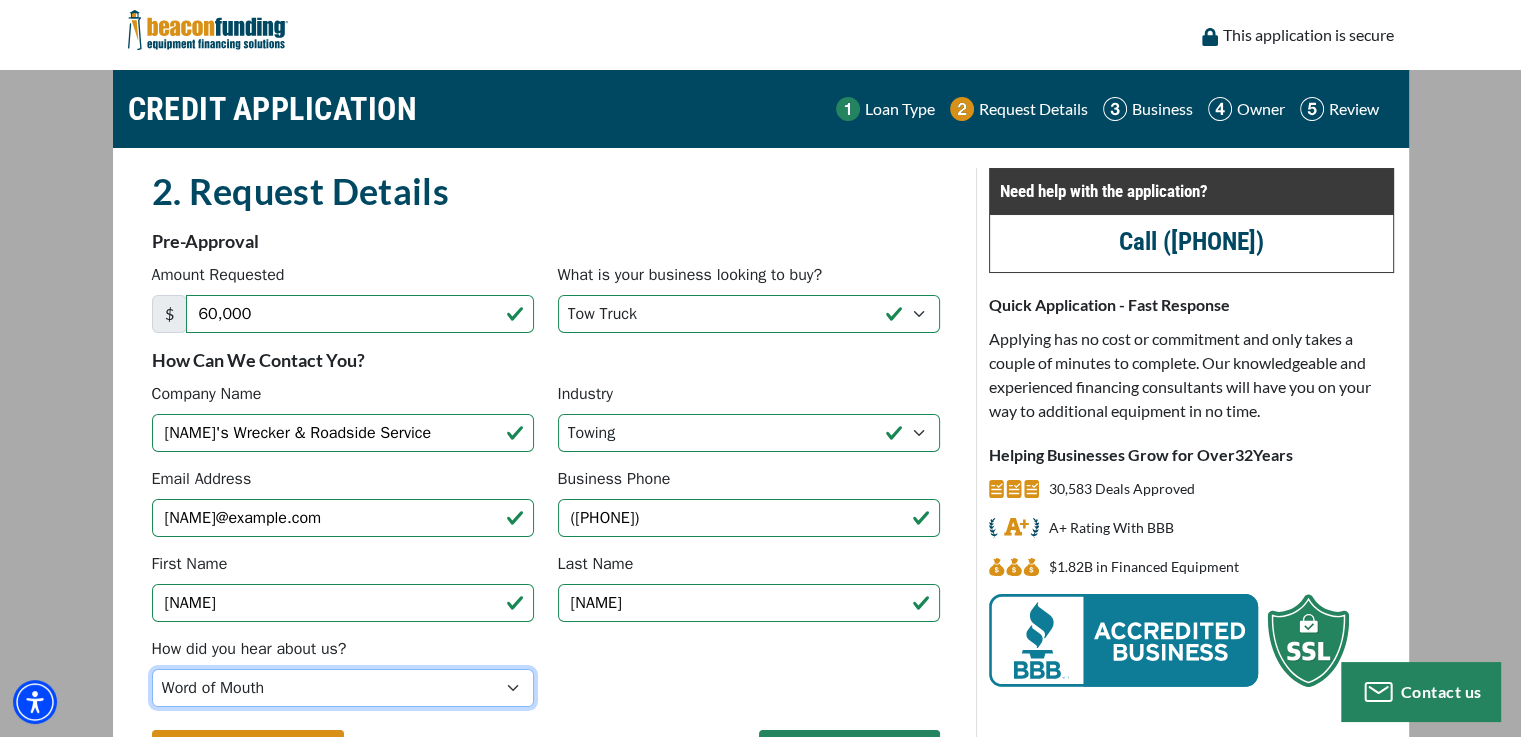 click on "Choose...
Internet Search
Vendor Referral
Word of Mouth
Client Referral
Email
Existing/Past Client
Facebook - Tow Truck to Buy & Sale
Telemarketing
Tradeshow
Motor Club Referral
Bank Refererral
Direct Mail
Magazine Ad
Other" at bounding box center (343, 688) 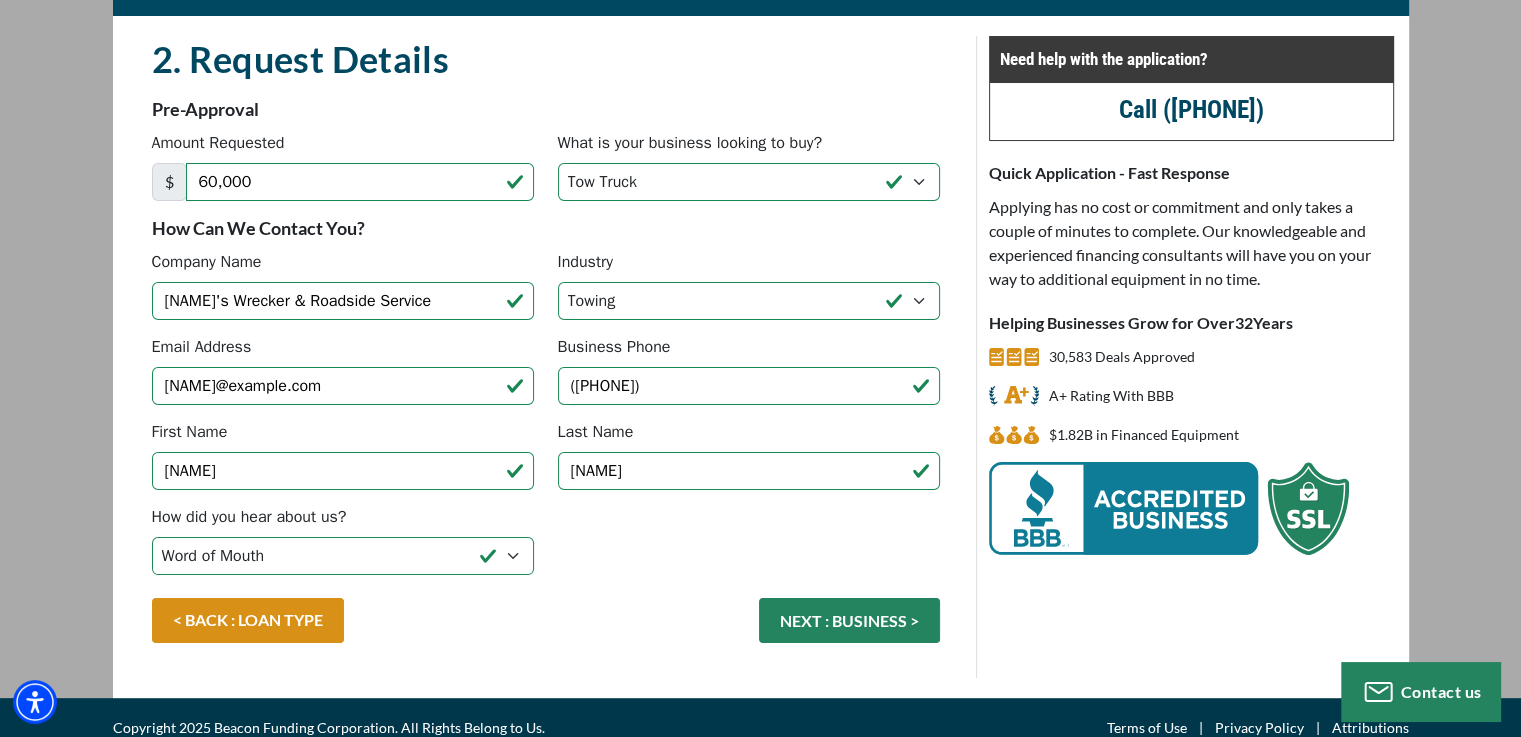 scroll, scrollTop: 151, scrollLeft: 0, axis: vertical 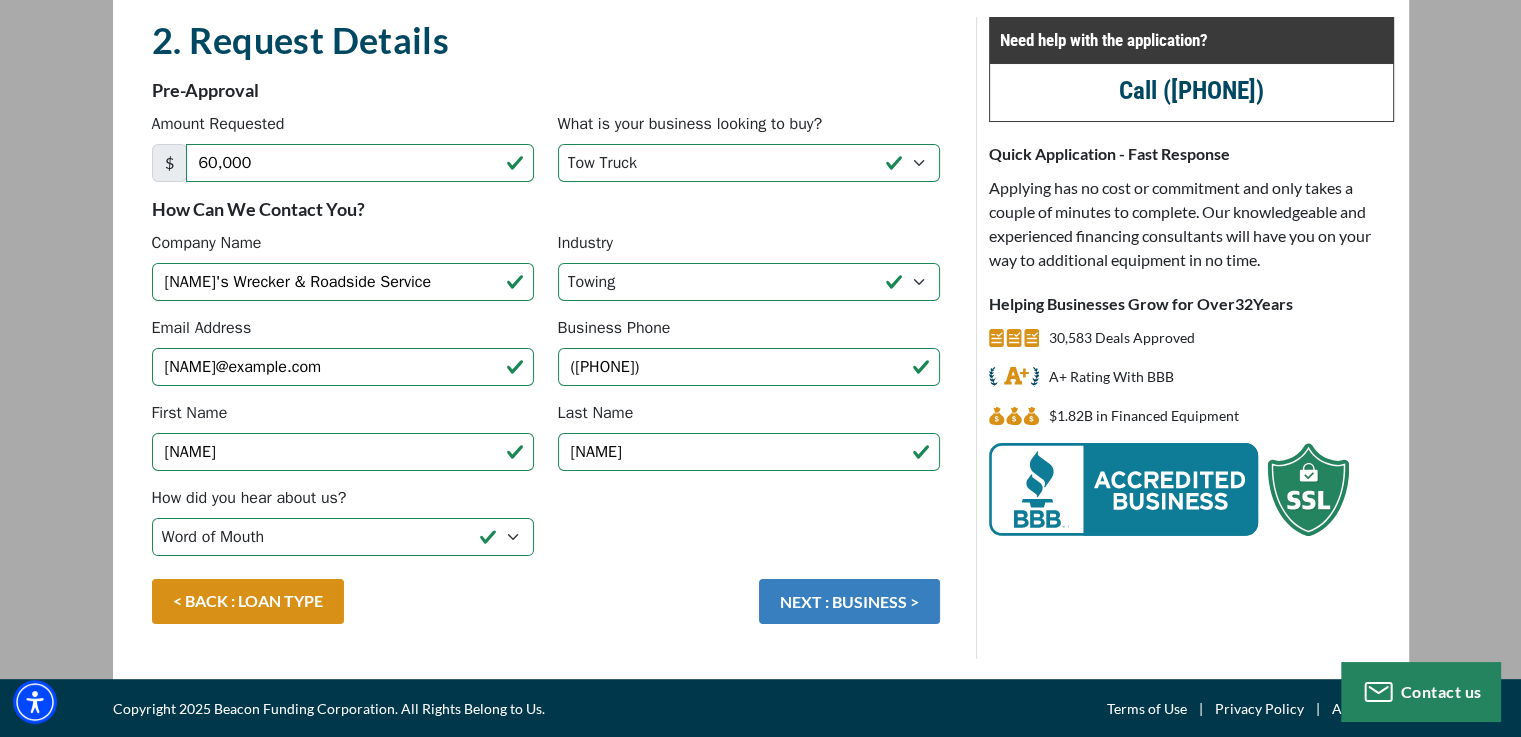 click on "NEXT : BUSINESS >" at bounding box center (849, 601) 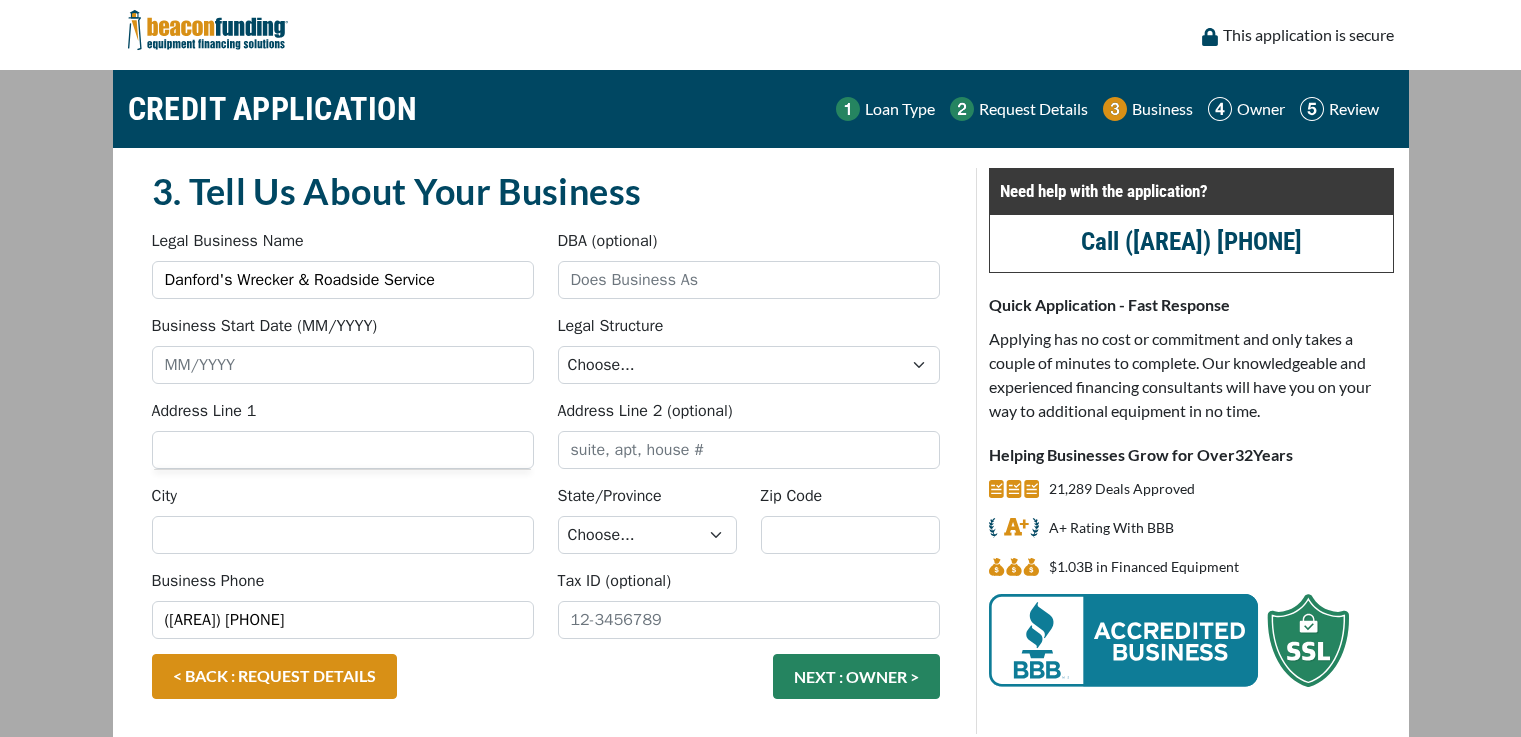 scroll, scrollTop: 0, scrollLeft: 0, axis: both 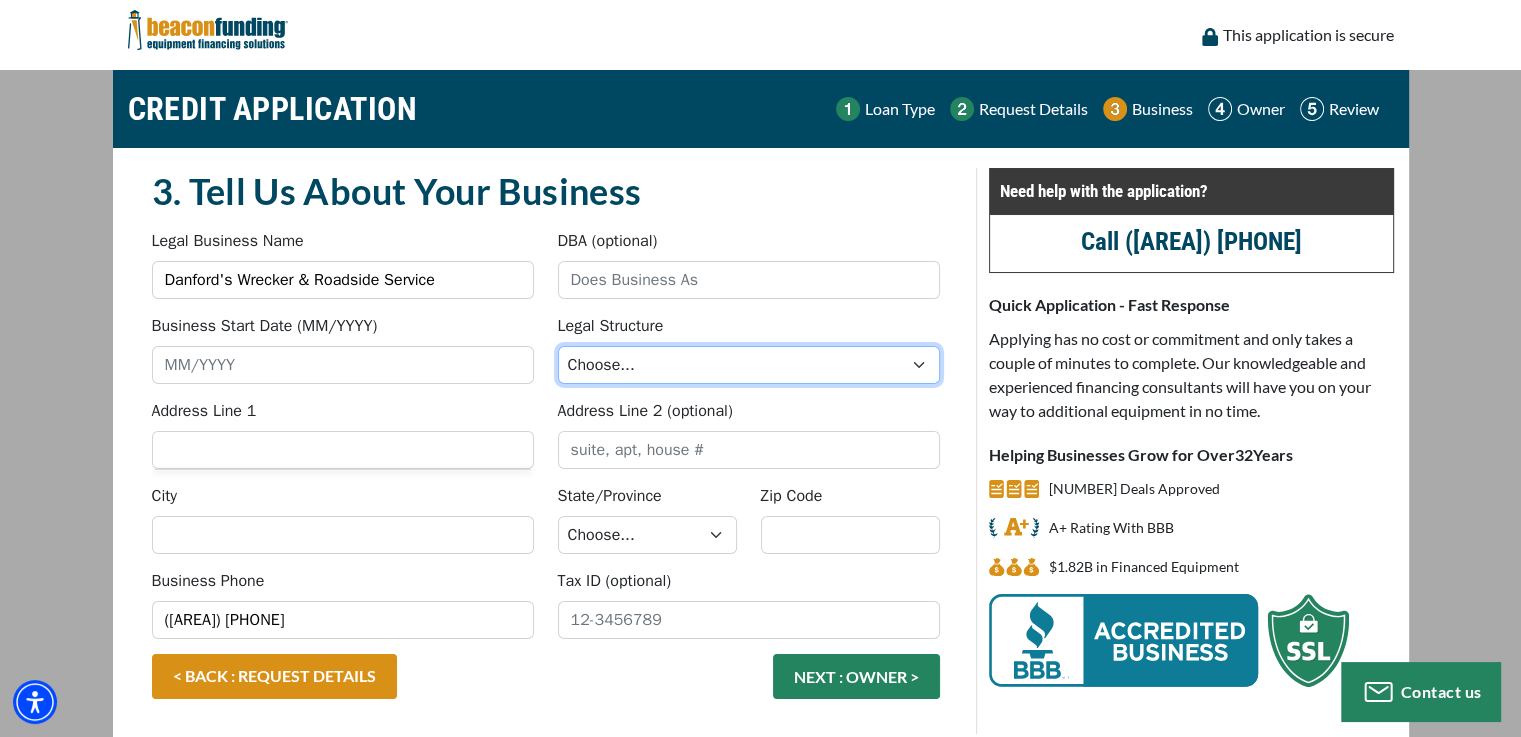 click on "Choose...
Corporation
LLC
LLP
Municipality
Non-Profit
Partnership
Proprietorship" at bounding box center [749, 365] 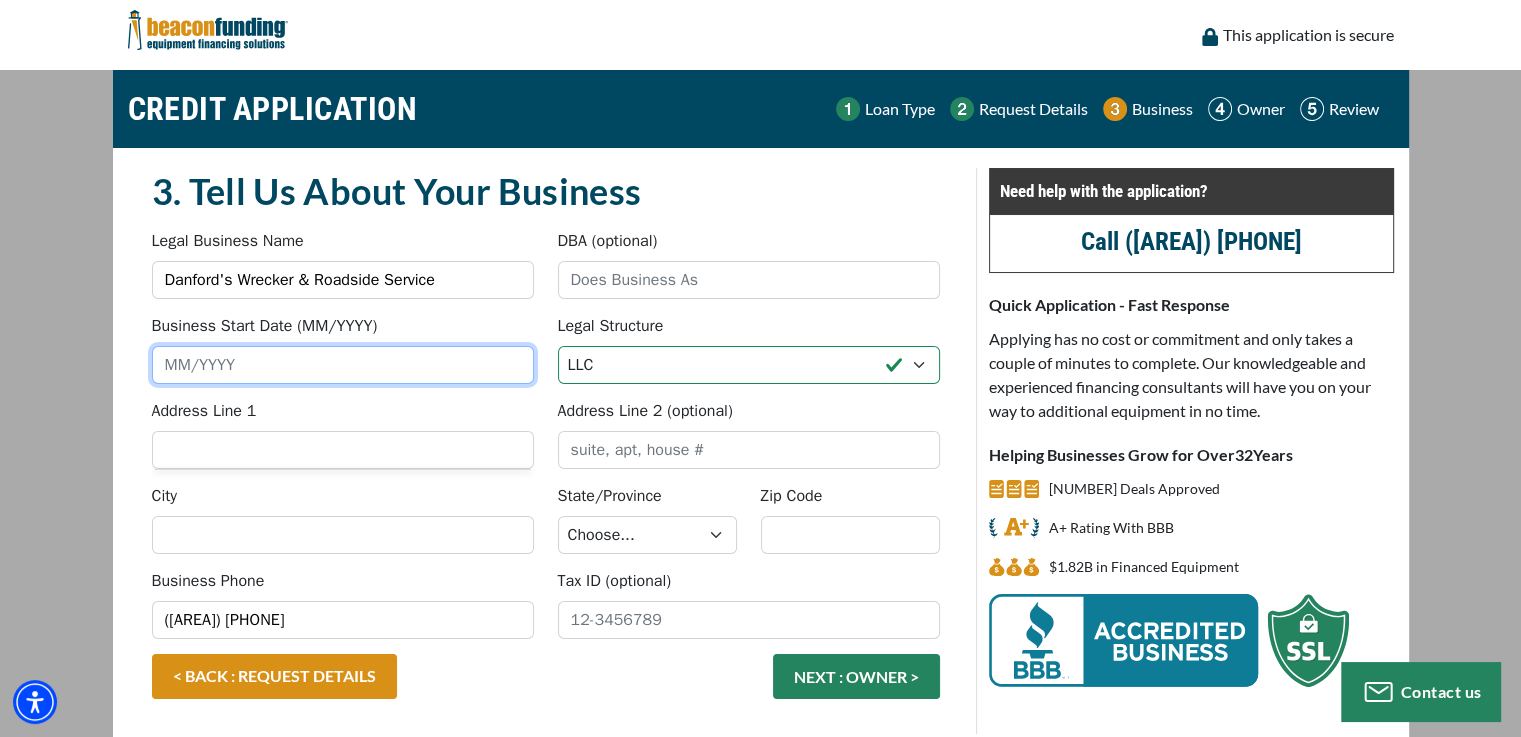 click on "Business Start Date (MM/YYYY)" at bounding box center (343, 365) 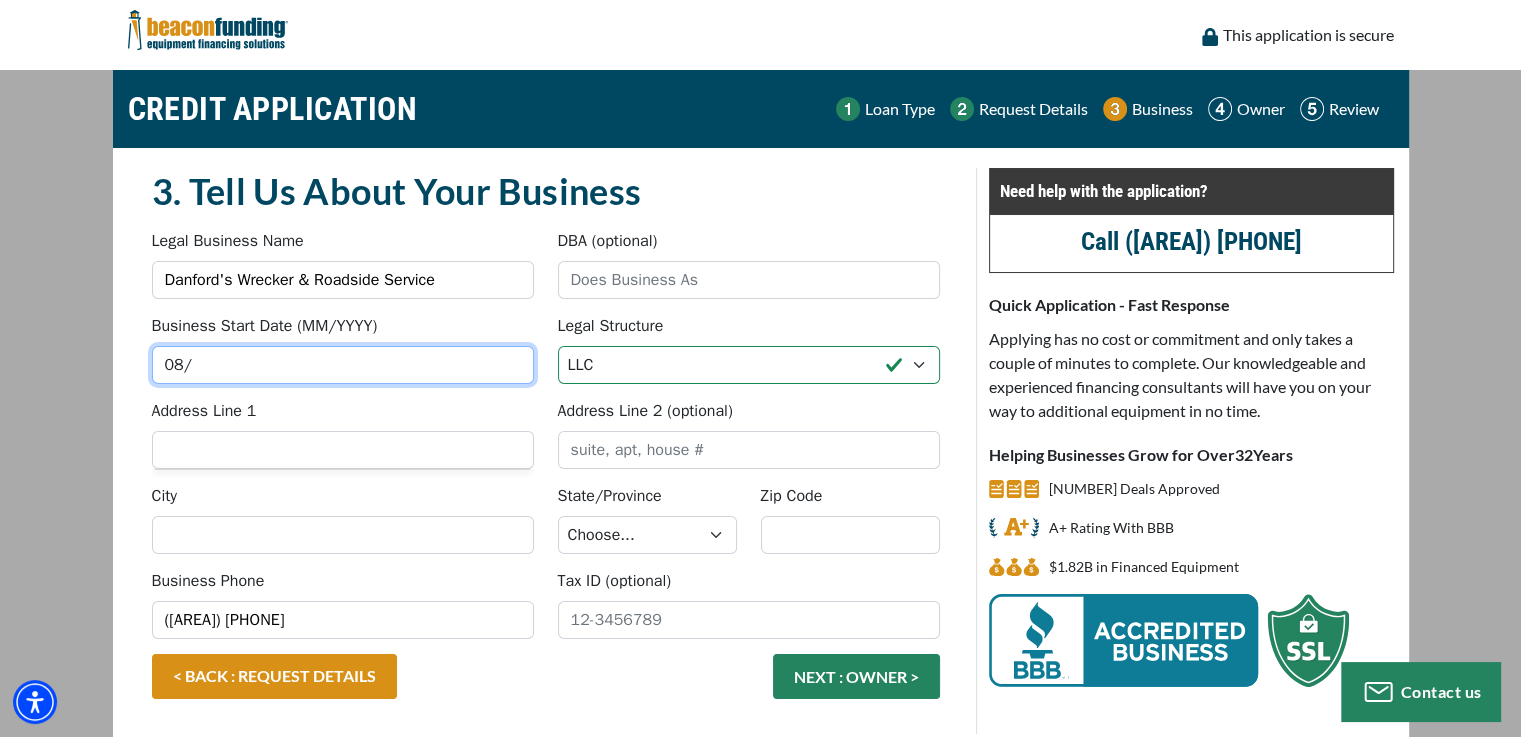 type on "0" 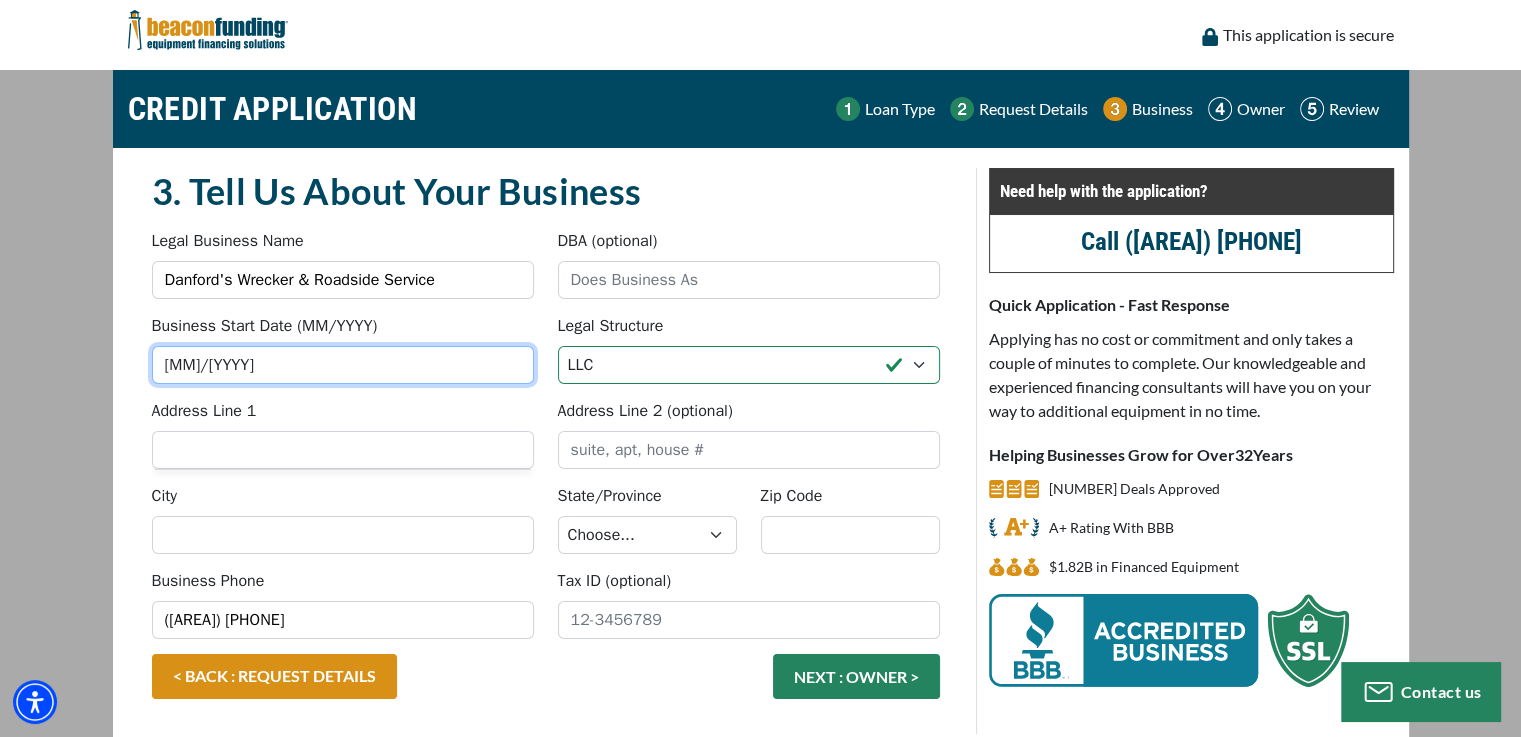 type on "09/2025" 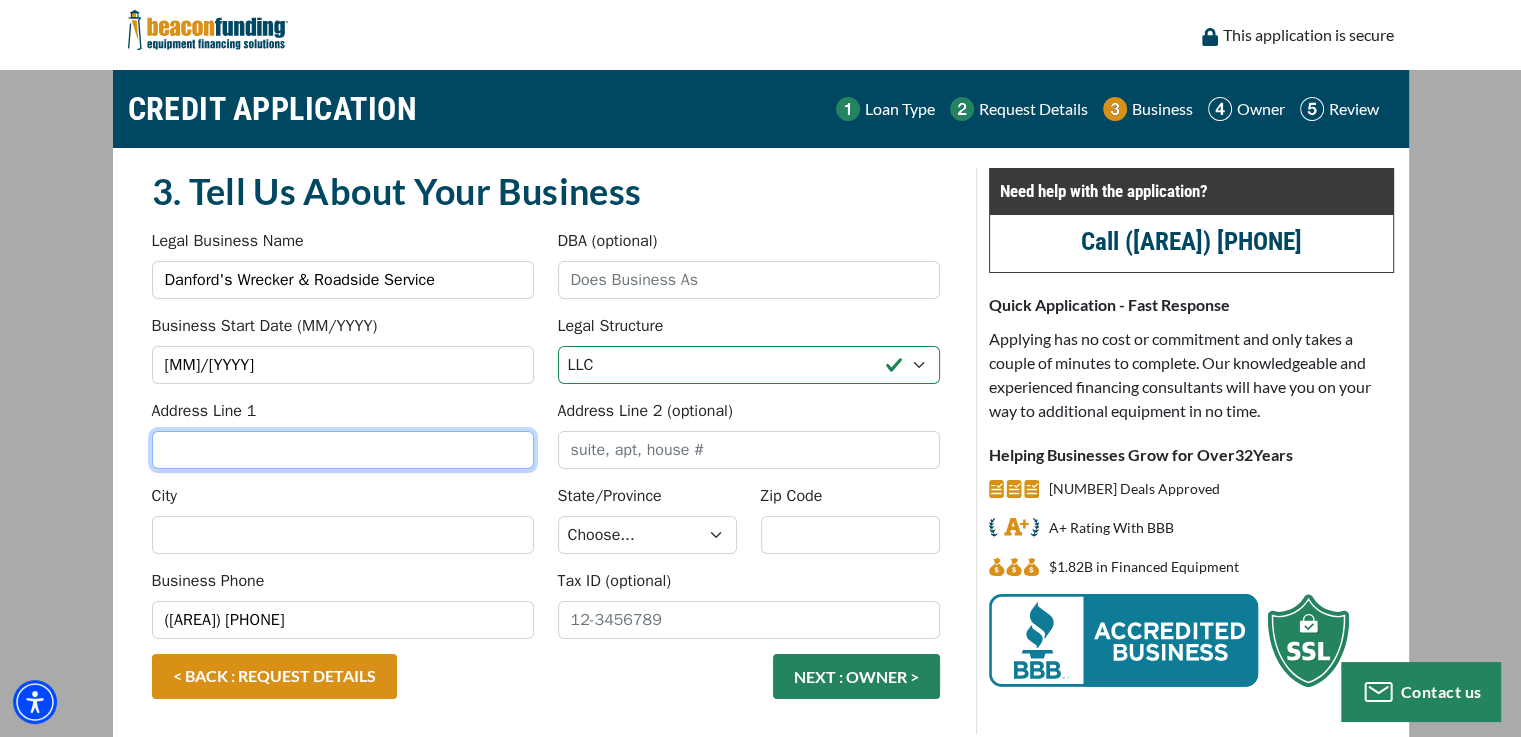 click on "Address Line 1" at bounding box center (343, 450) 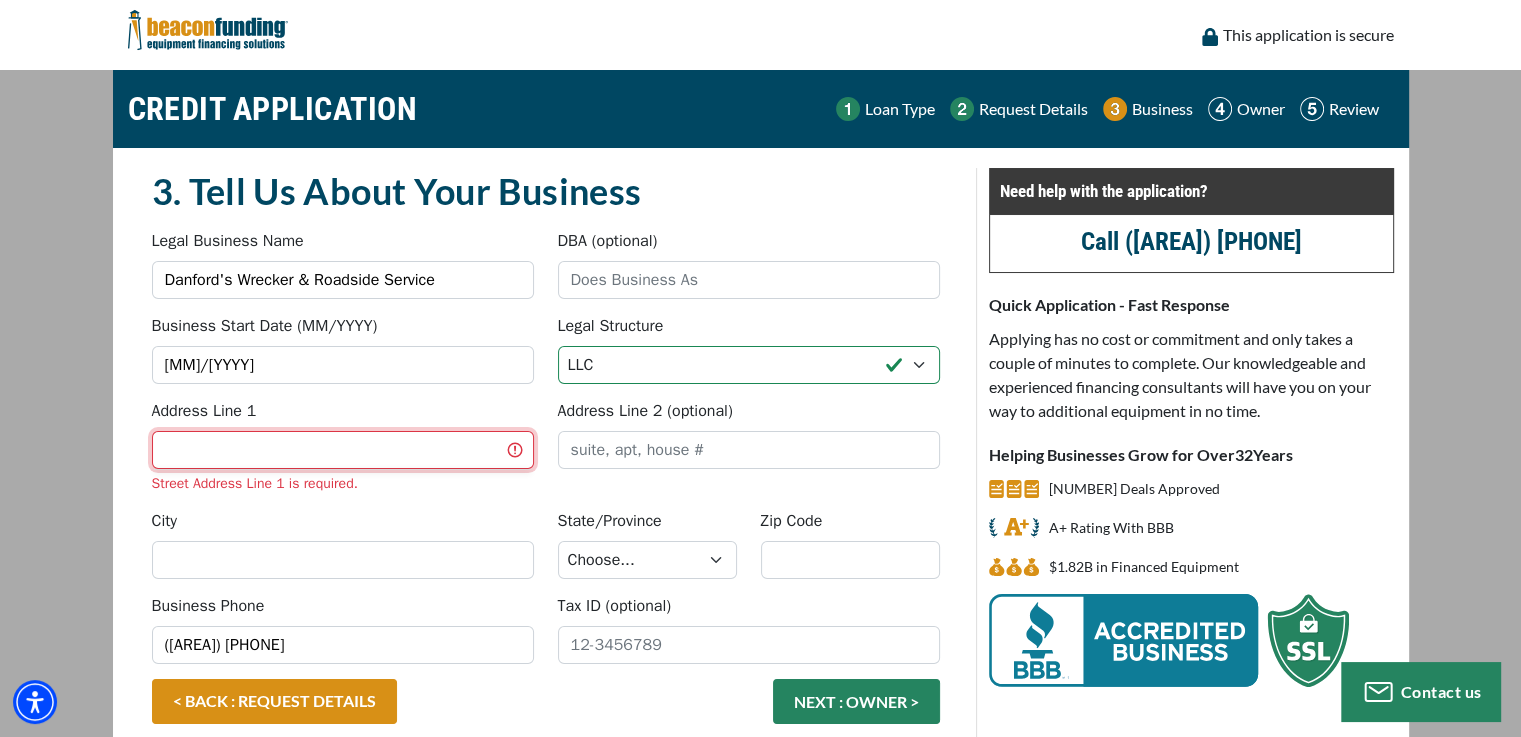 click on "Address Line 1" at bounding box center (343, 450) 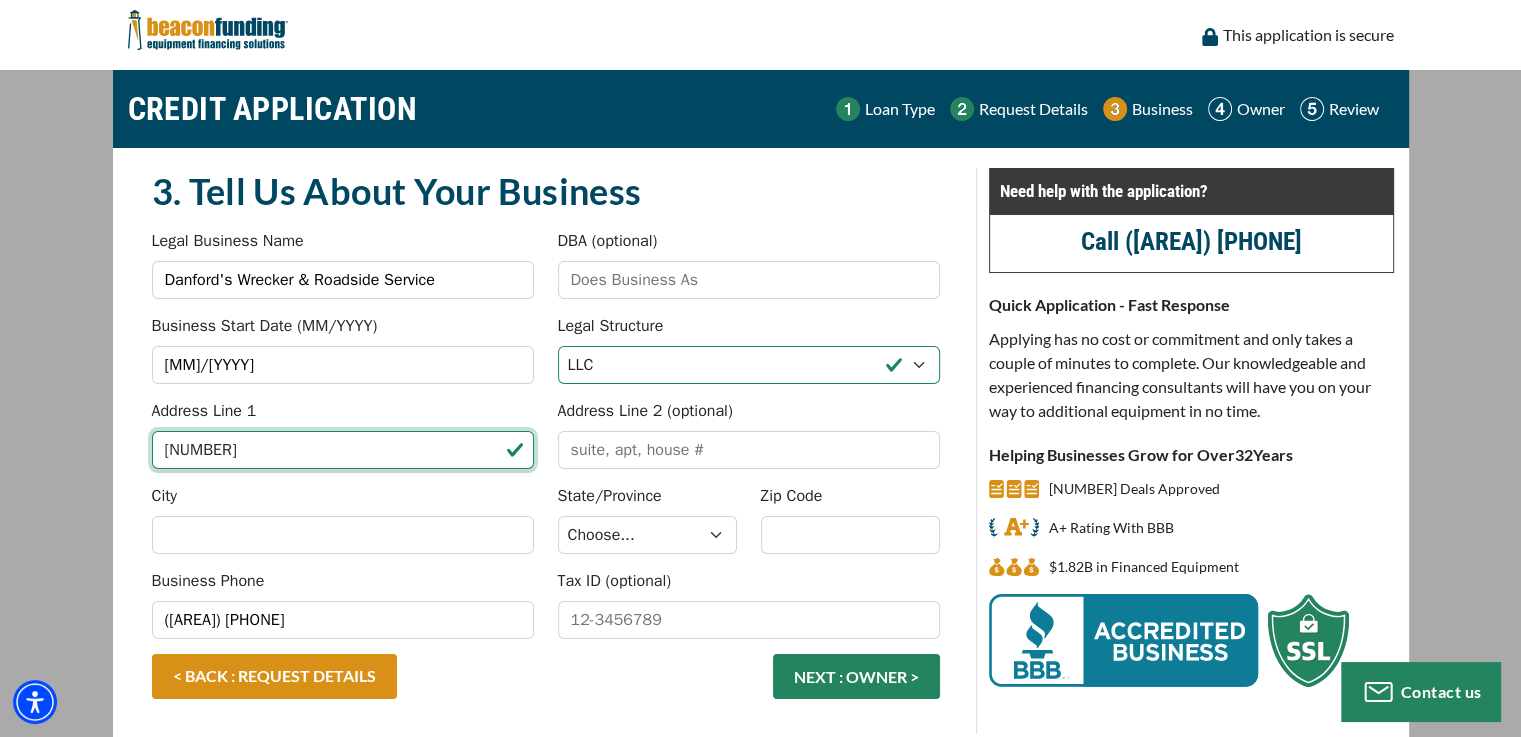click on "3525" at bounding box center (343, 450) 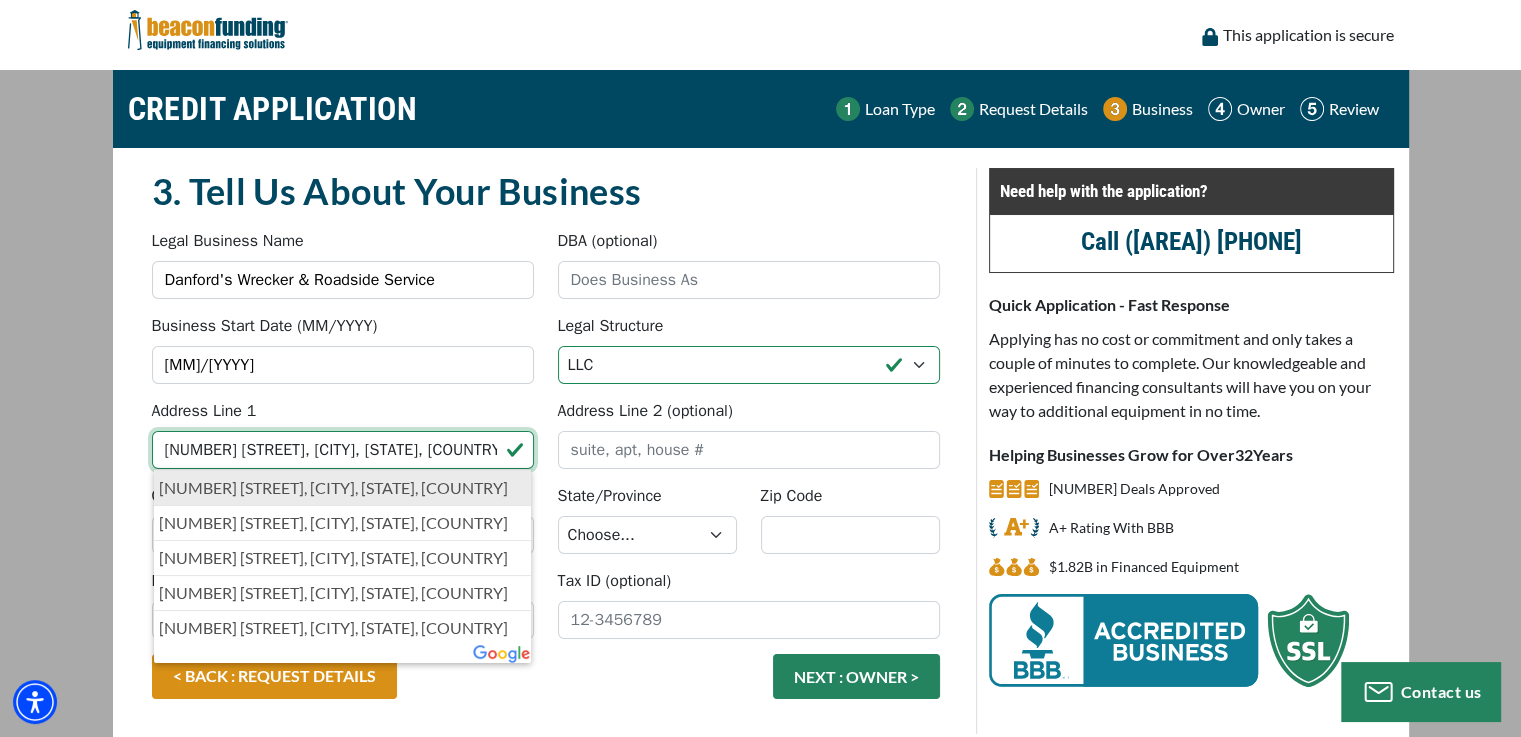 type on "3525 will" 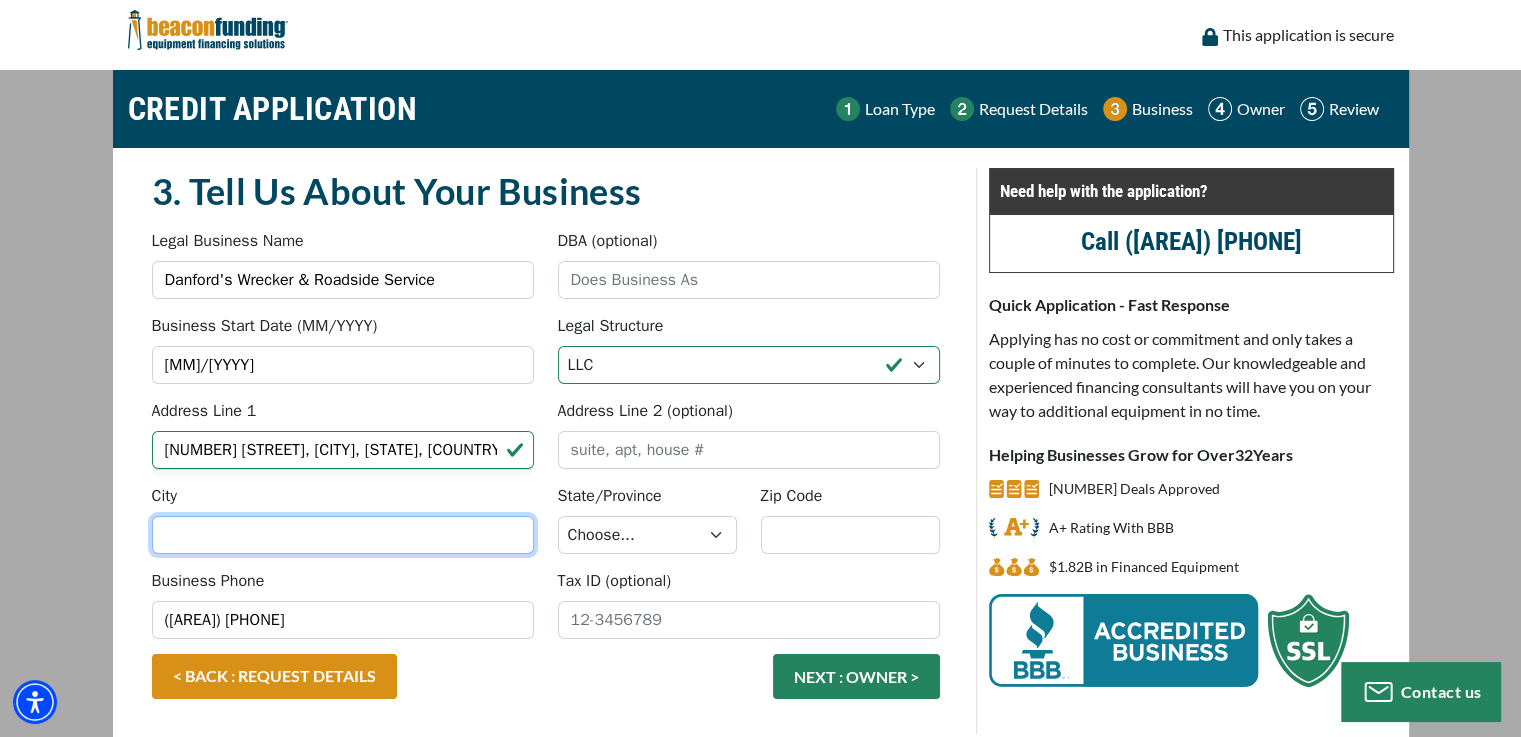 click on "City" at bounding box center (343, 535) 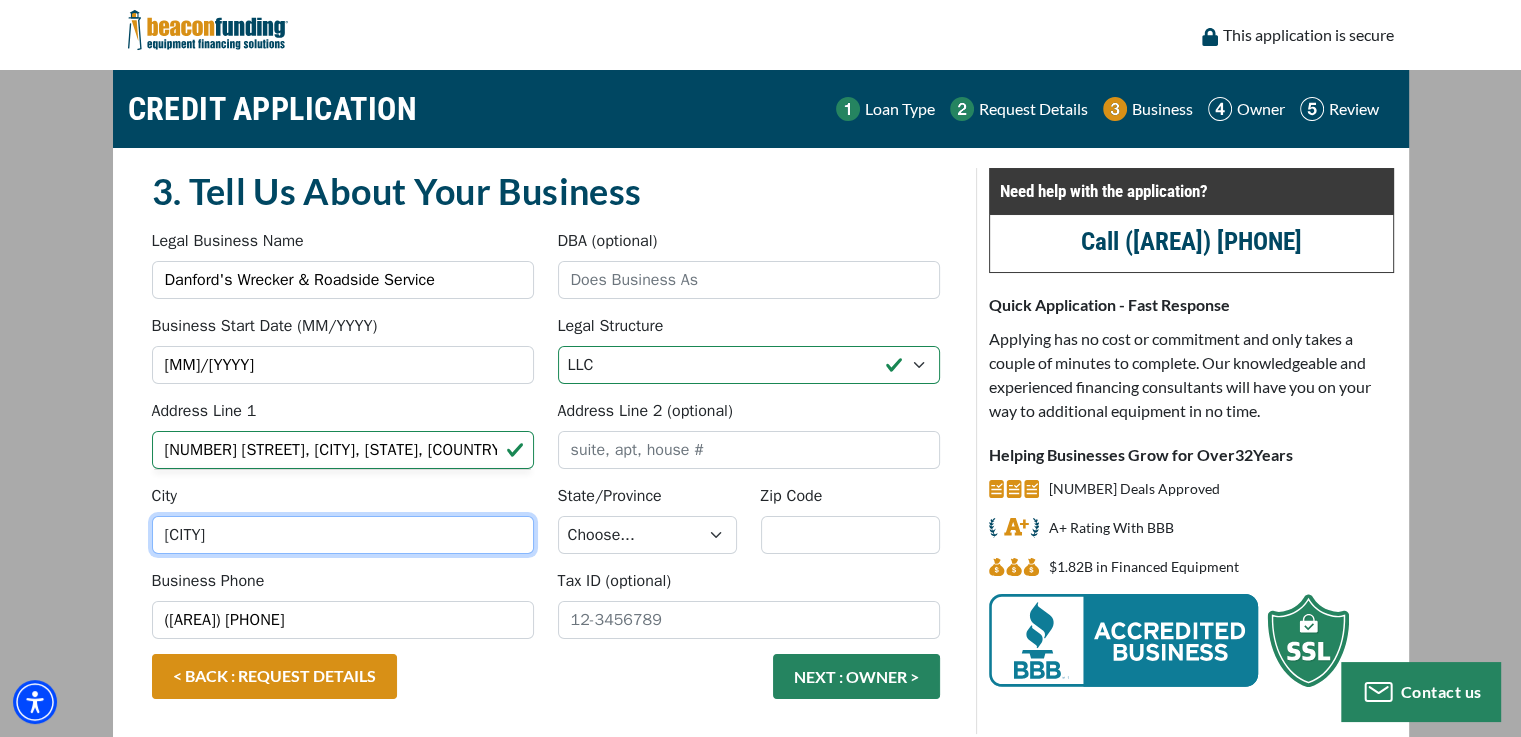 type on "ozark" 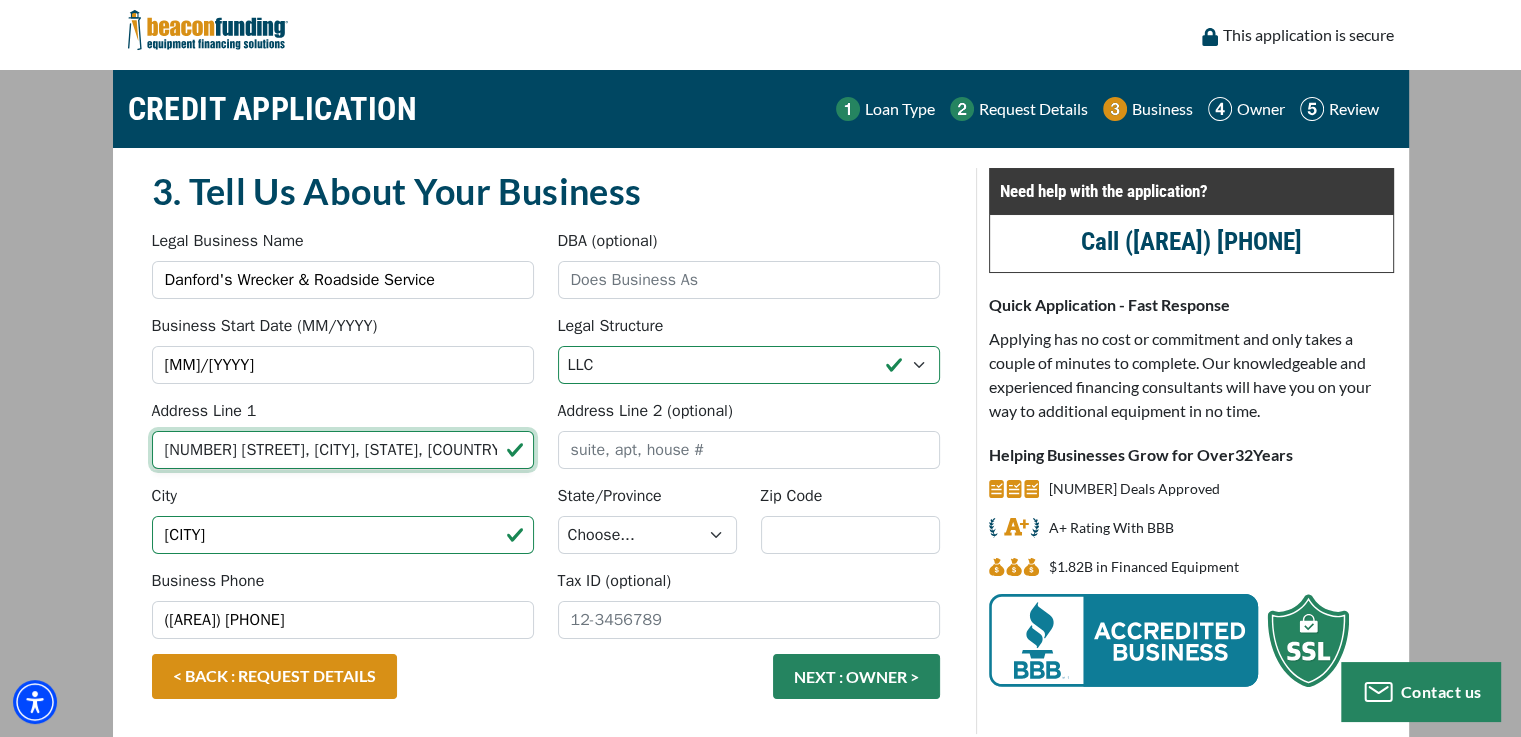 click on "3525 will" at bounding box center (343, 450) 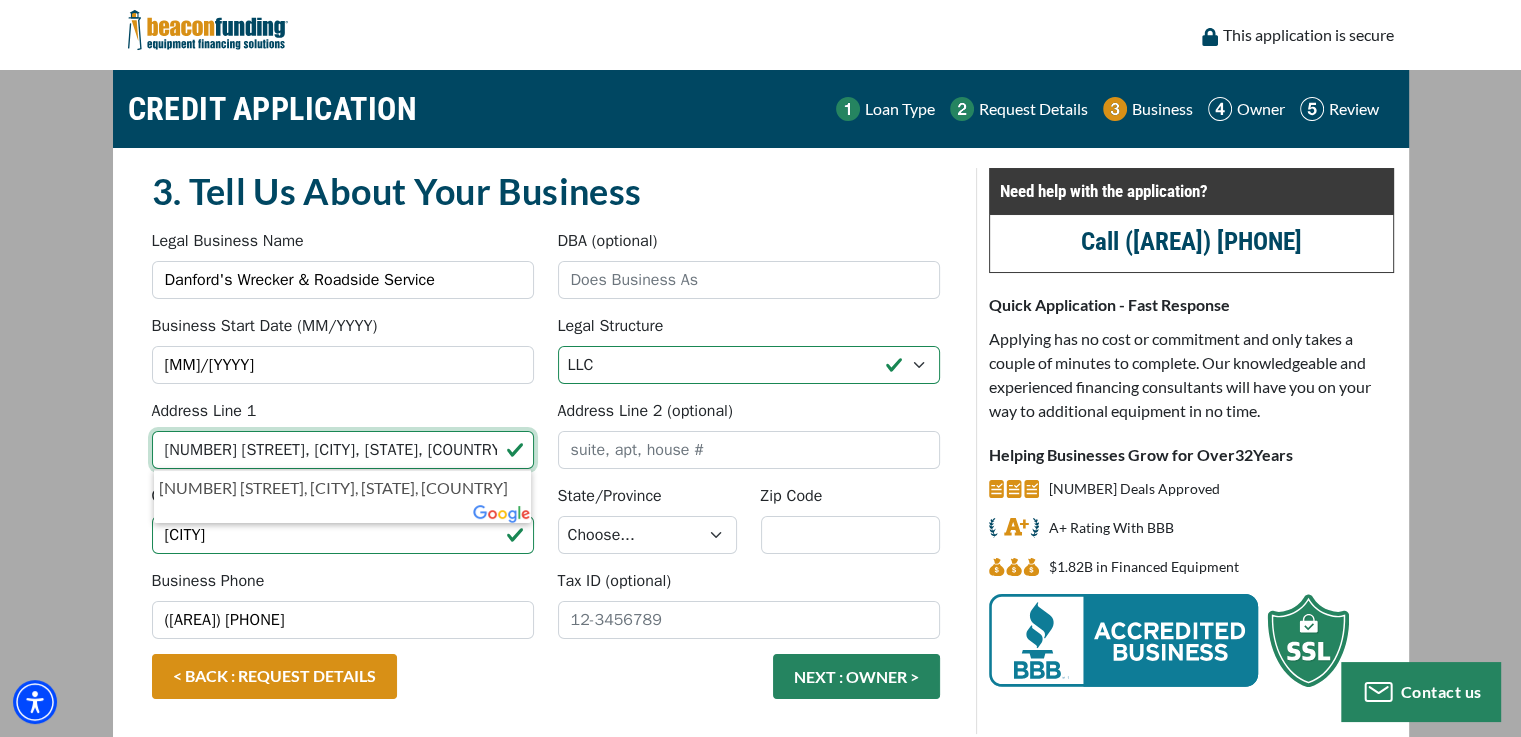 type on "3525 Will Logan Road" 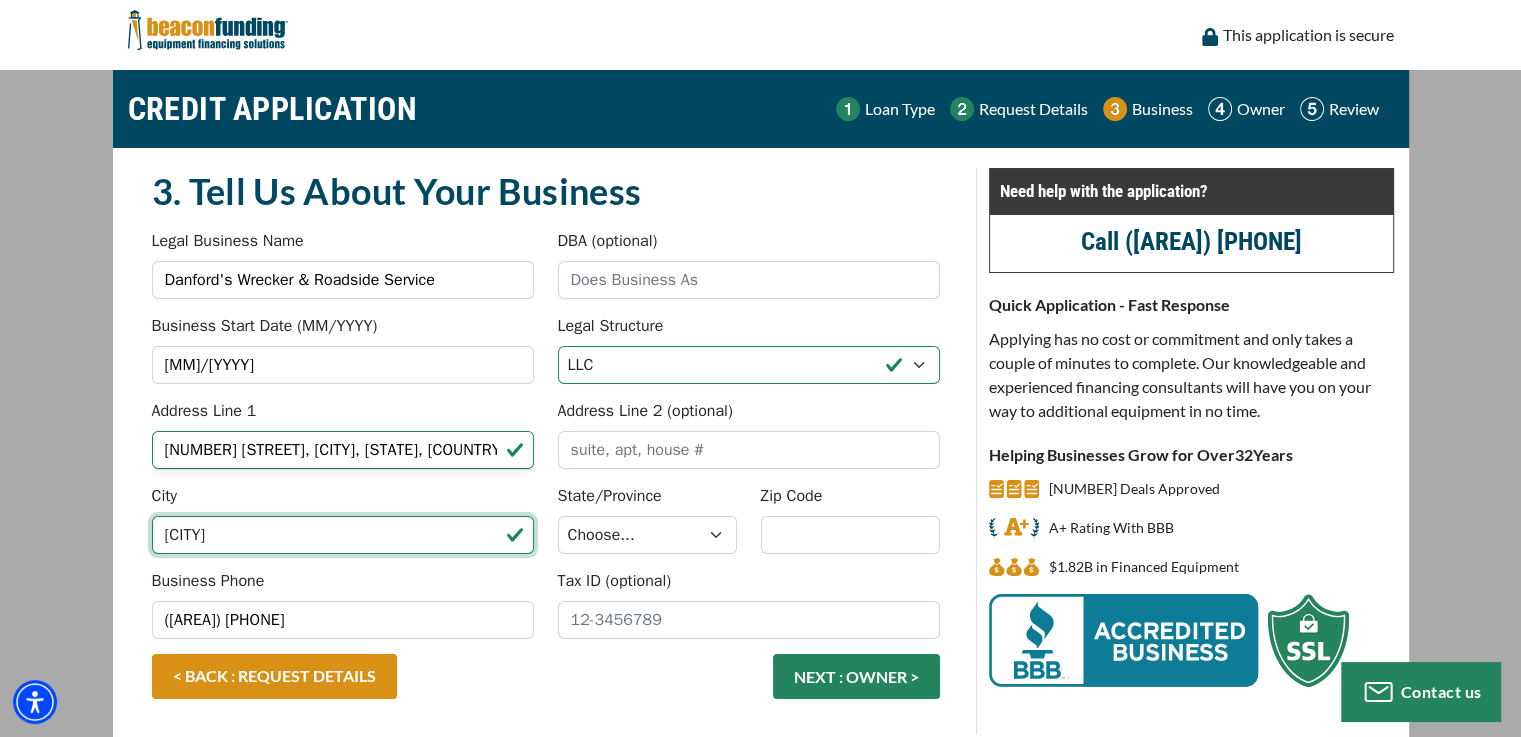 click on "ozark" at bounding box center (343, 535) 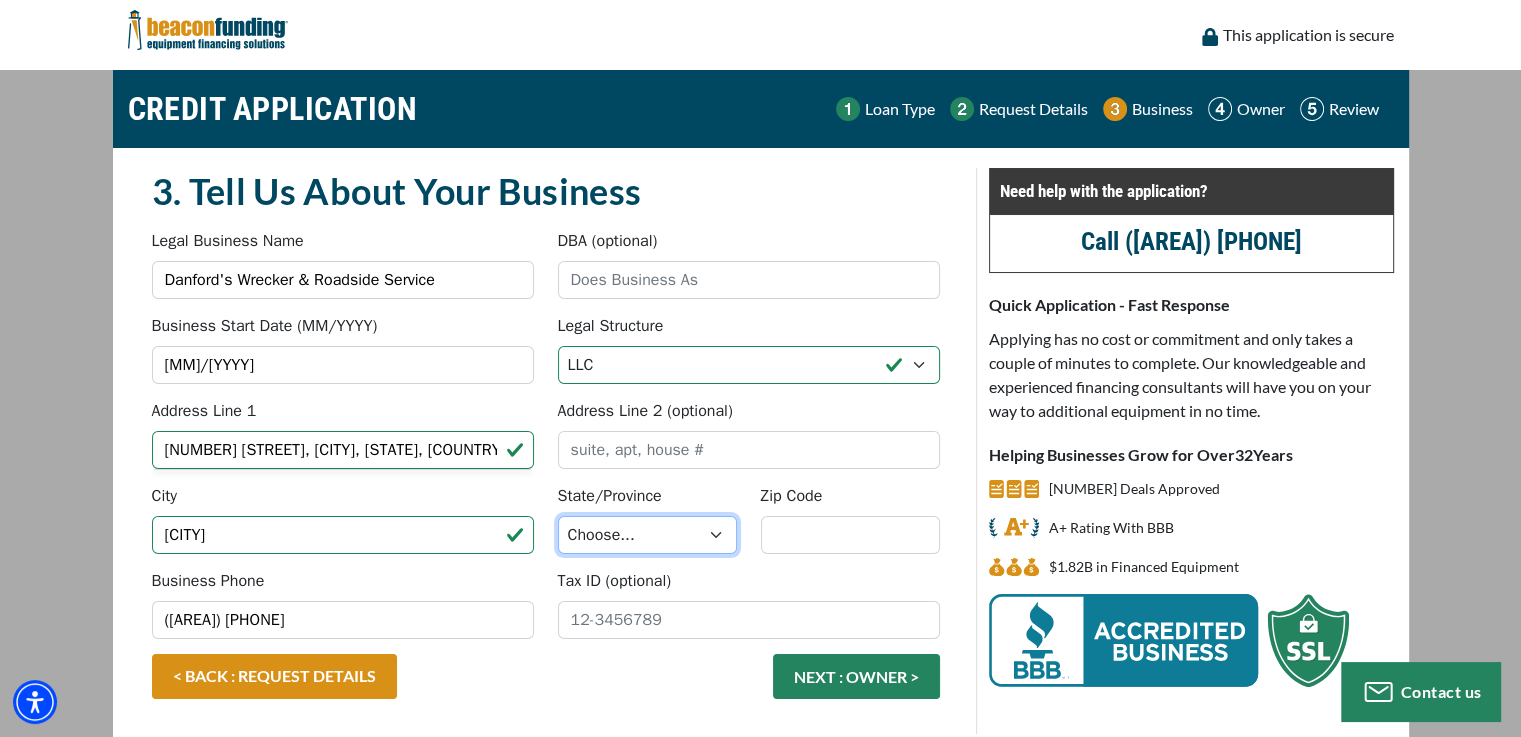 click on "Choose...
AL
AK
AZ
AR
CA
CO
CT
DE
DC
FL
GA
HI
ID
IL
IN
IA
KS
KY
LA
ME
MD
MA
MI
MN
MS
MO
MT
NE
NV
NH
NJ
NM
NY
NC
ND
OH
OK
OR
PA
RI
SC
SD
TN
TX
UT
VT
VA
WA
WV
WI
WY
AB
BC
MB
NB
NF
NT
NS
NU
ON
PE
QC
SK
YK
PR
VI
MX" at bounding box center [647, 535] 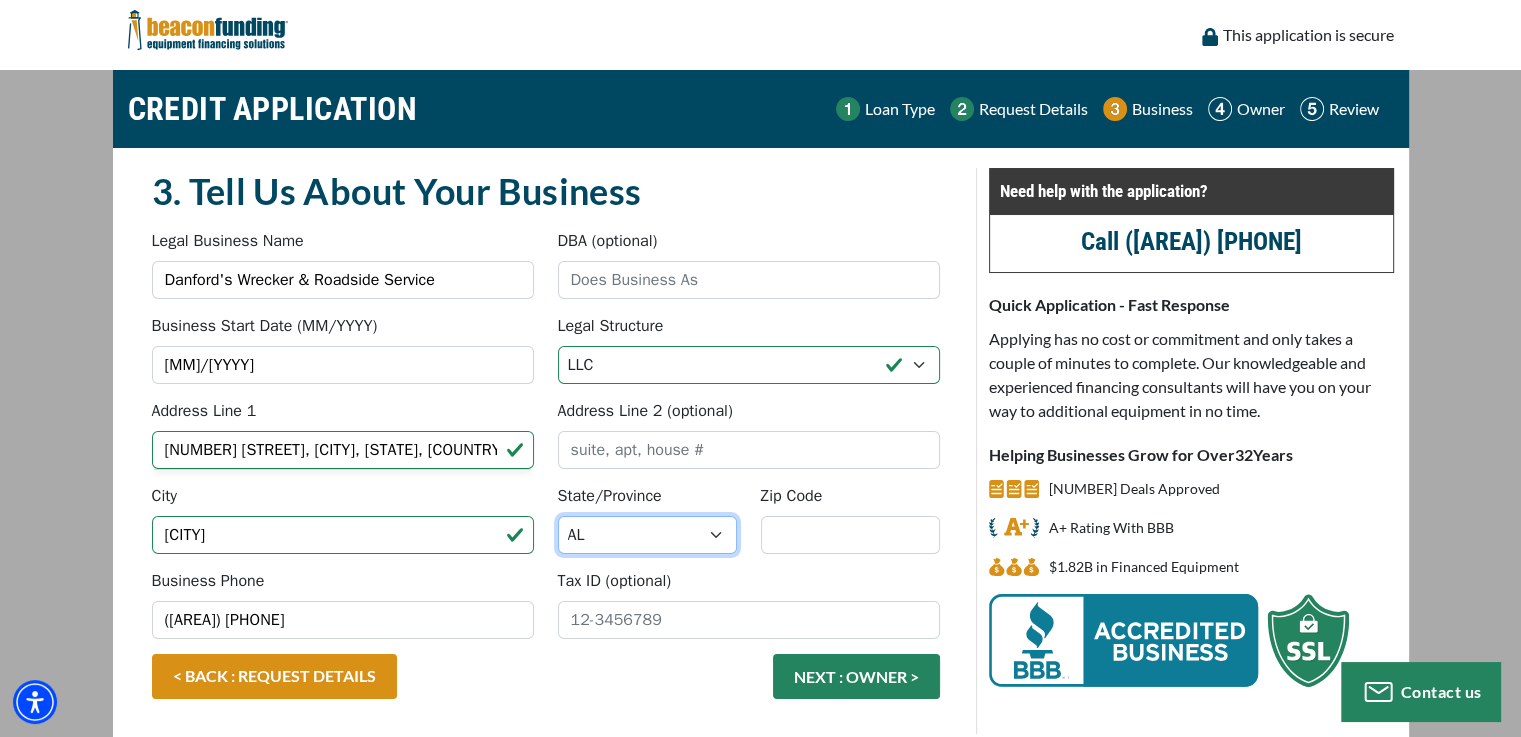 click on "Choose...
AL
AK
AZ
AR
CA
CO
CT
DE
DC
FL
GA
HI
ID
IL
IN
IA
KS
KY
LA
ME
MD
MA
MI
MN
MS
MO
MT
NE
NV
NH
NJ
NM
NY
NC
ND
OH
OK
OR
PA
RI
SC
SD
TN
TX
UT
VT
VA
WA
WV
WI
WY
AB
BC
MB
NB
NF
NT
NS
NU
ON
PE
QC
SK
YK
PR
VI
MX" at bounding box center (647, 535) 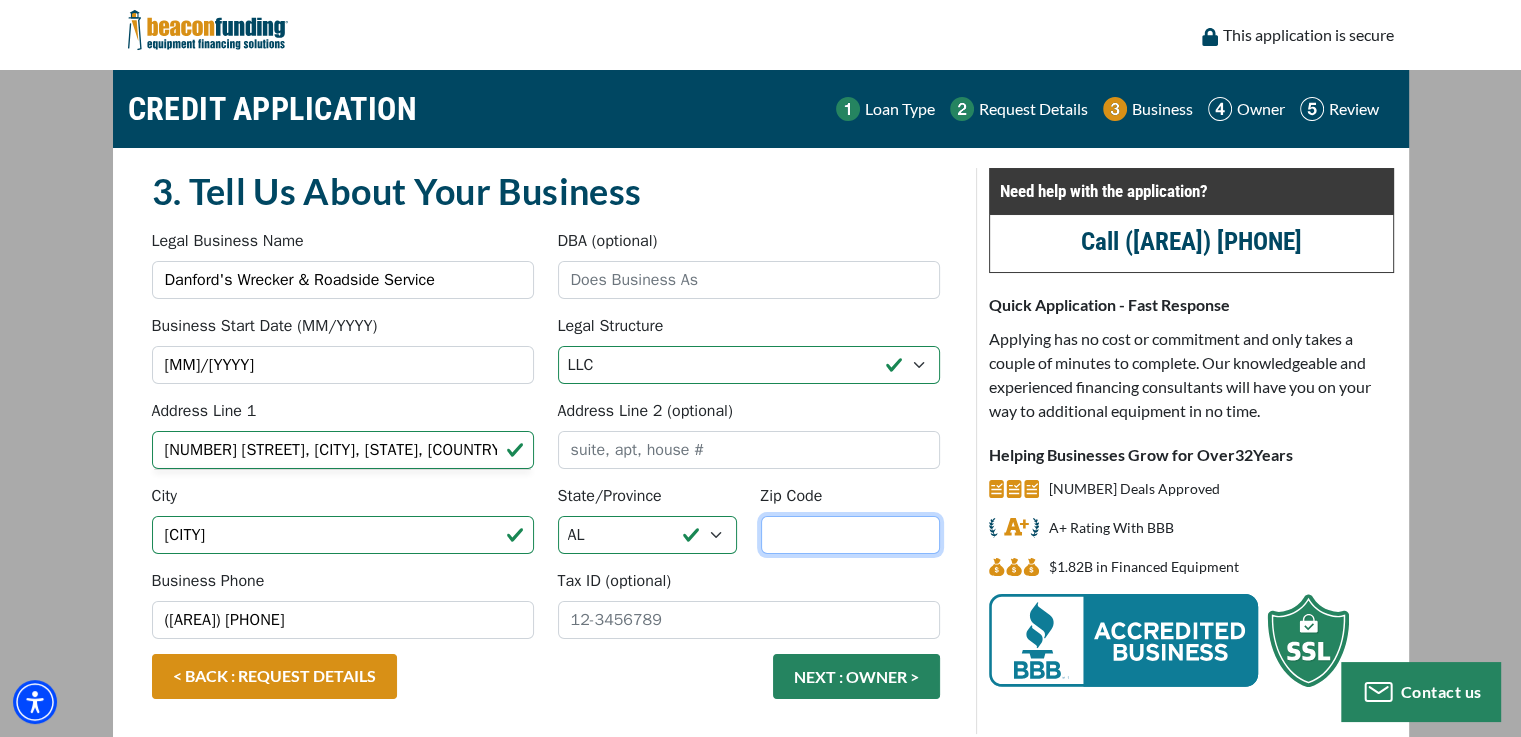 click on "Zip Code" at bounding box center [850, 535] 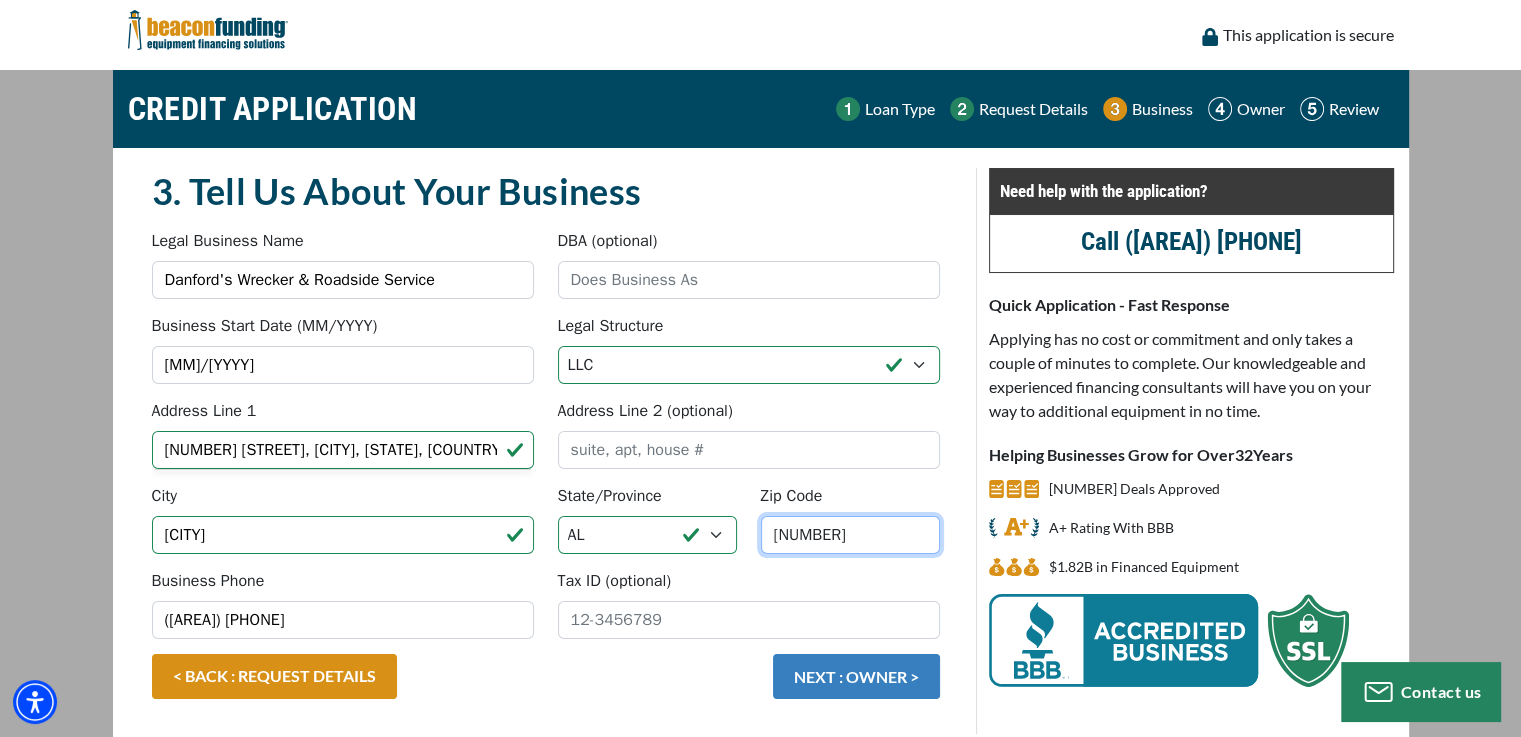 type on "36360" 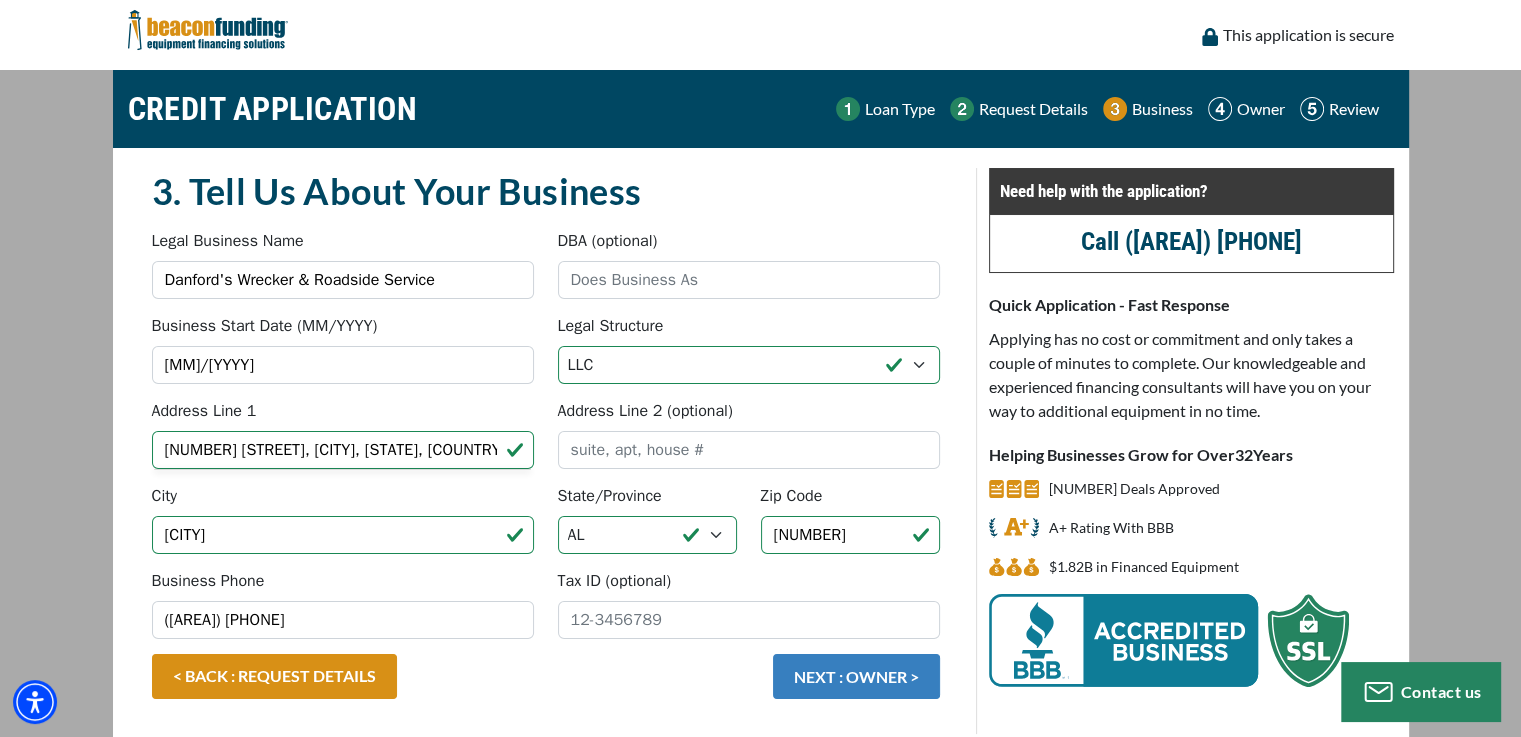 click on "NEXT : OWNER >" at bounding box center [856, 676] 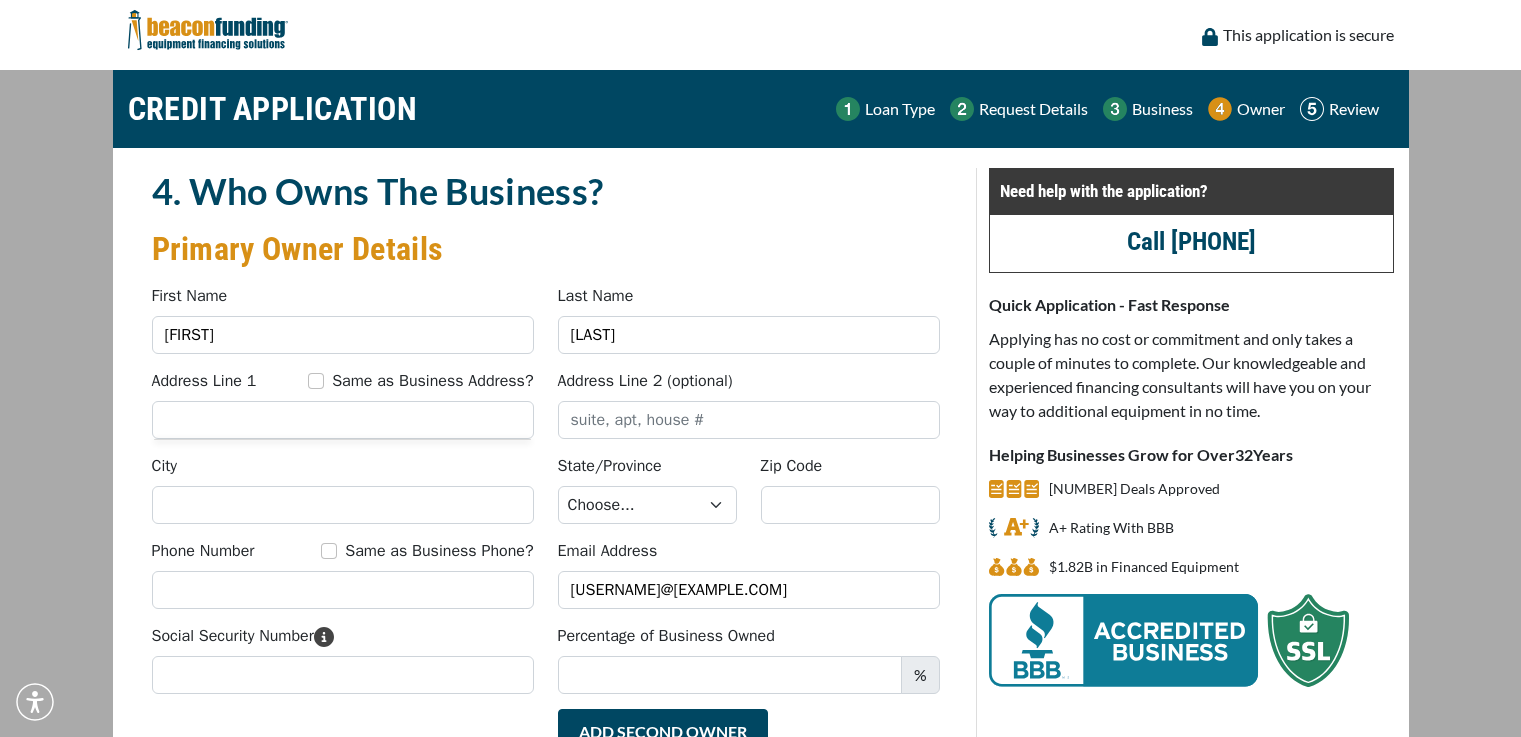 scroll, scrollTop: 0, scrollLeft: 0, axis: both 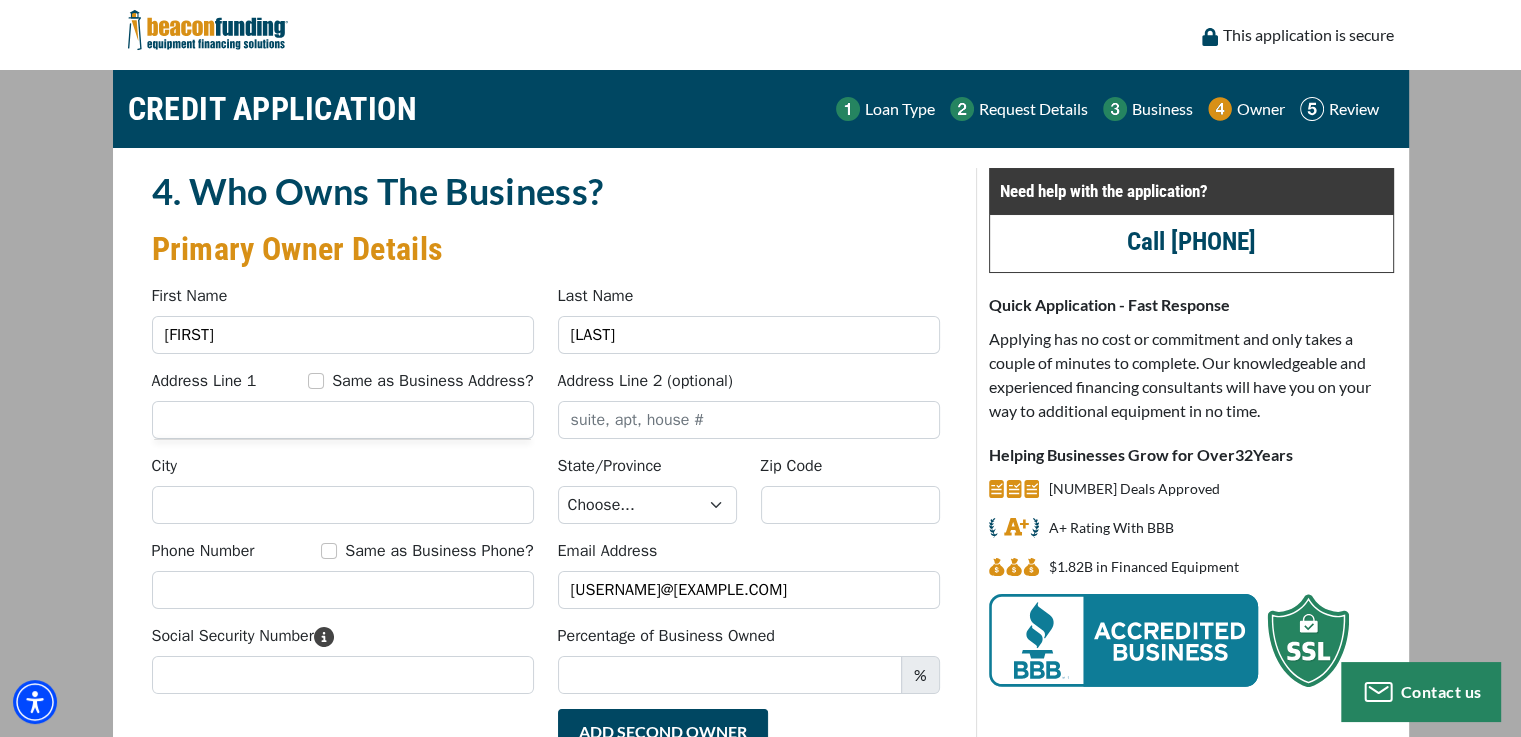 click on "Address Line 1
Same as Business Address?" at bounding box center (343, 404) 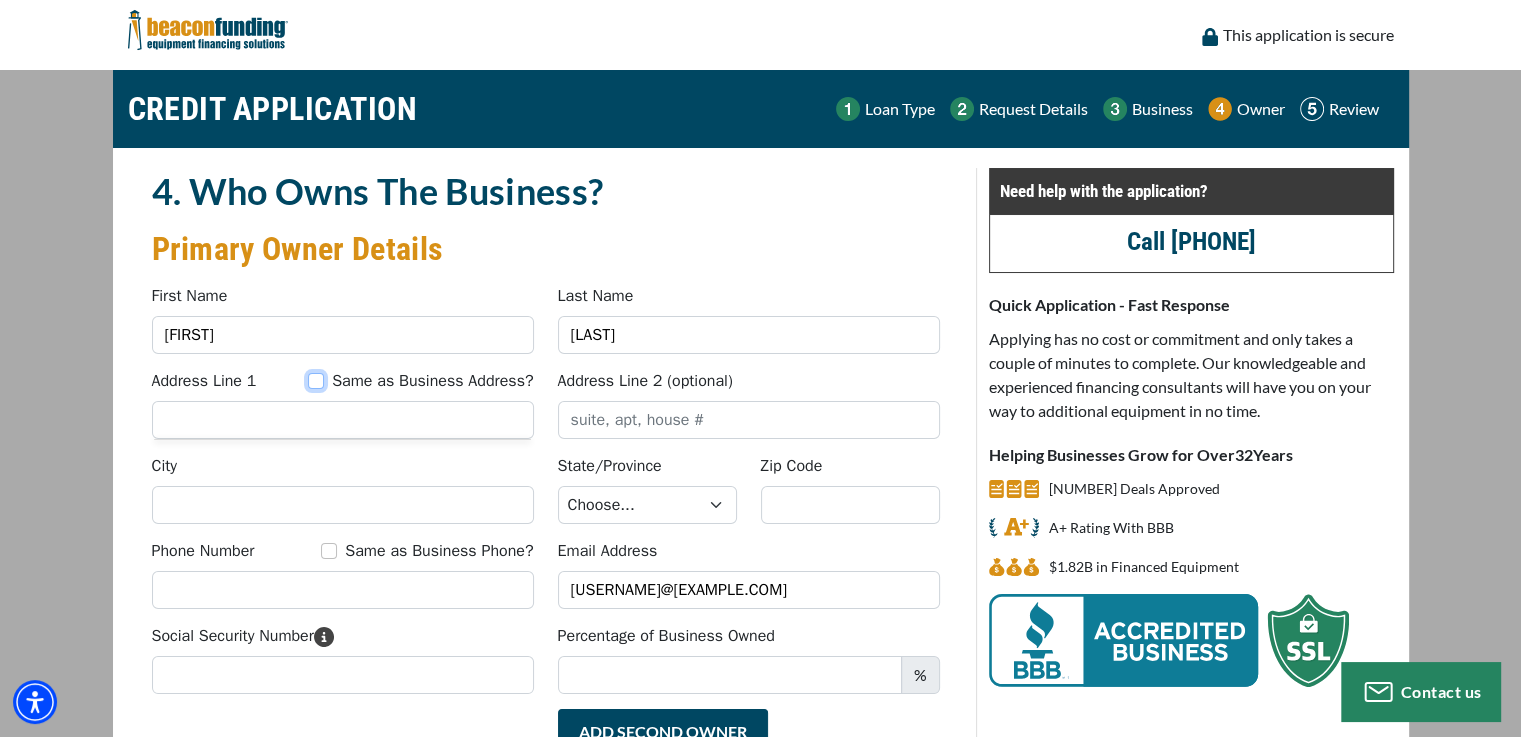 click on "Same as Business Address?" at bounding box center [316, 381] 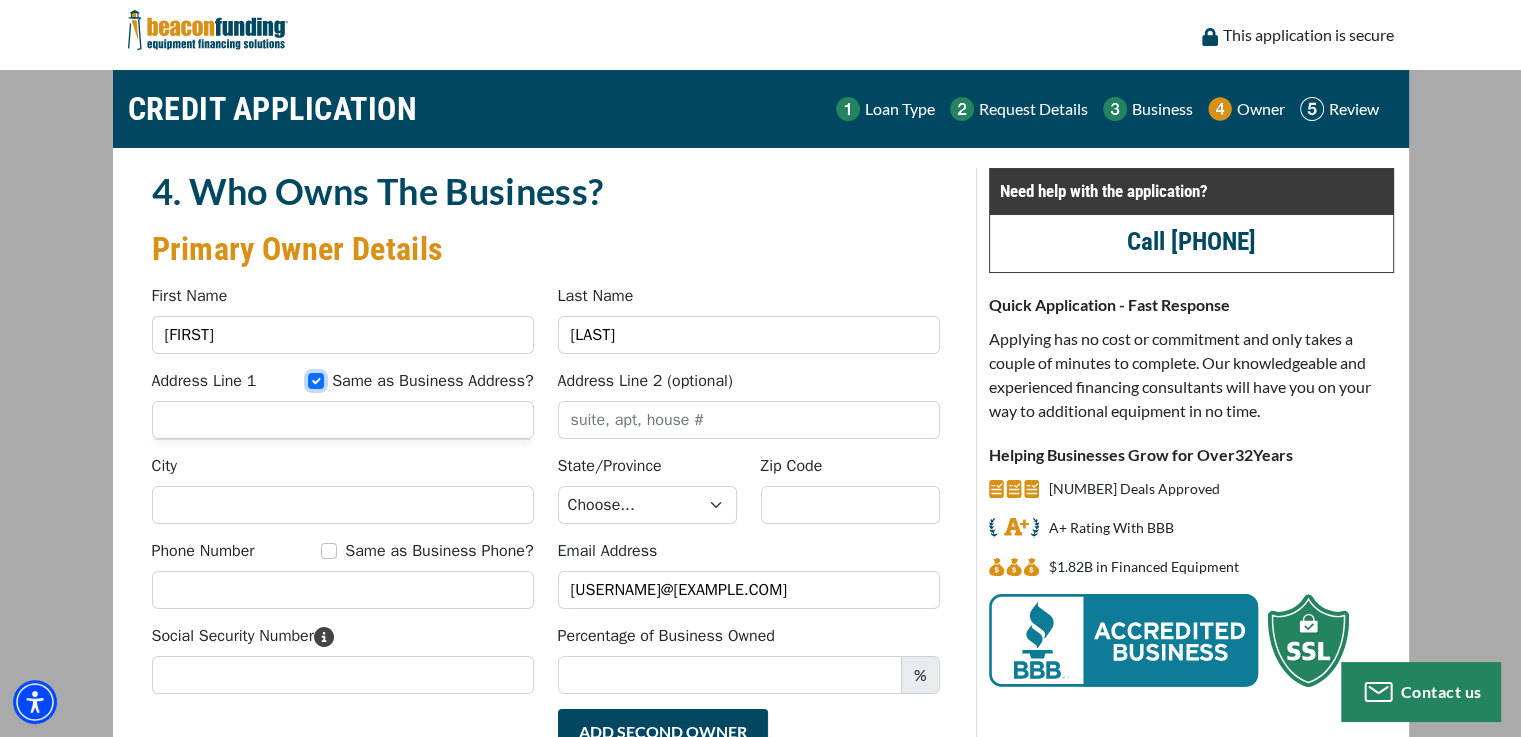 type on "[NUMBER] [STREET], [CITY], [STATE], [COUNTRY]" 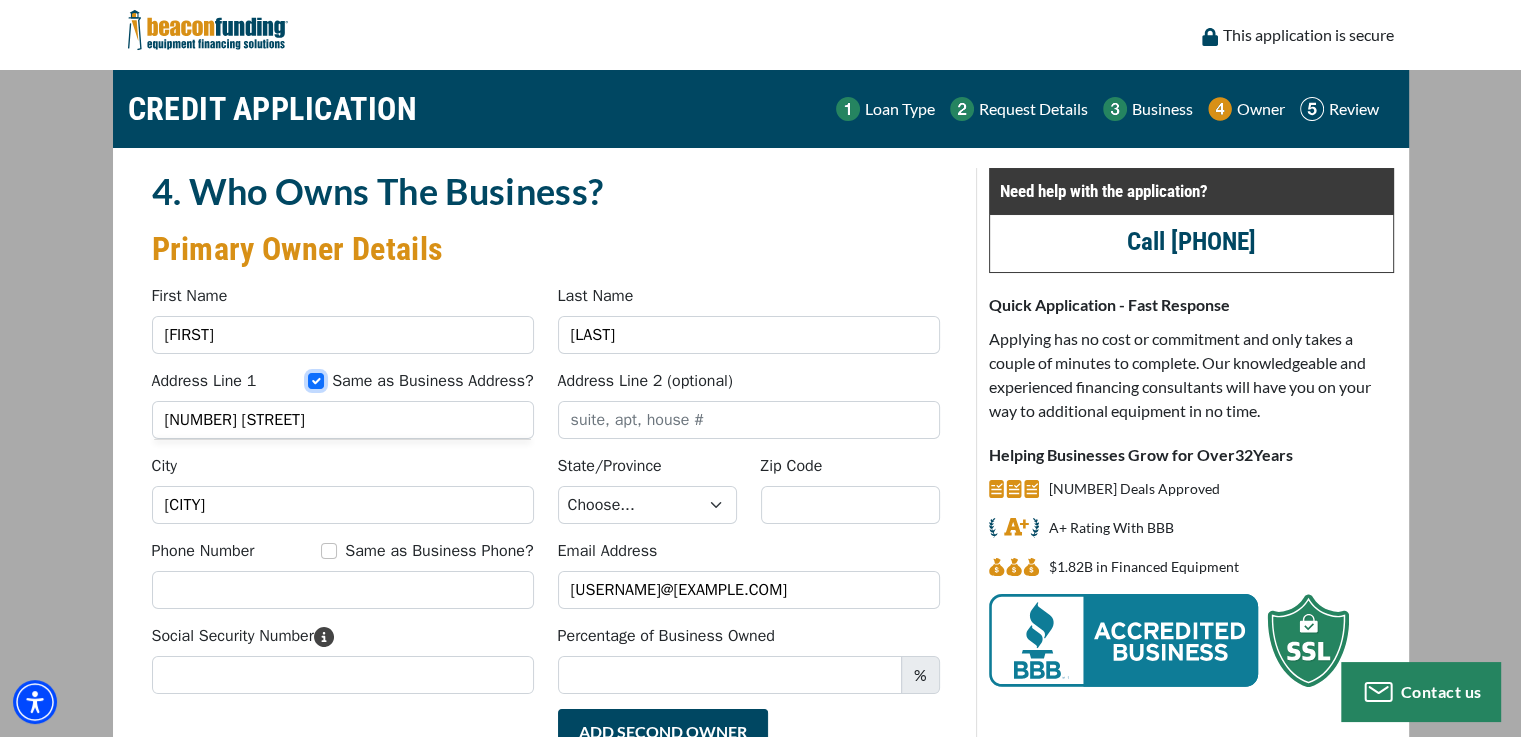 select on "2" 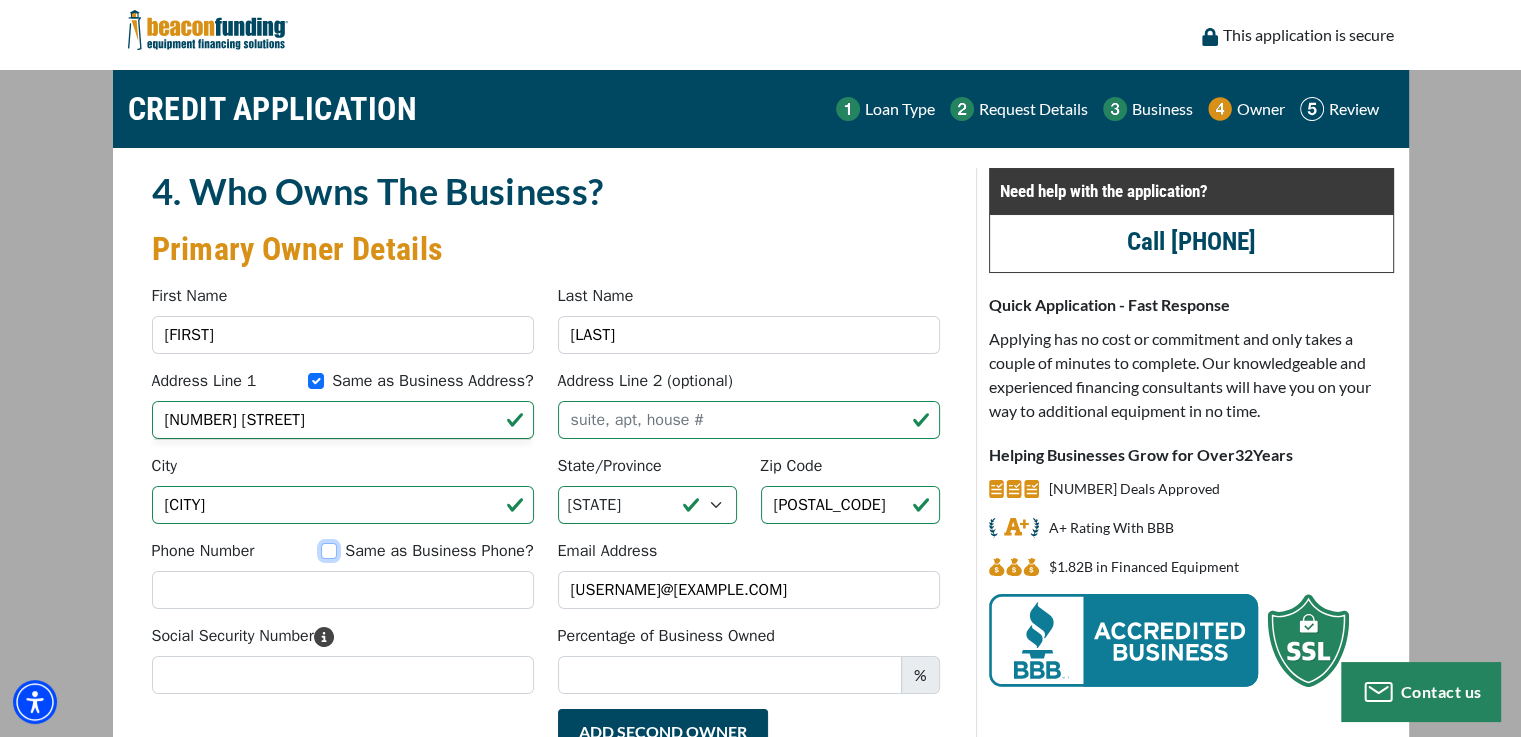 click on "Same as Business Phone?" at bounding box center [329, 551] 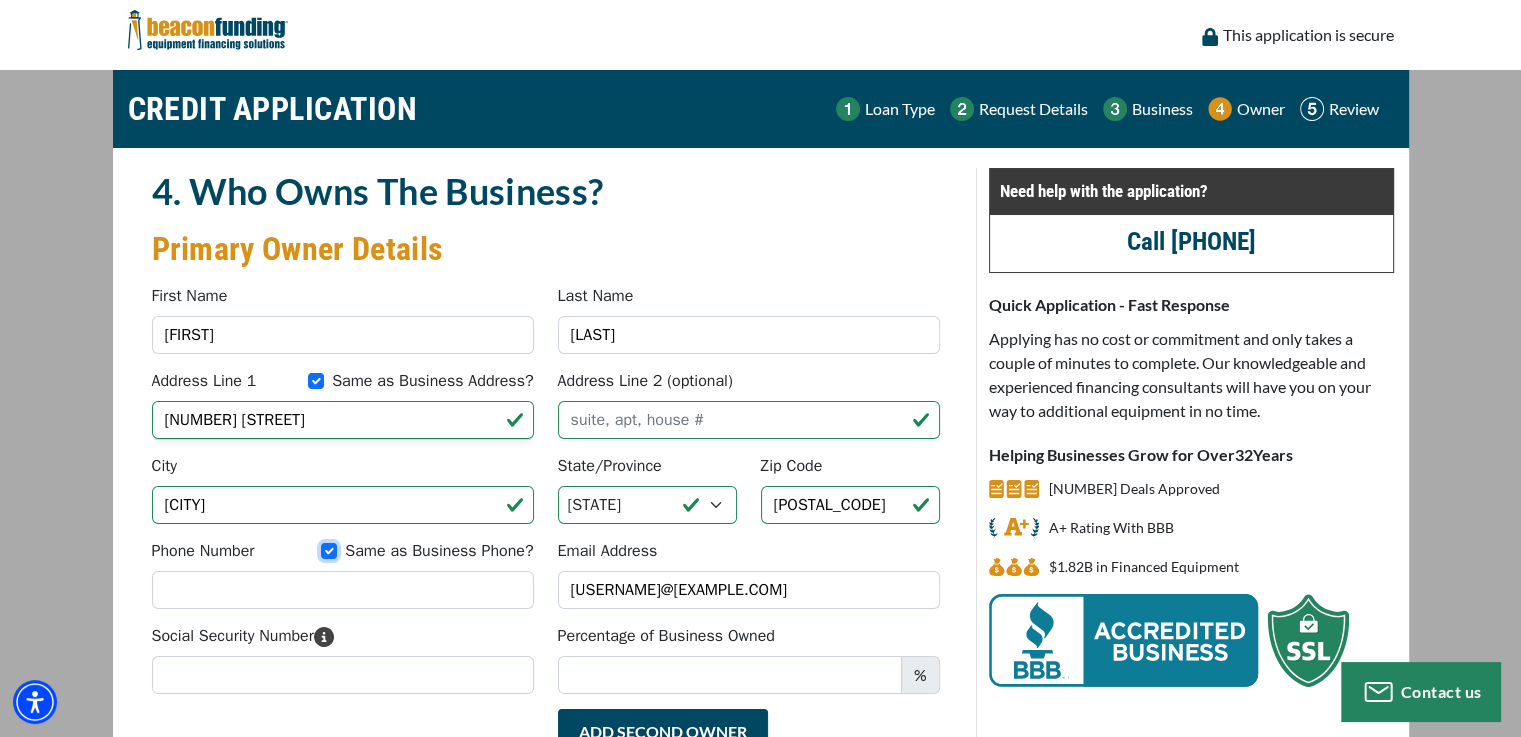 type on "([PHONE])" 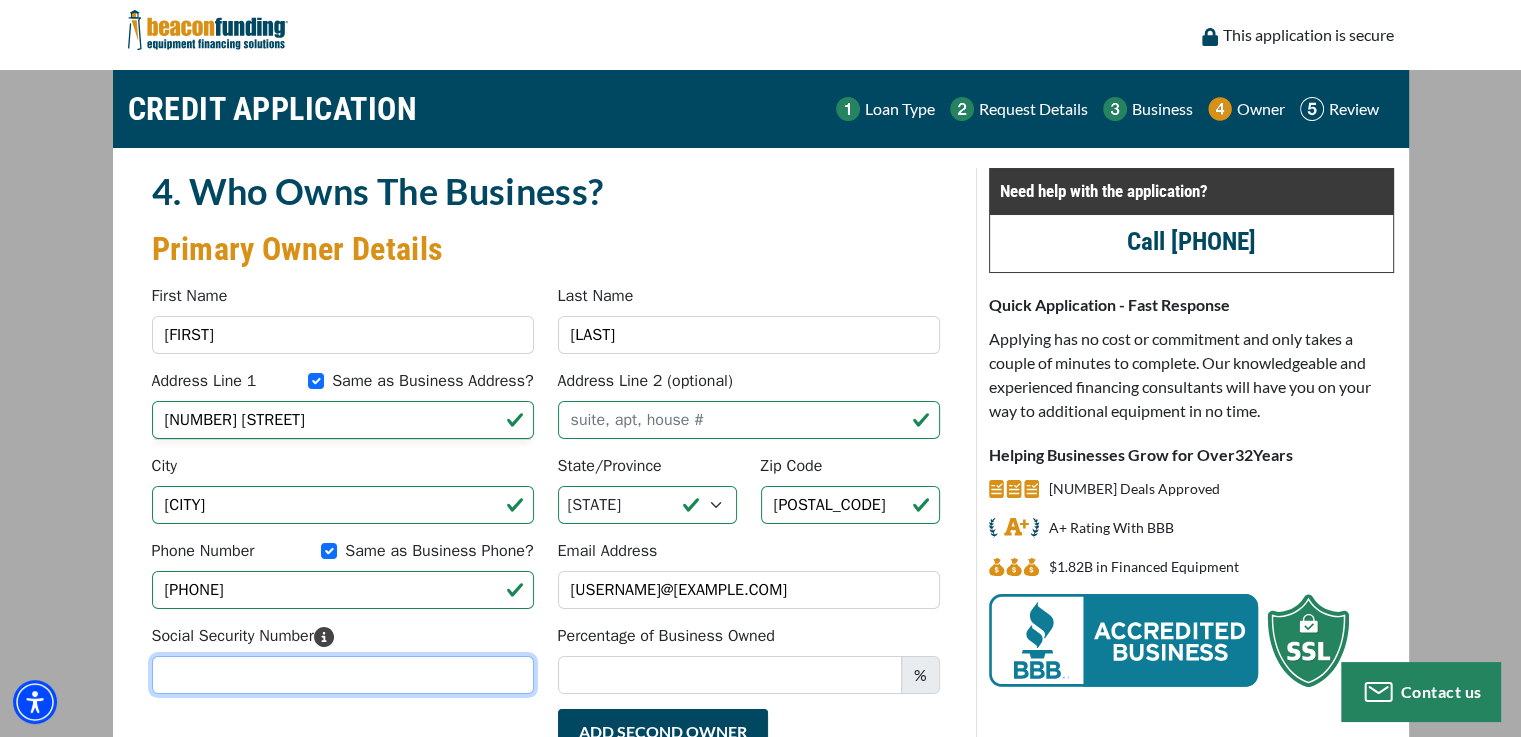 click on "Social Security Number" at bounding box center [343, 675] 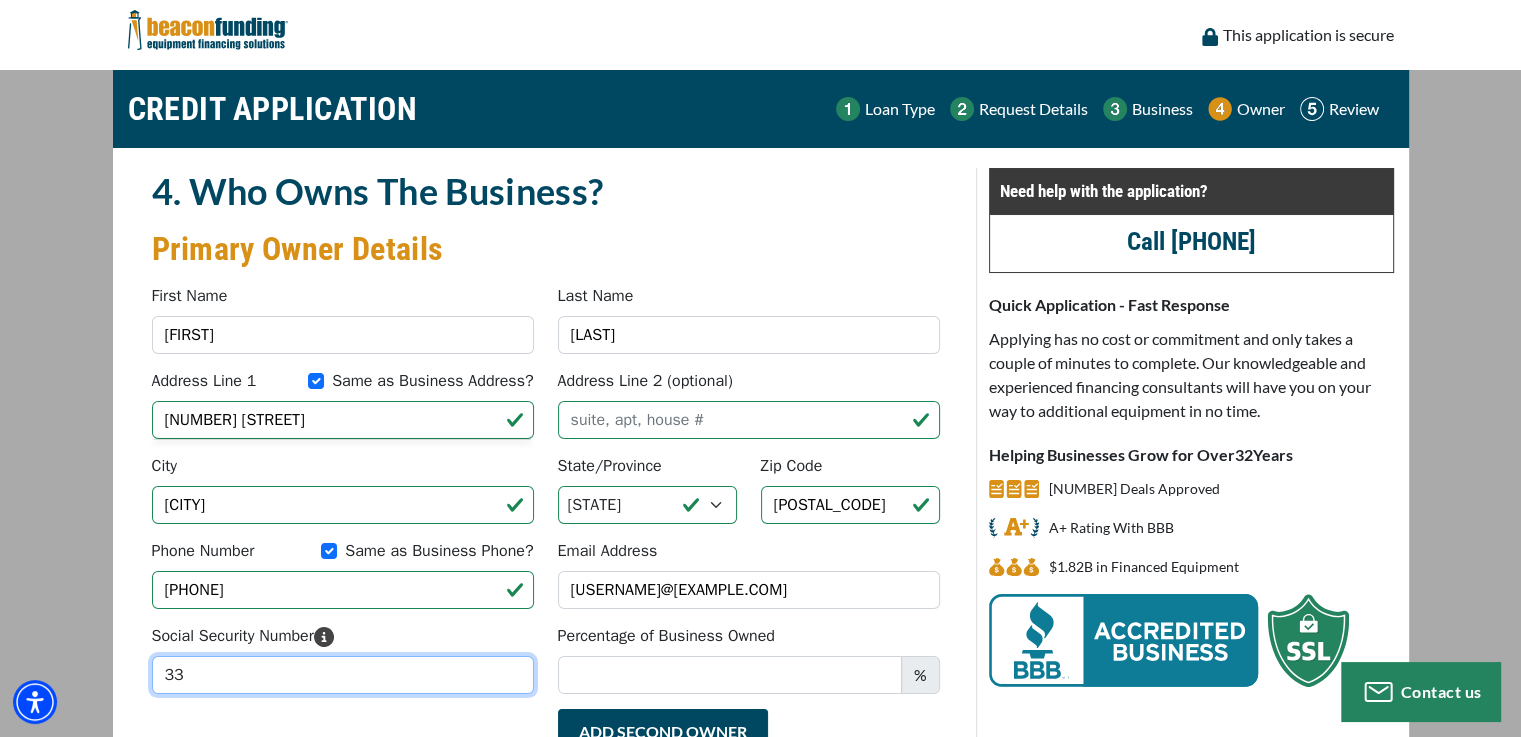 type on "3" 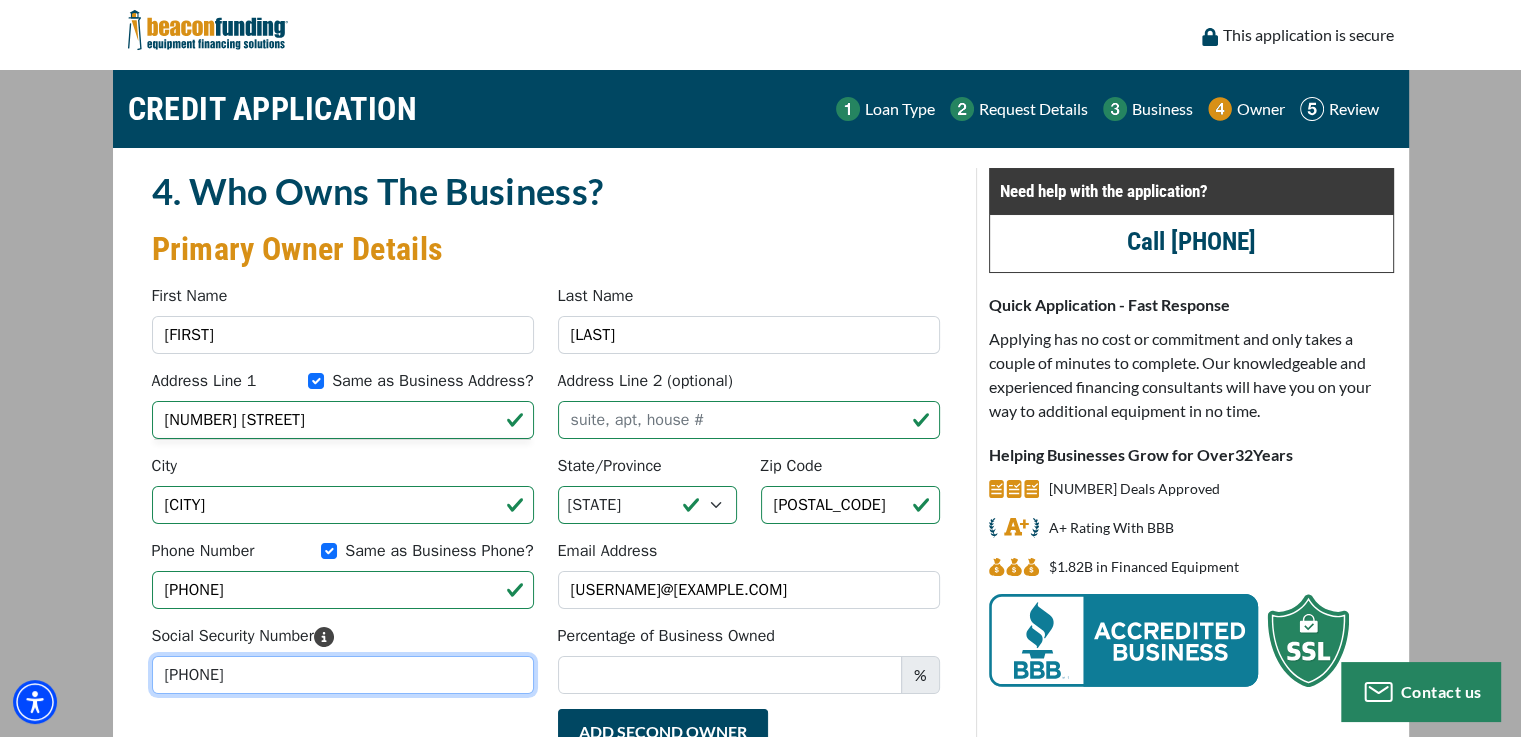 type on "422-45-6918" 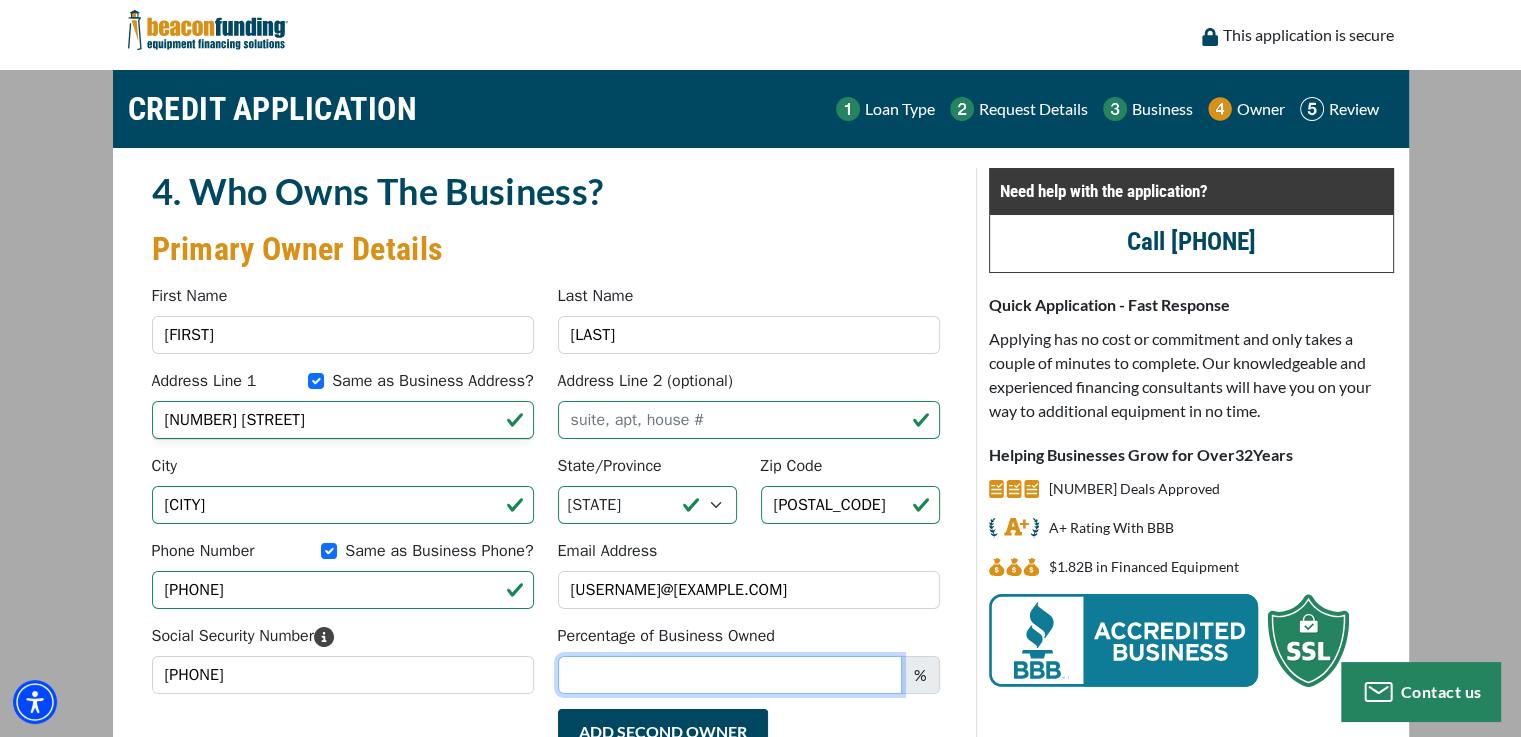 click on "Percentage of Business Owned" at bounding box center (730, 675) 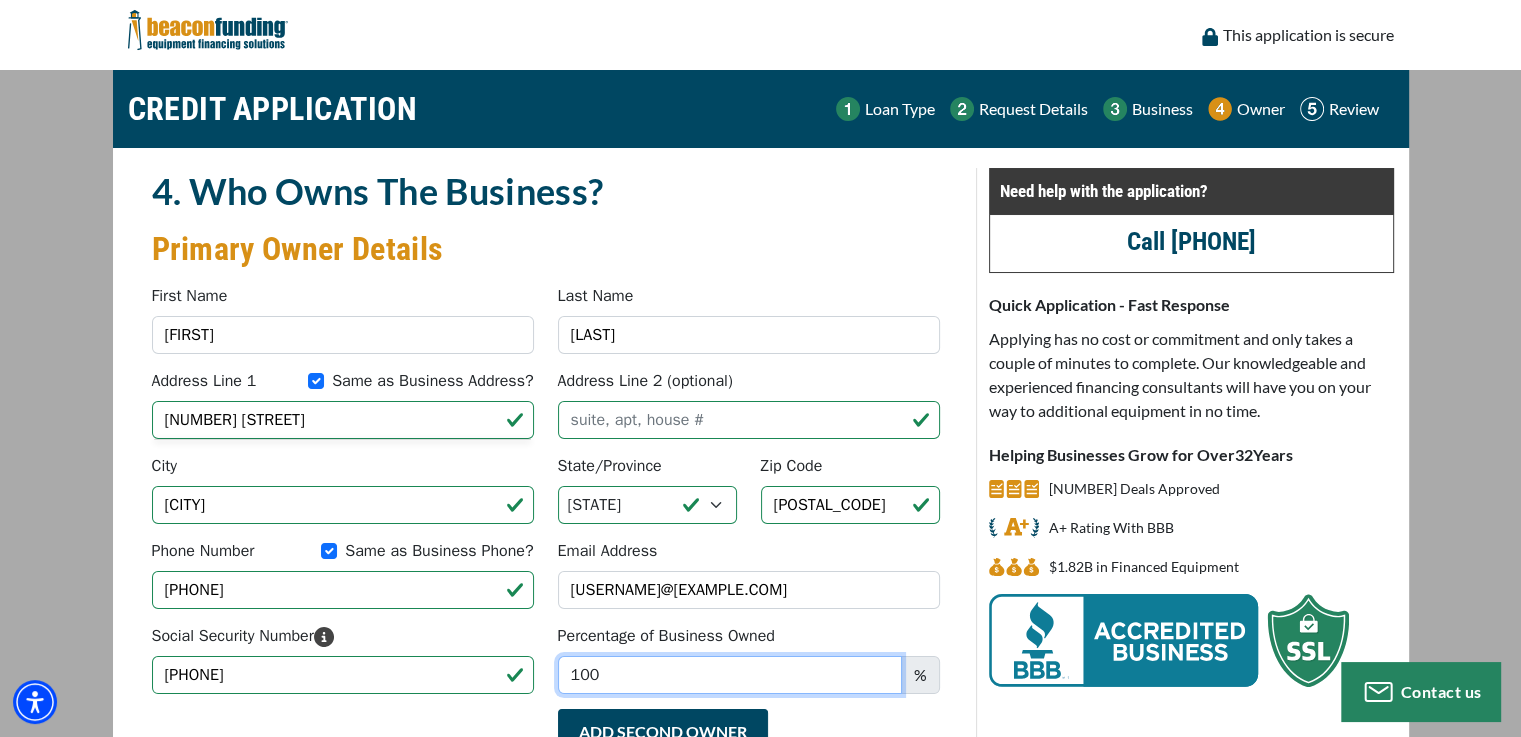 type on "100" 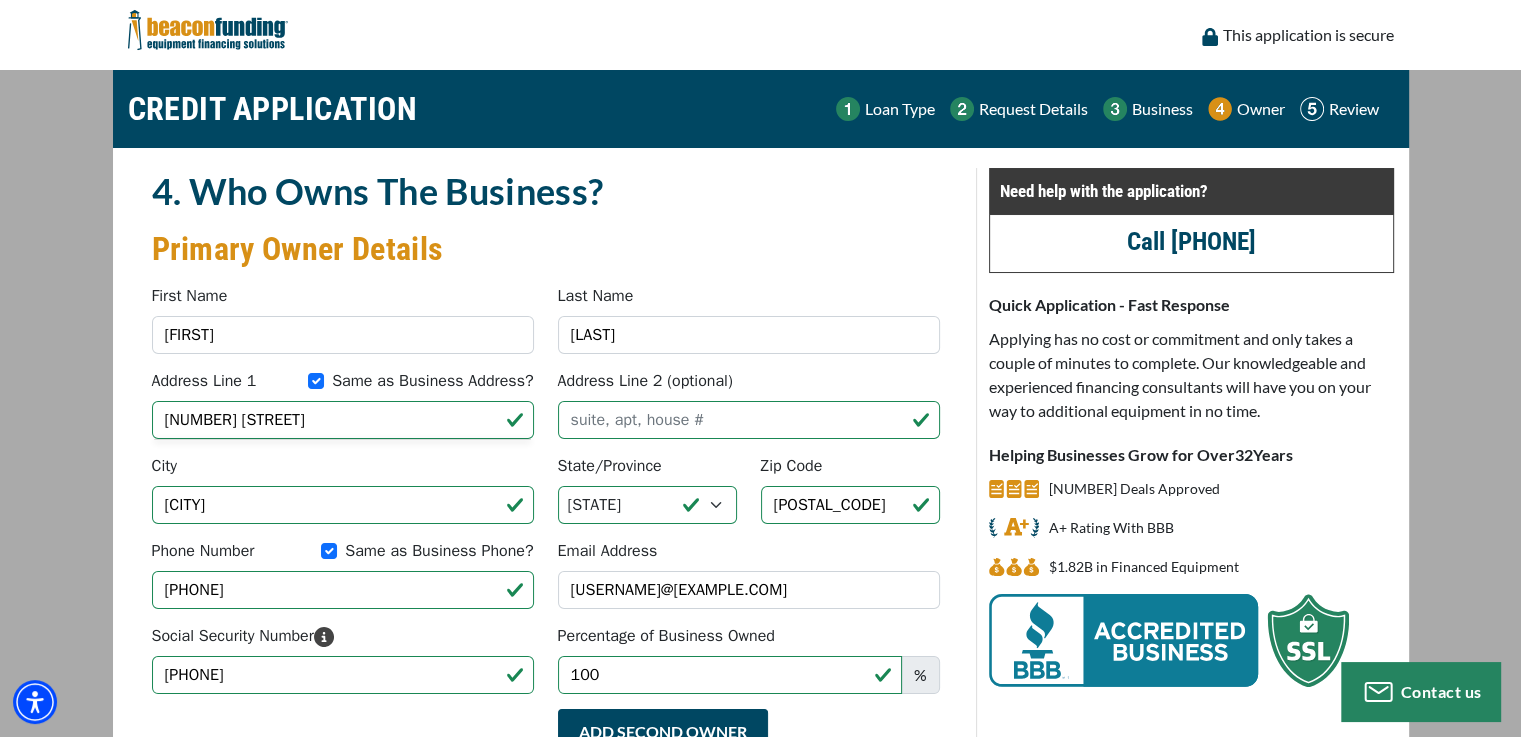 click on "Add Second Owner
Remove Second Owner" at bounding box center (749, 741) 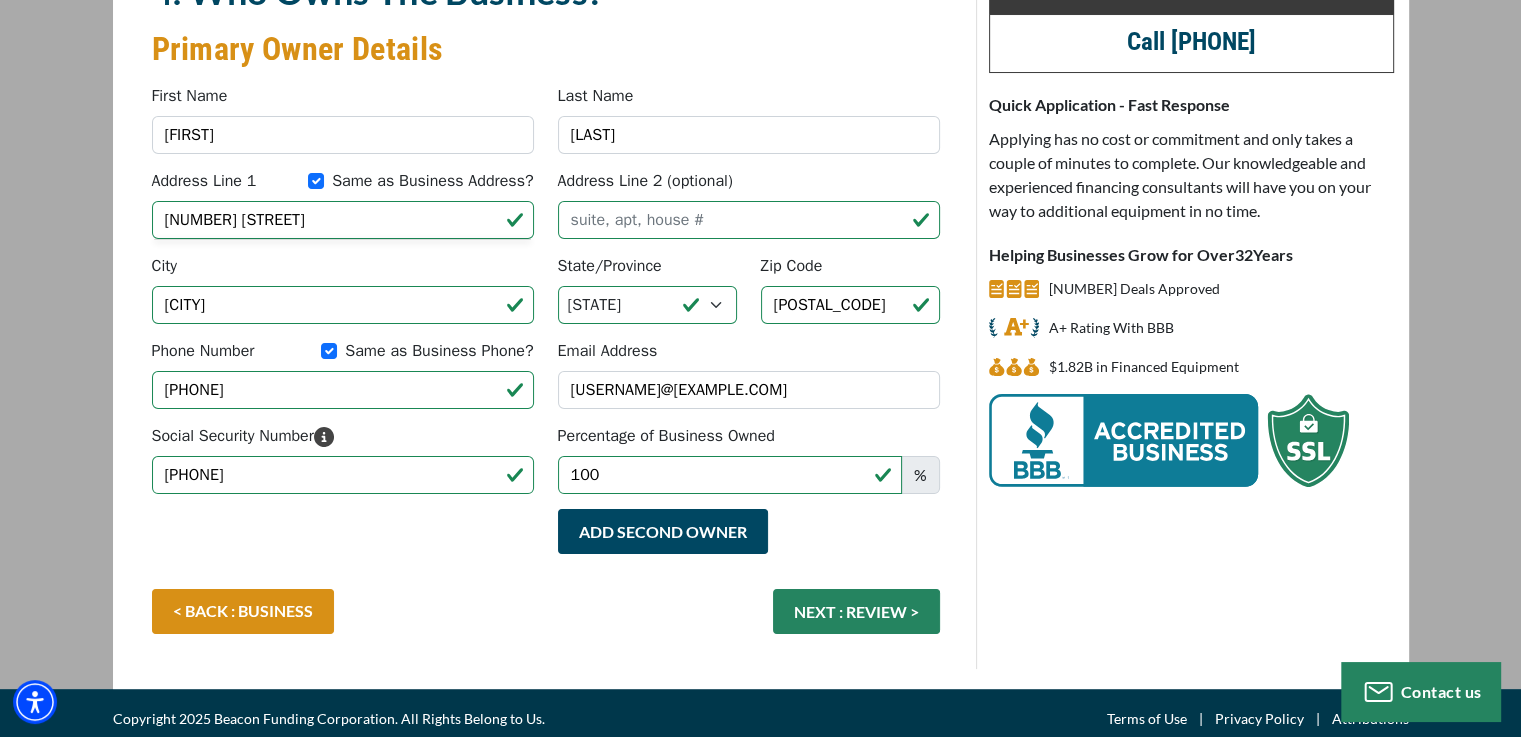 scroll, scrollTop: 160, scrollLeft: 0, axis: vertical 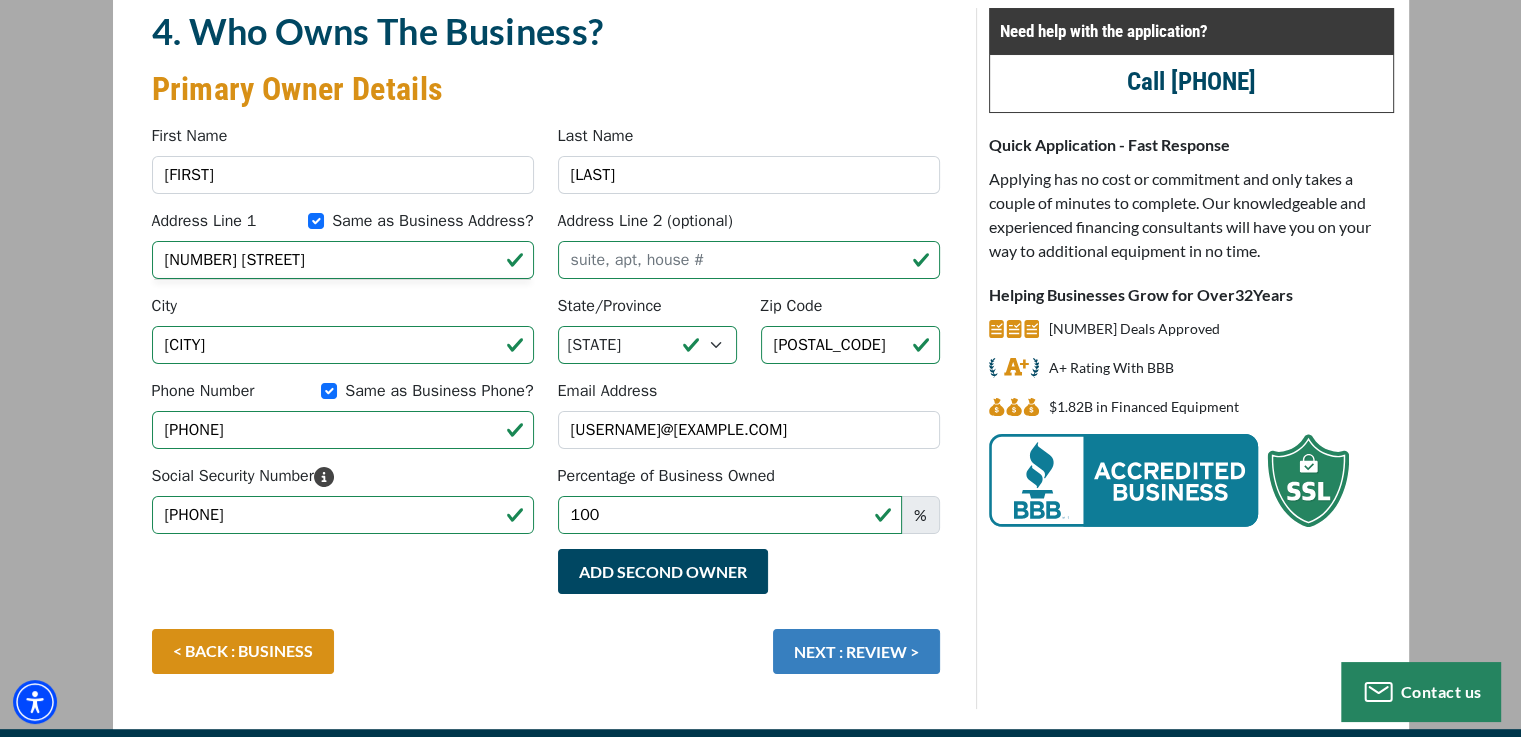 click on "NEXT : REVIEW >" at bounding box center (856, 651) 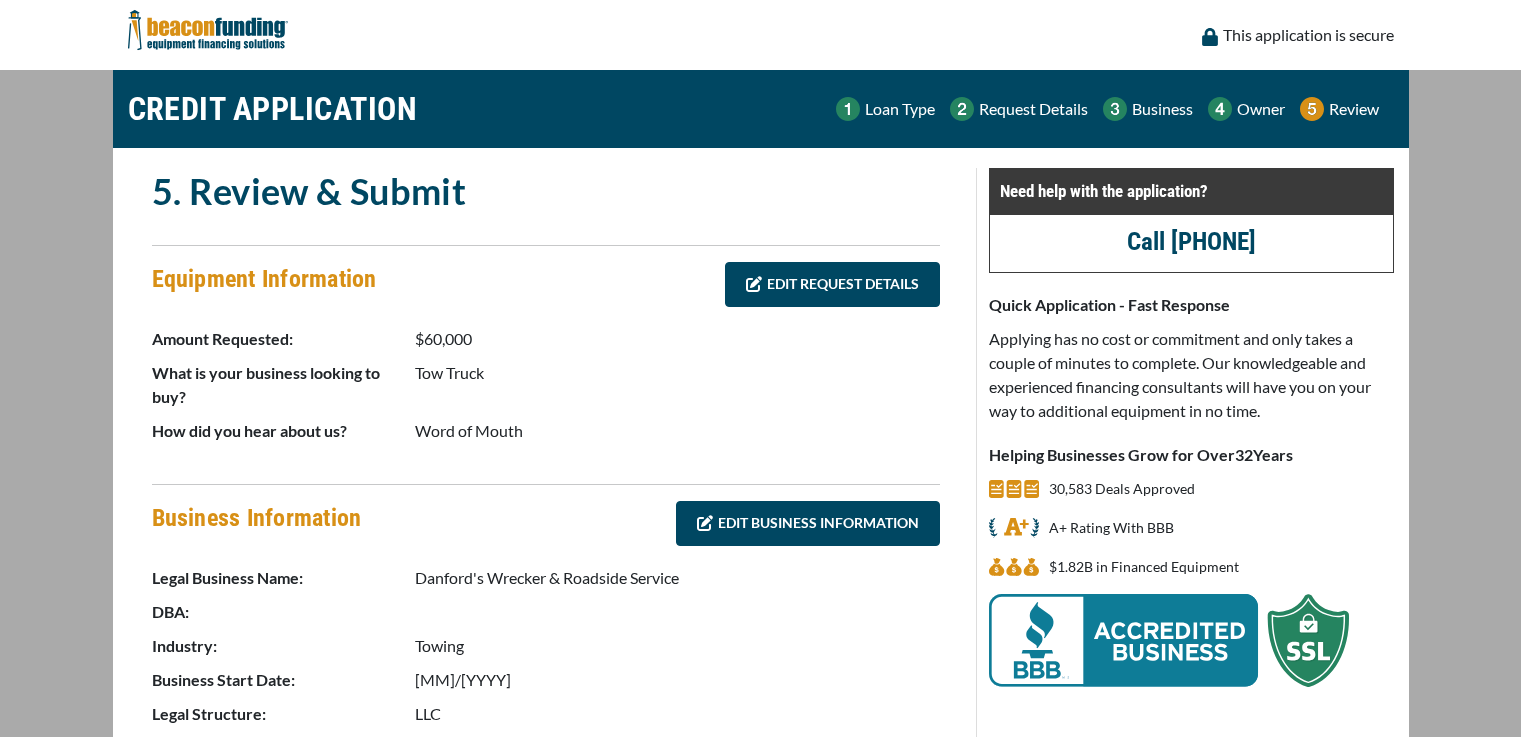 scroll, scrollTop: 0, scrollLeft: 0, axis: both 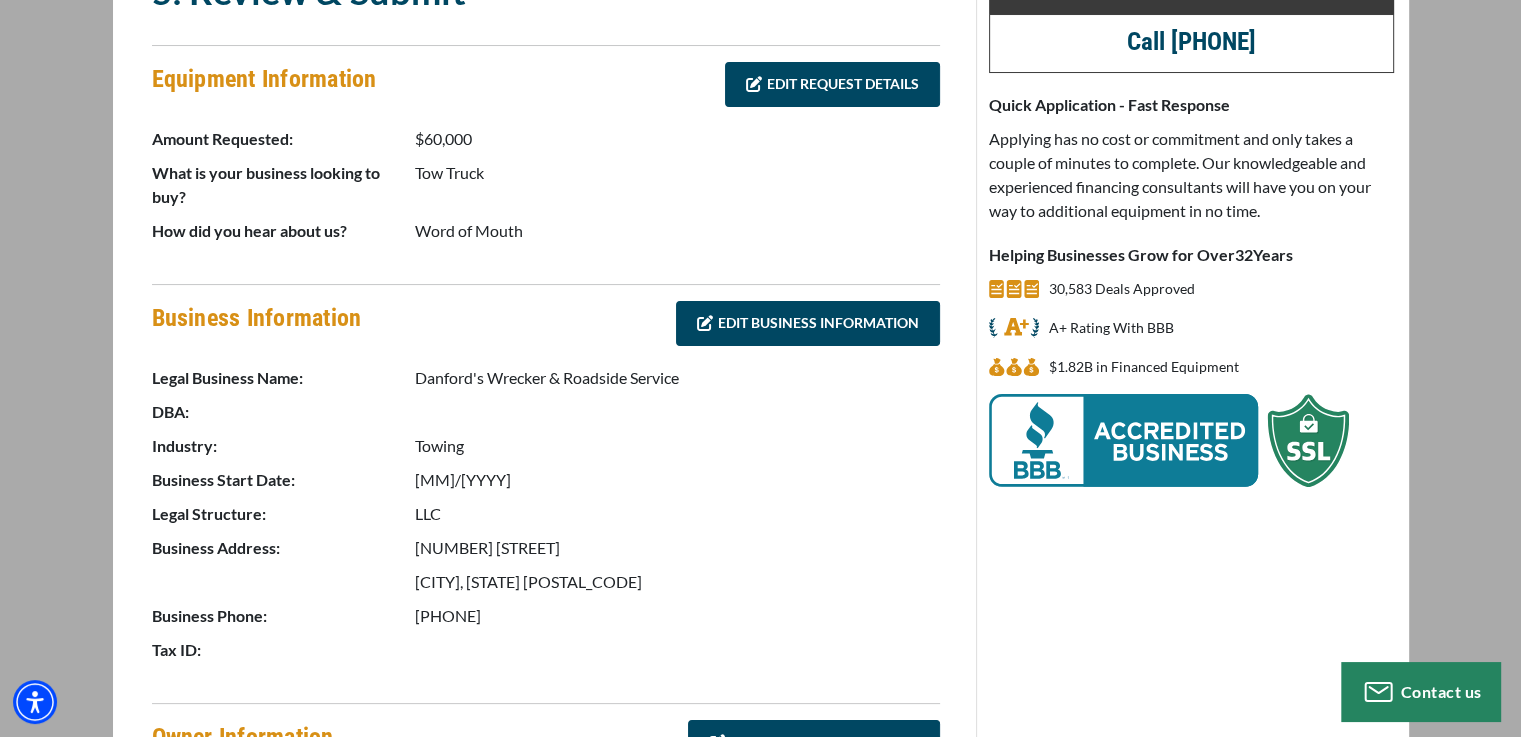 click on "Towing" at bounding box center [676, 451] 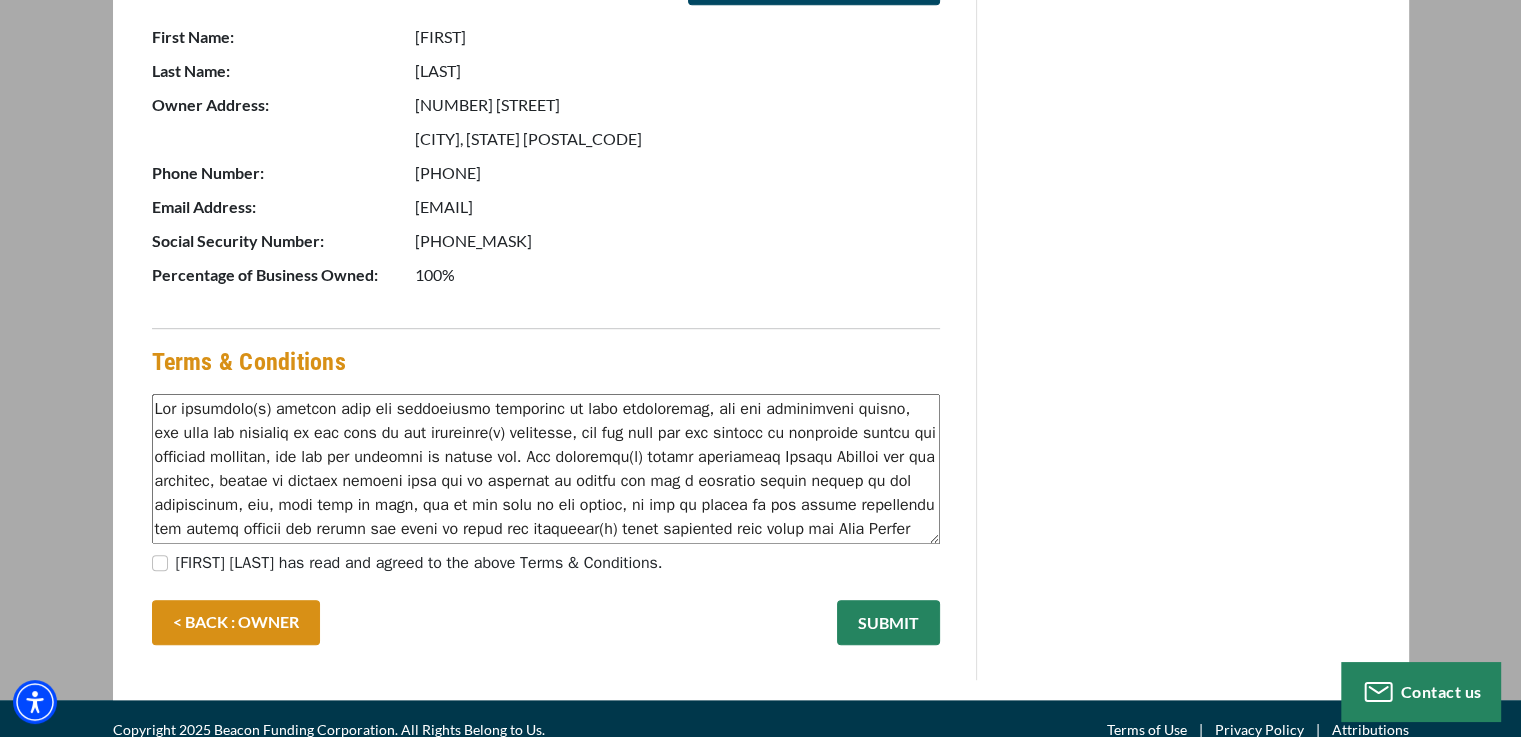 scroll, scrollTop: 980, scrollLeft: 0, axis: vertical 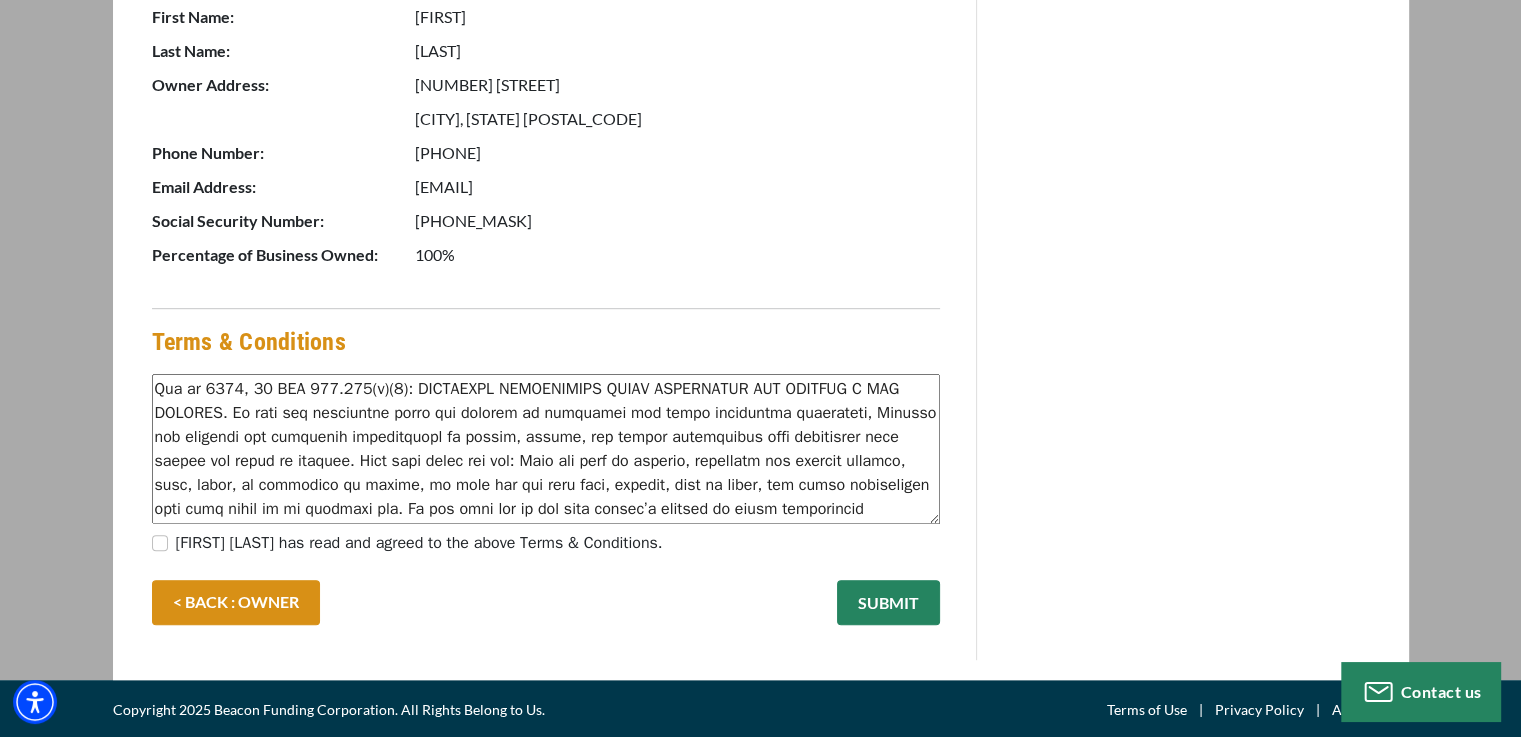 click on "Preston Danford has read and agreed to the above Terms & Conditions." at bounding box center (546, 547) 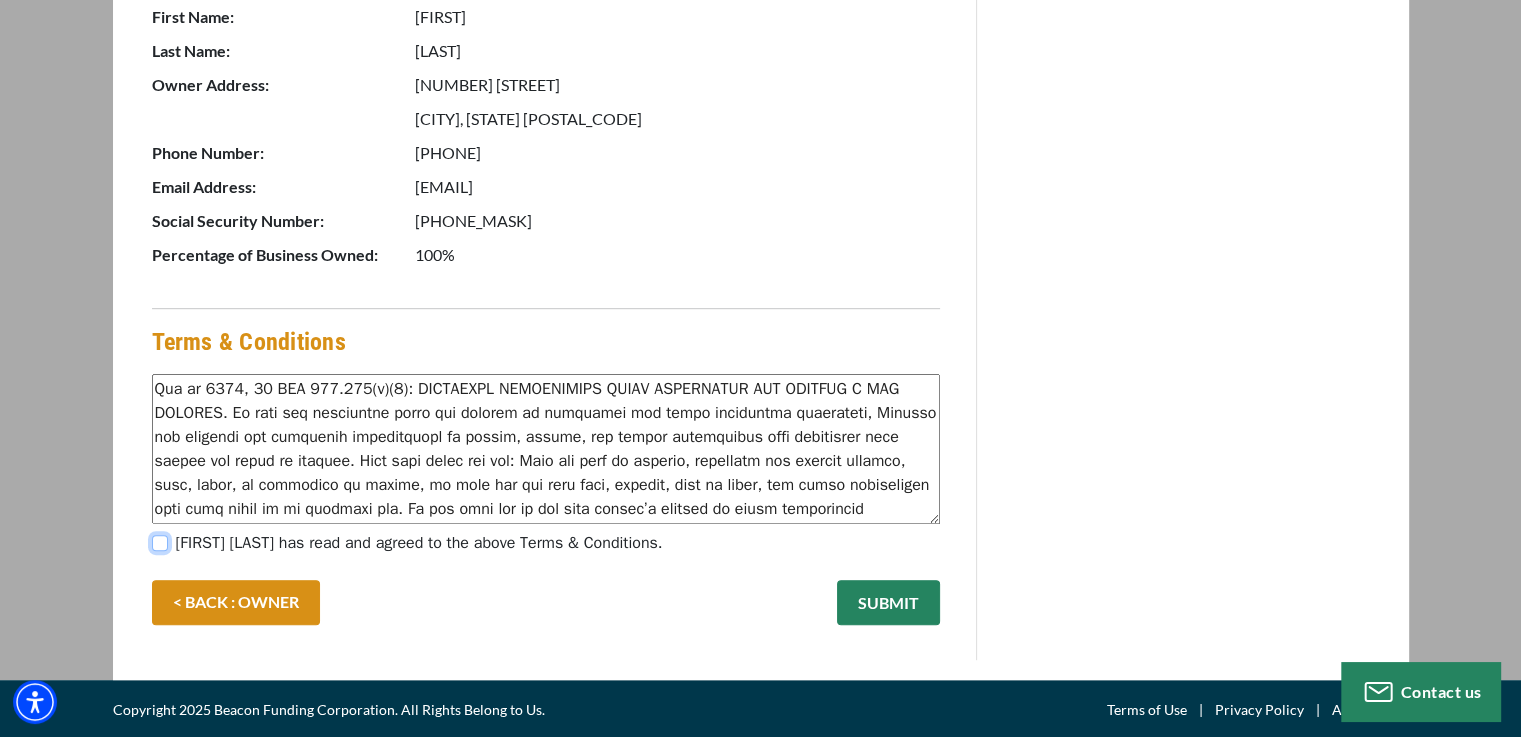 click on "Preston Danford has read and agreed to the above Terms & Conditions." at bounding box center (160, 543) 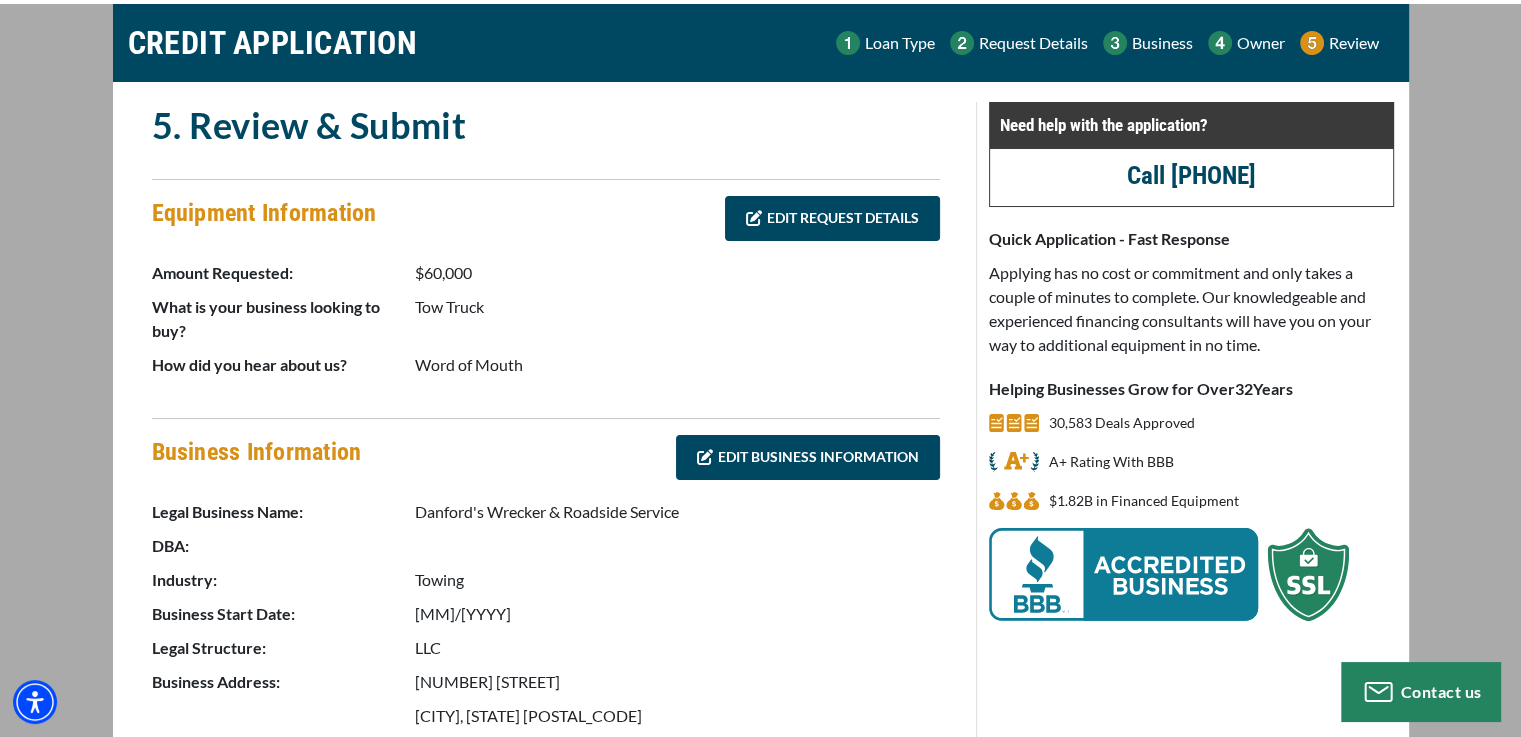 scroll, scrollTop: 0, scrollLeft: 0, axis: both 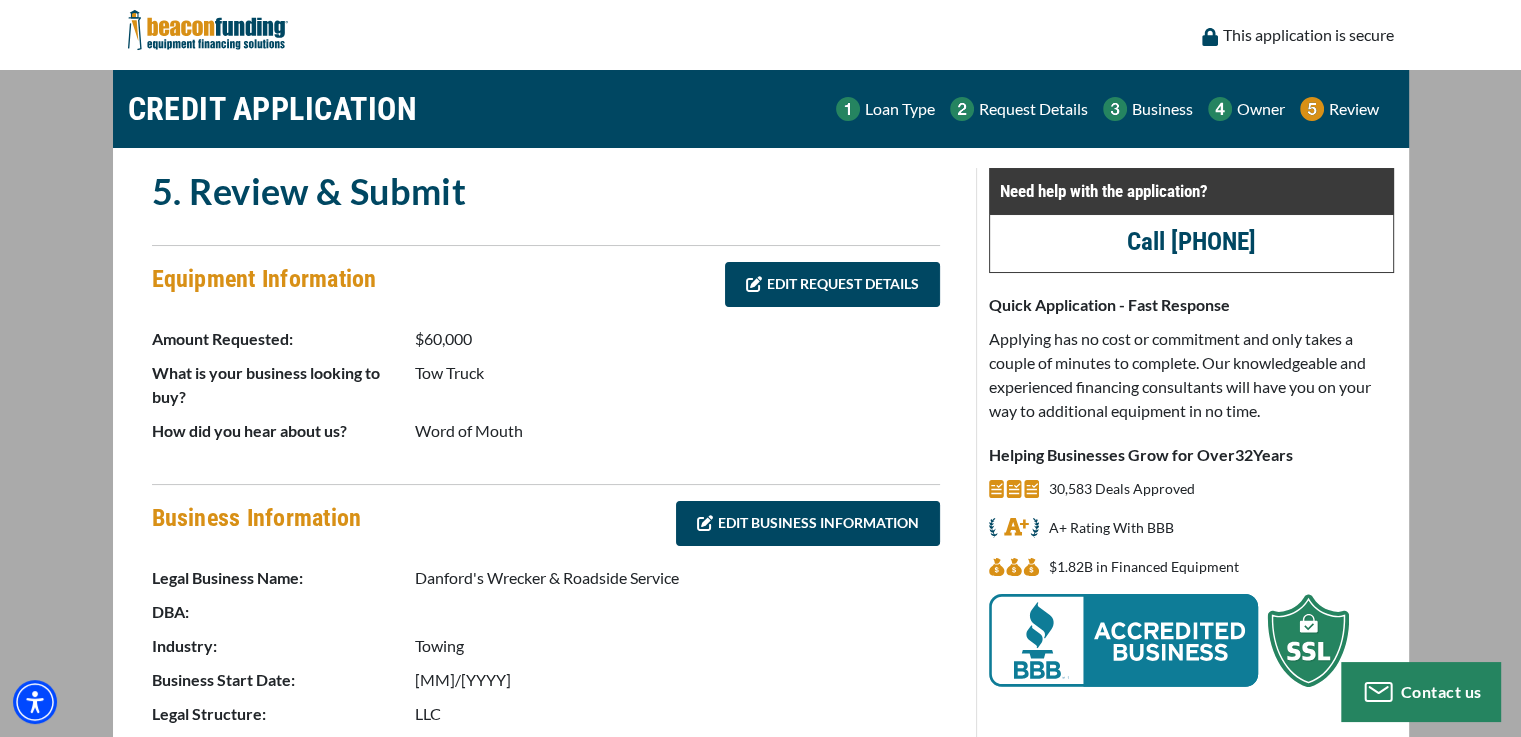 click on "Loan Type" at bounding box center (900, 109) 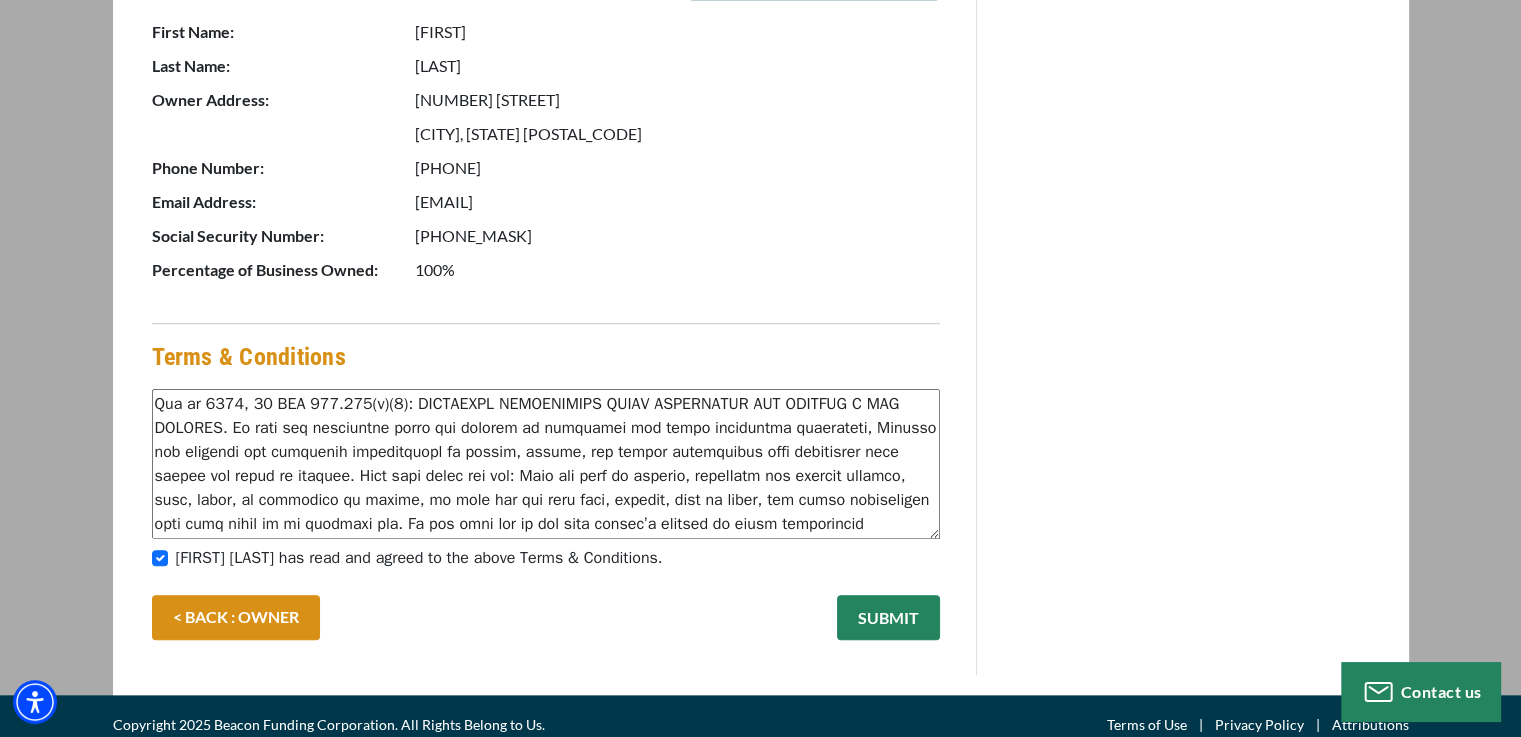 scroll, scrollTop: 980, scrollLeft: 0, axis: vertical 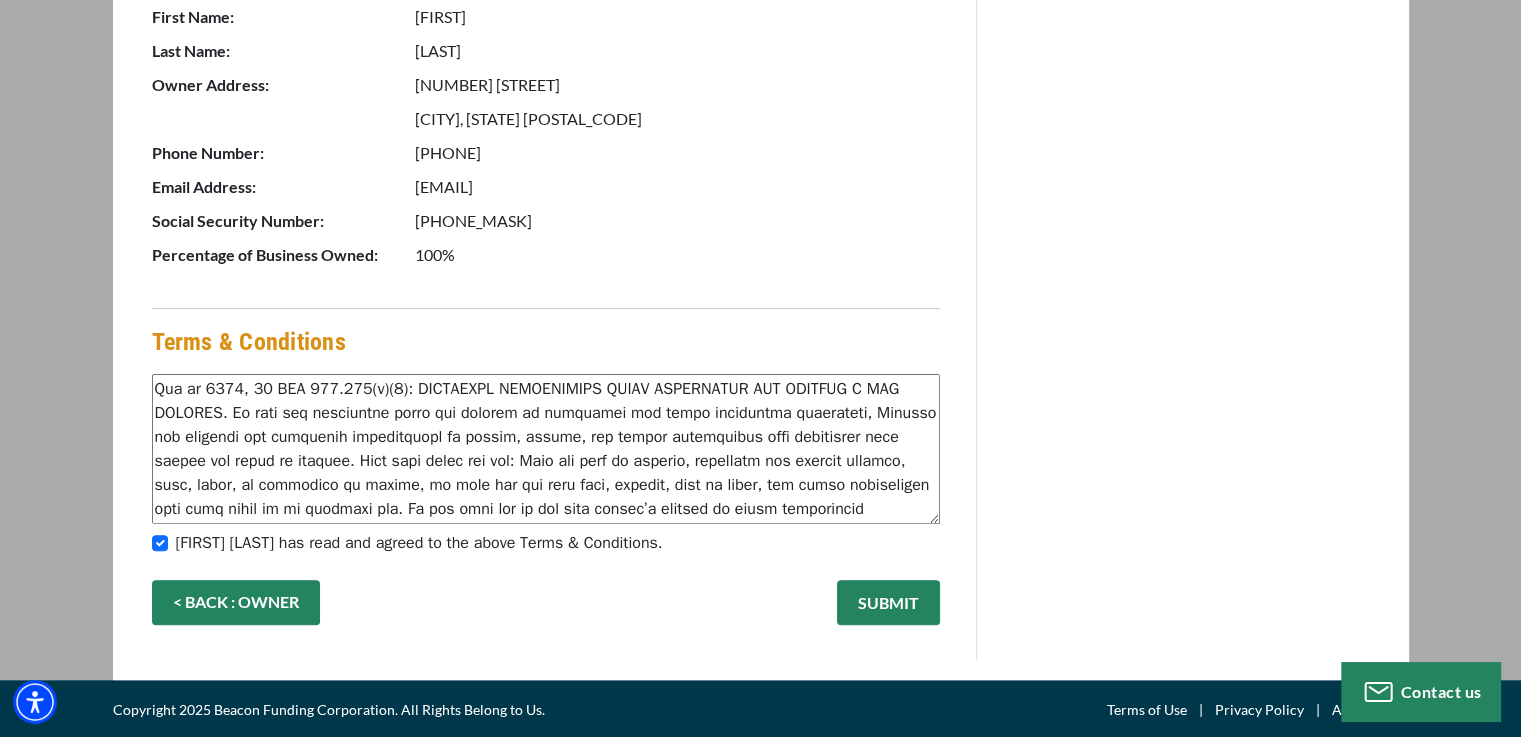click on "< BACK : OWNER" at bounding box center [236, 602] 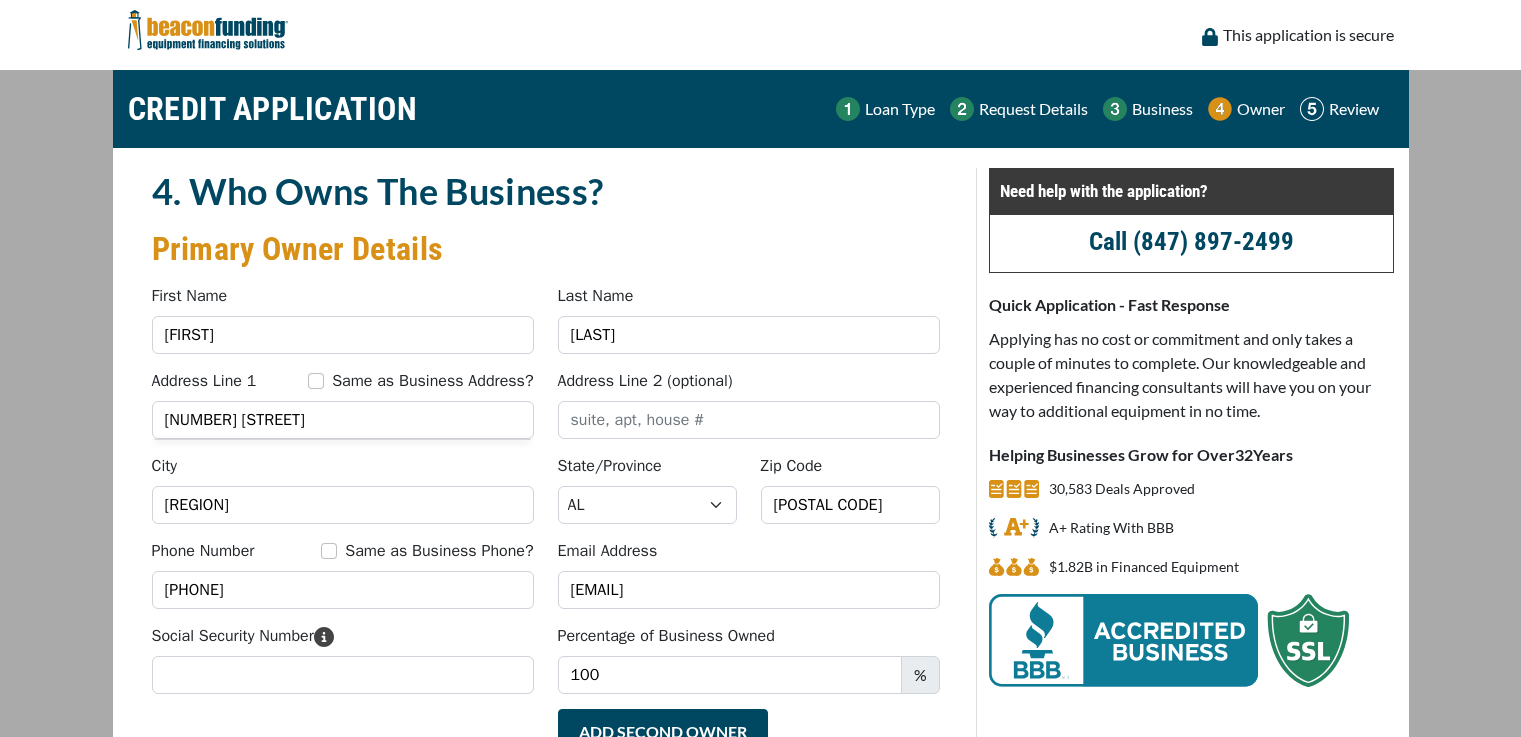 scroll, scrollTop: 0, scrollLeft: 0, axis: both 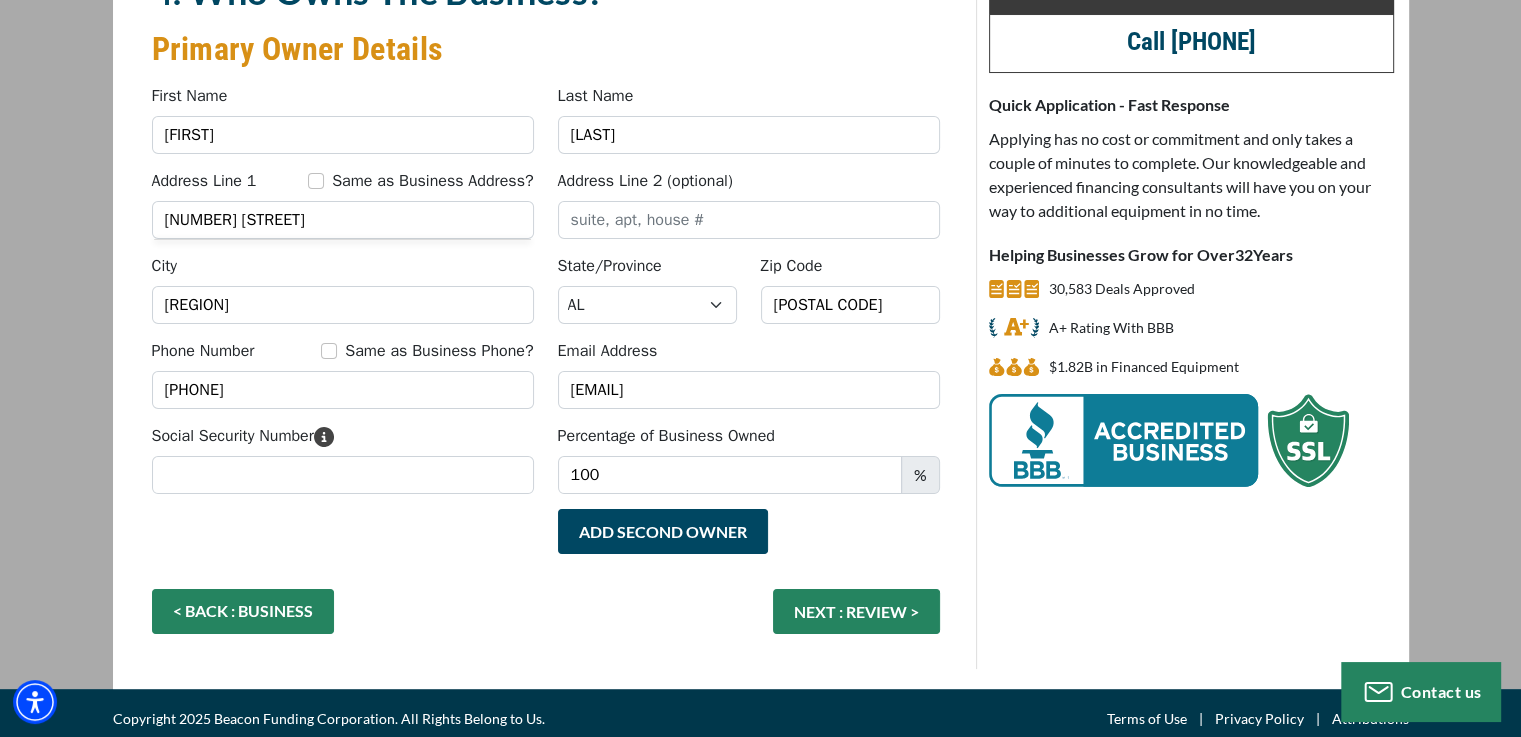 click on "< BACK : BUSINESS" at bounding box center (243, 611) 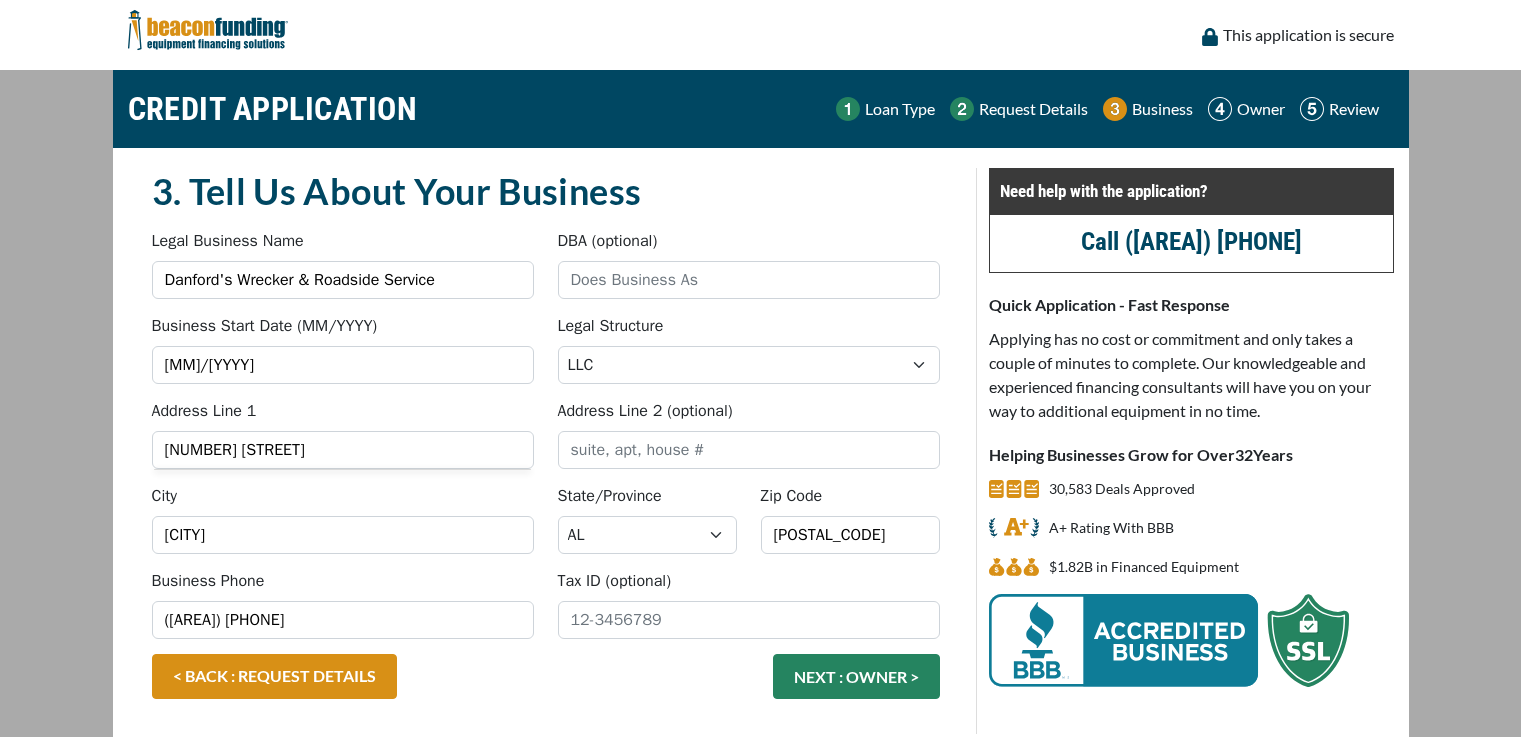 scroll, scrollTop: 0, scrollLeft: 0, axis: both 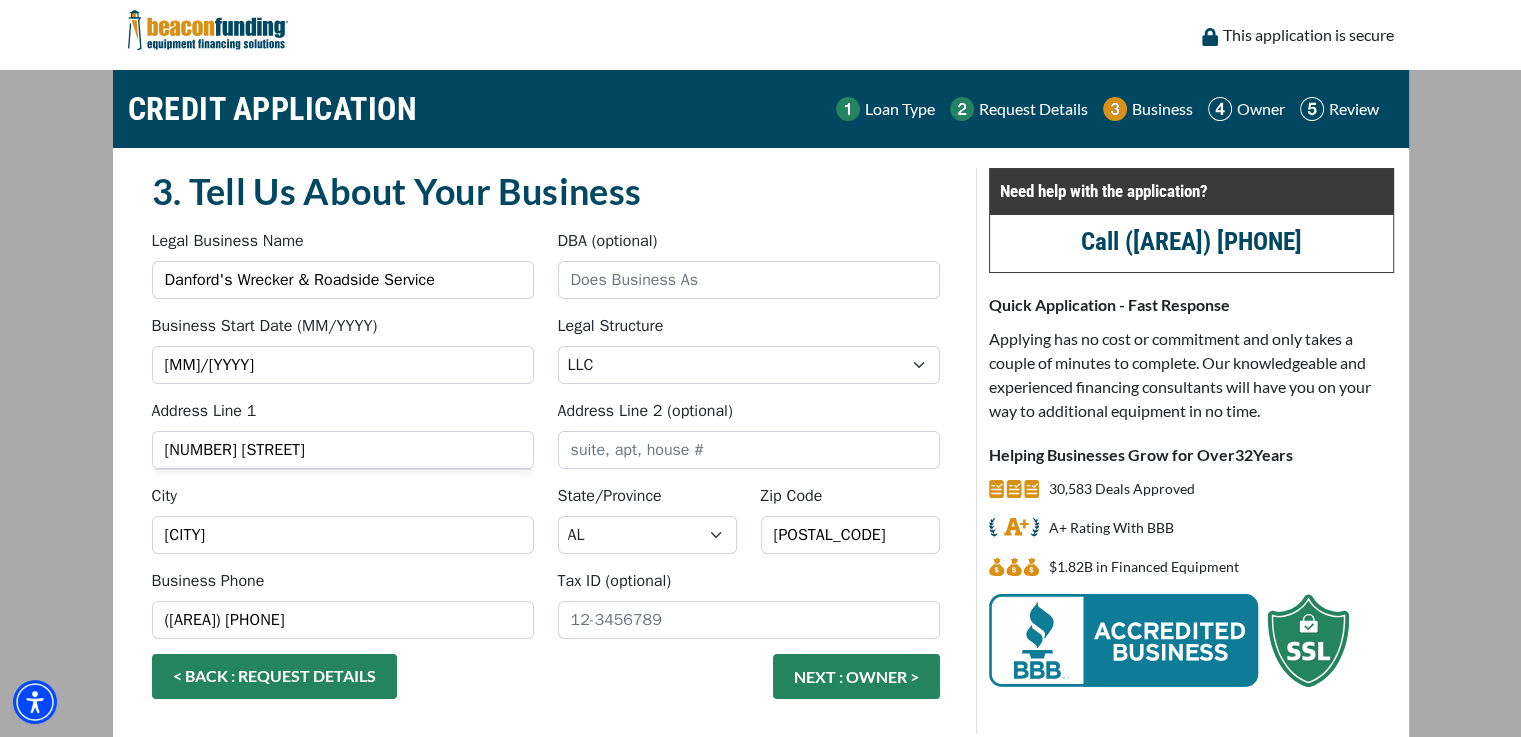 click on "< BACK : REQUEST DETAILS" at bounding box center (274, 676) 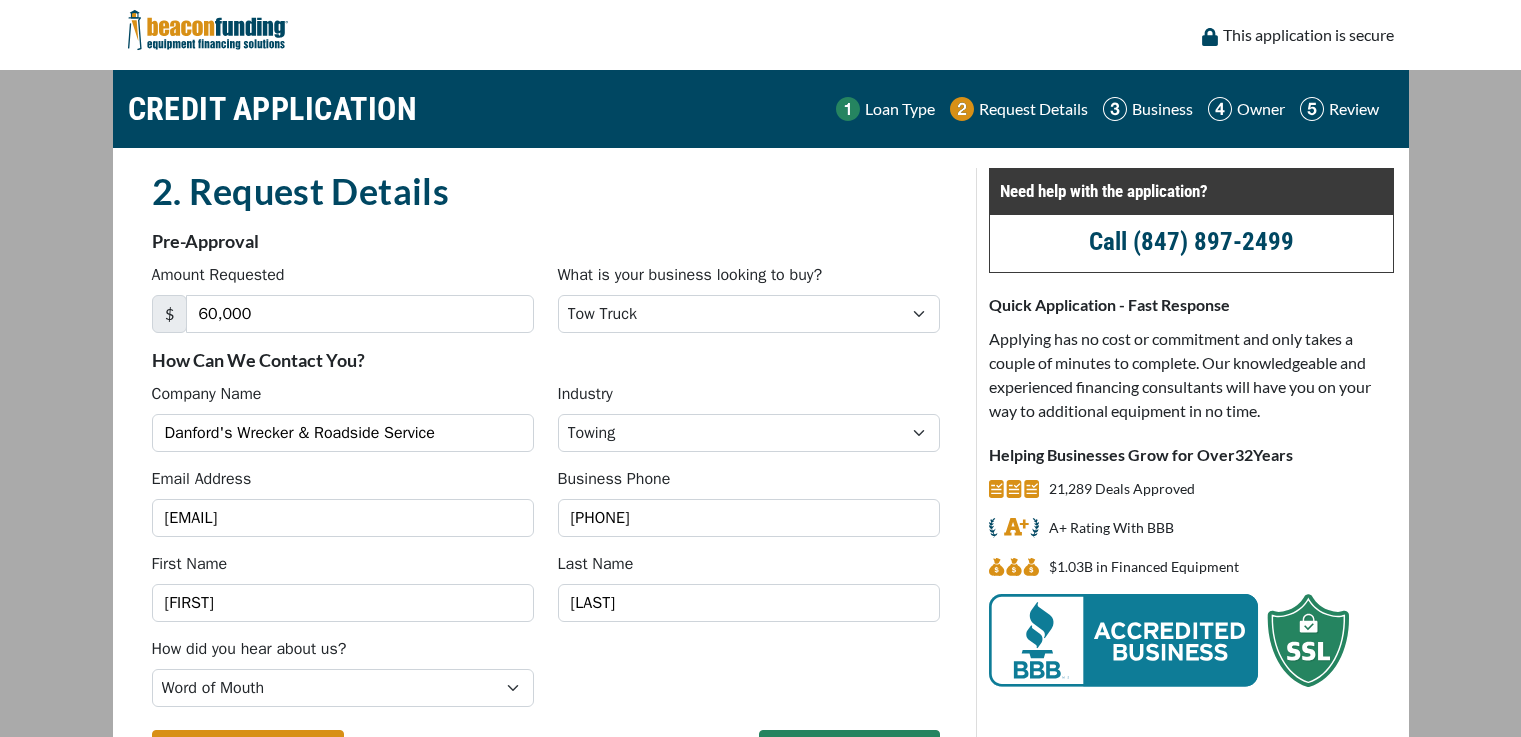 scroll, scrollTop: 0, scrollLeft: 0, axis: both 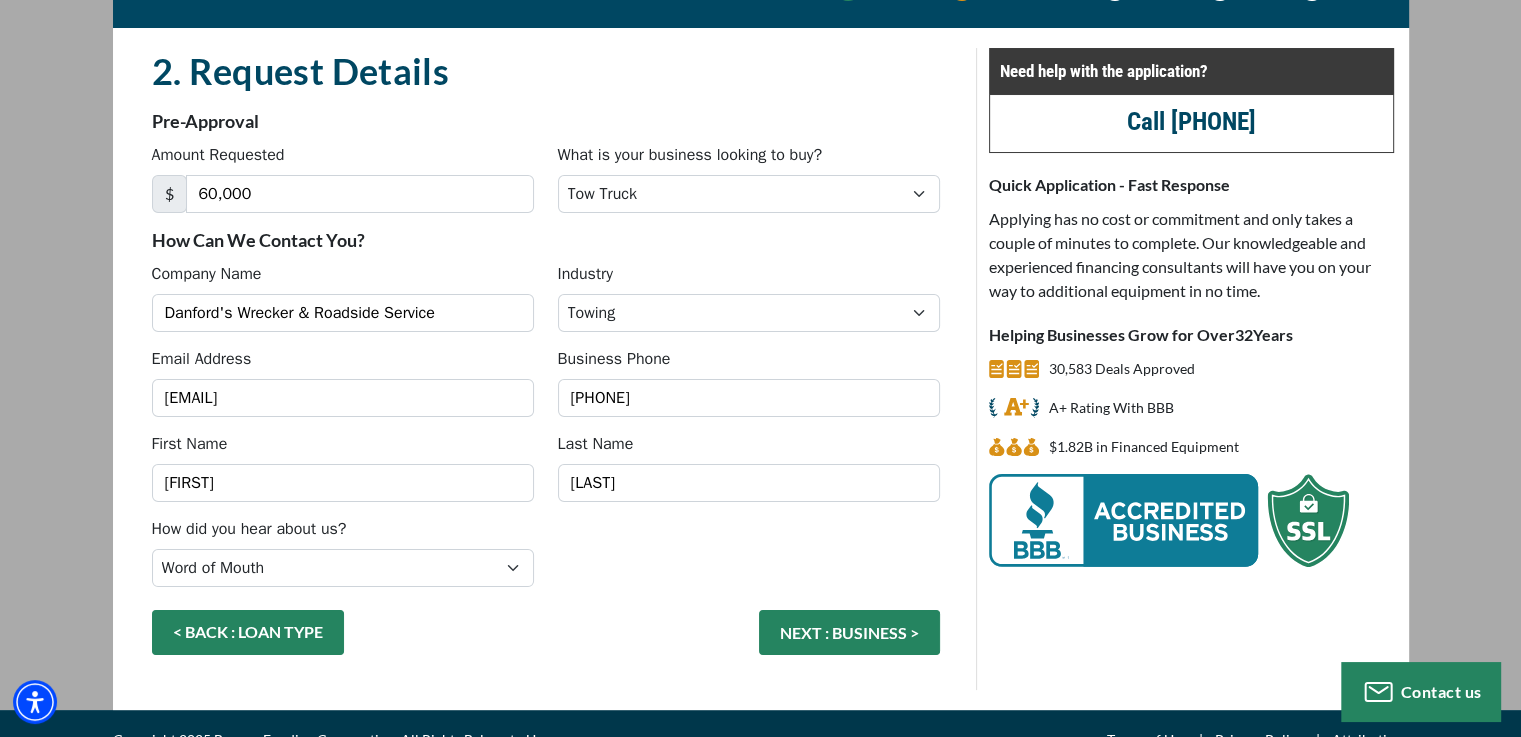 click on "< BACK : LOAN TYPE" at bounding box center [248, 632] 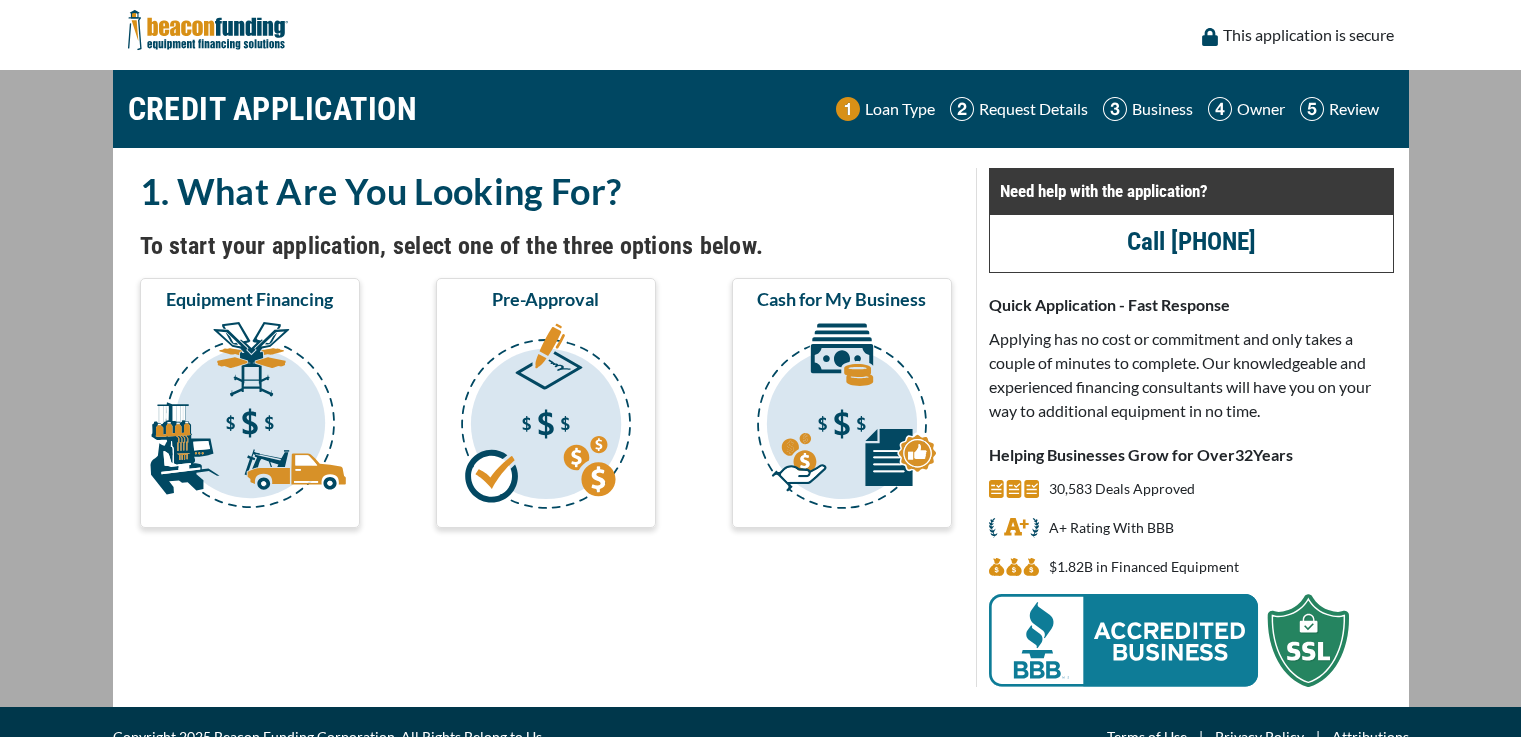 scroll, scrollTop: 0, scrollLeft: 0, axis: both 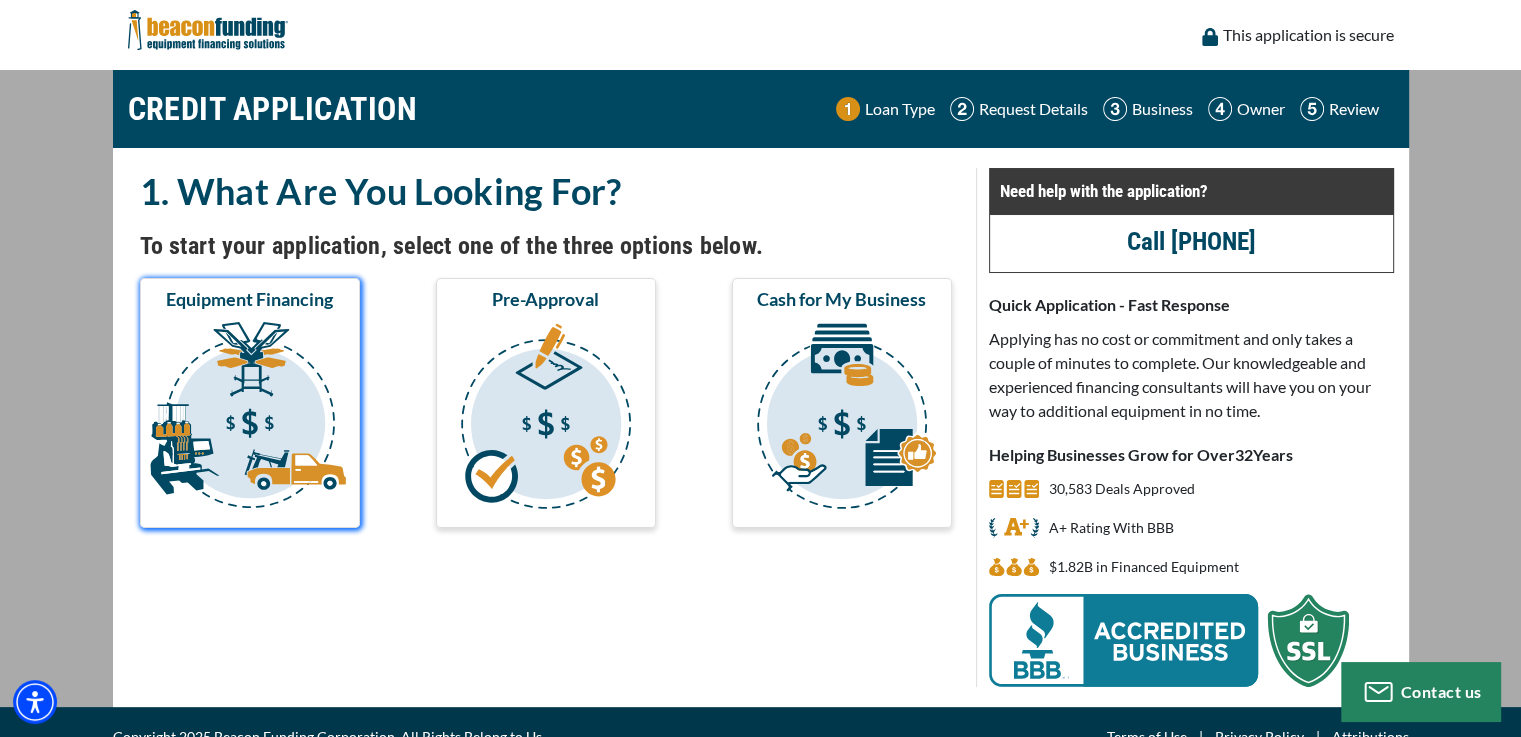 click at bounding box center [250, 419] 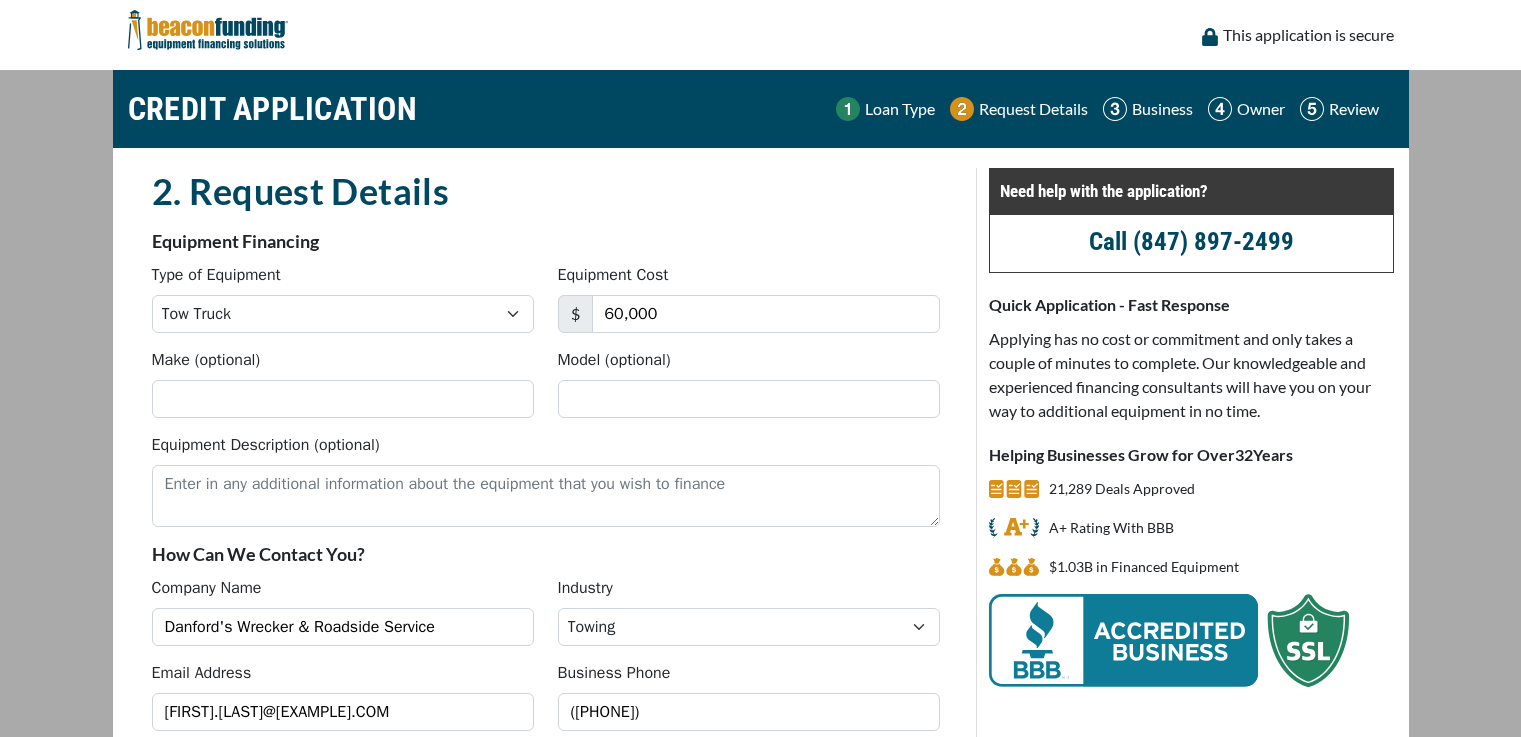 scroll, scrollTop: 0, scrollLeft: 0, axis: both 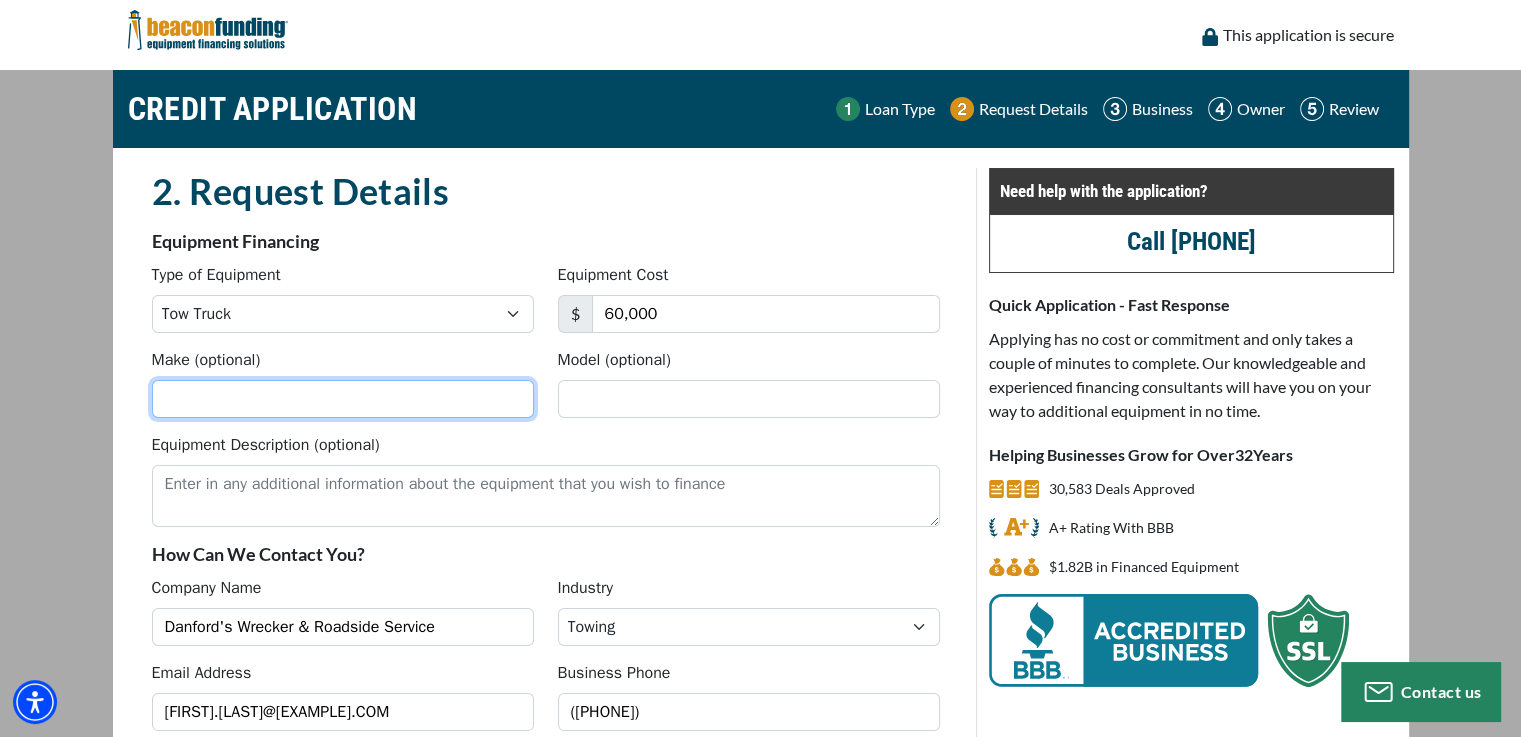 click on "Make (optional)" at bounding box center [343, 399] 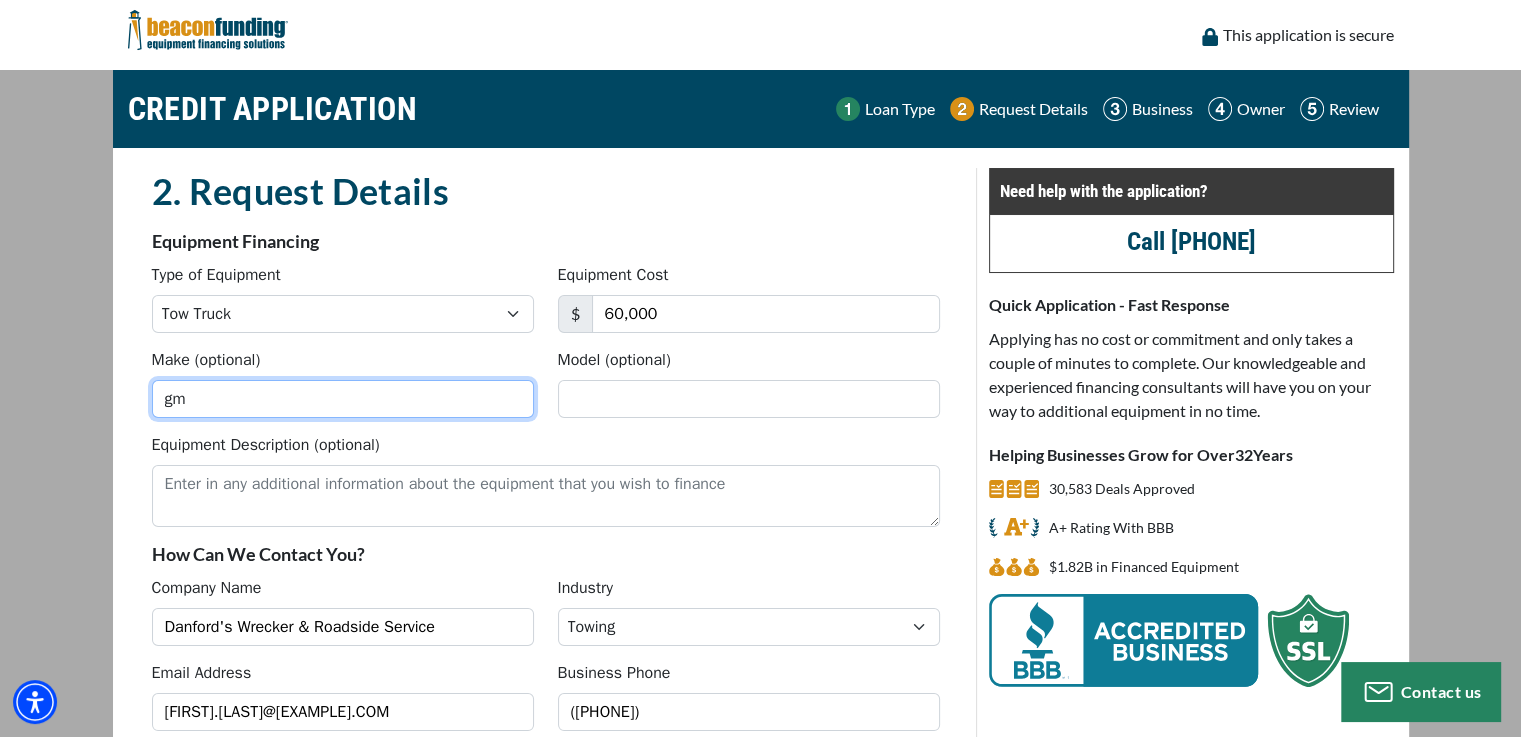 type on "g" 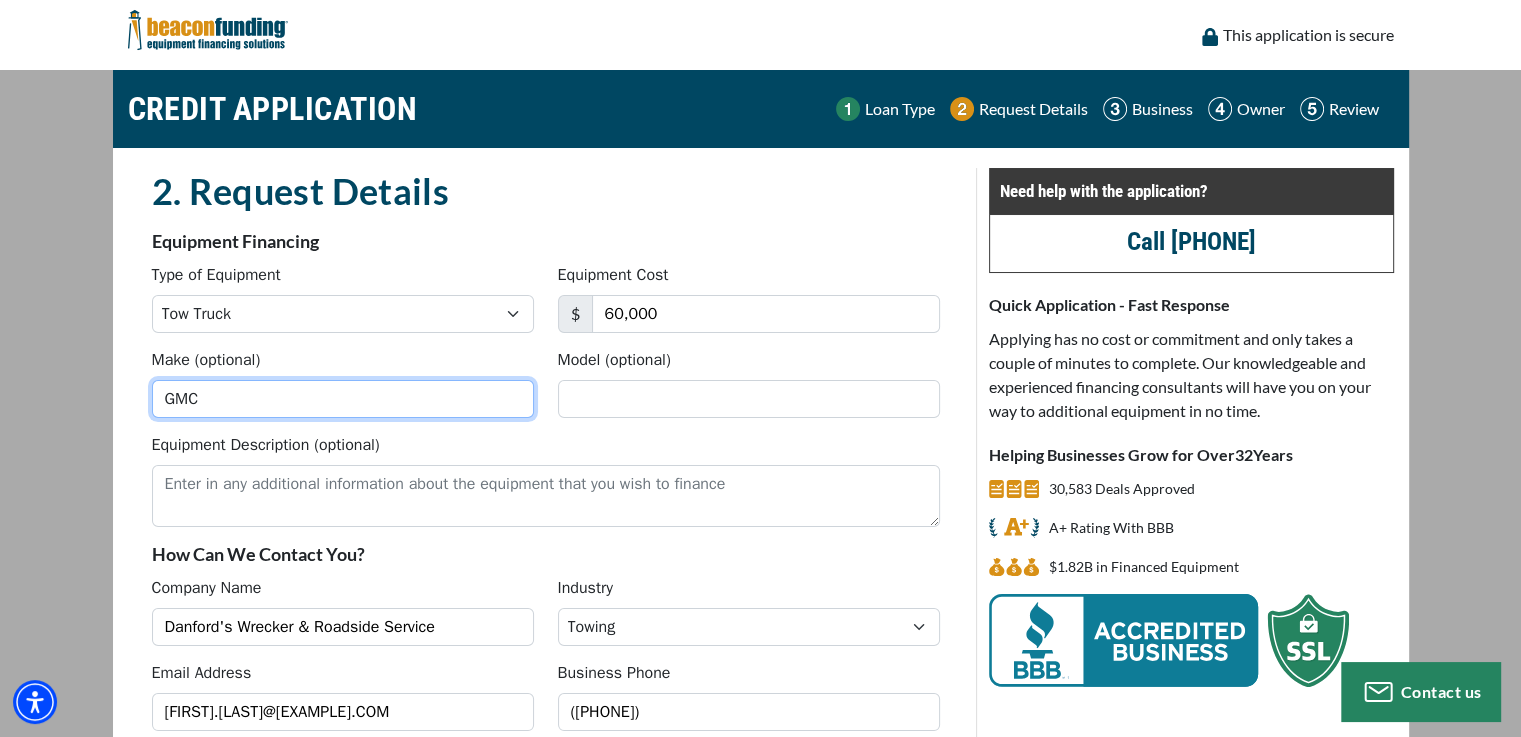 type on "GMC" 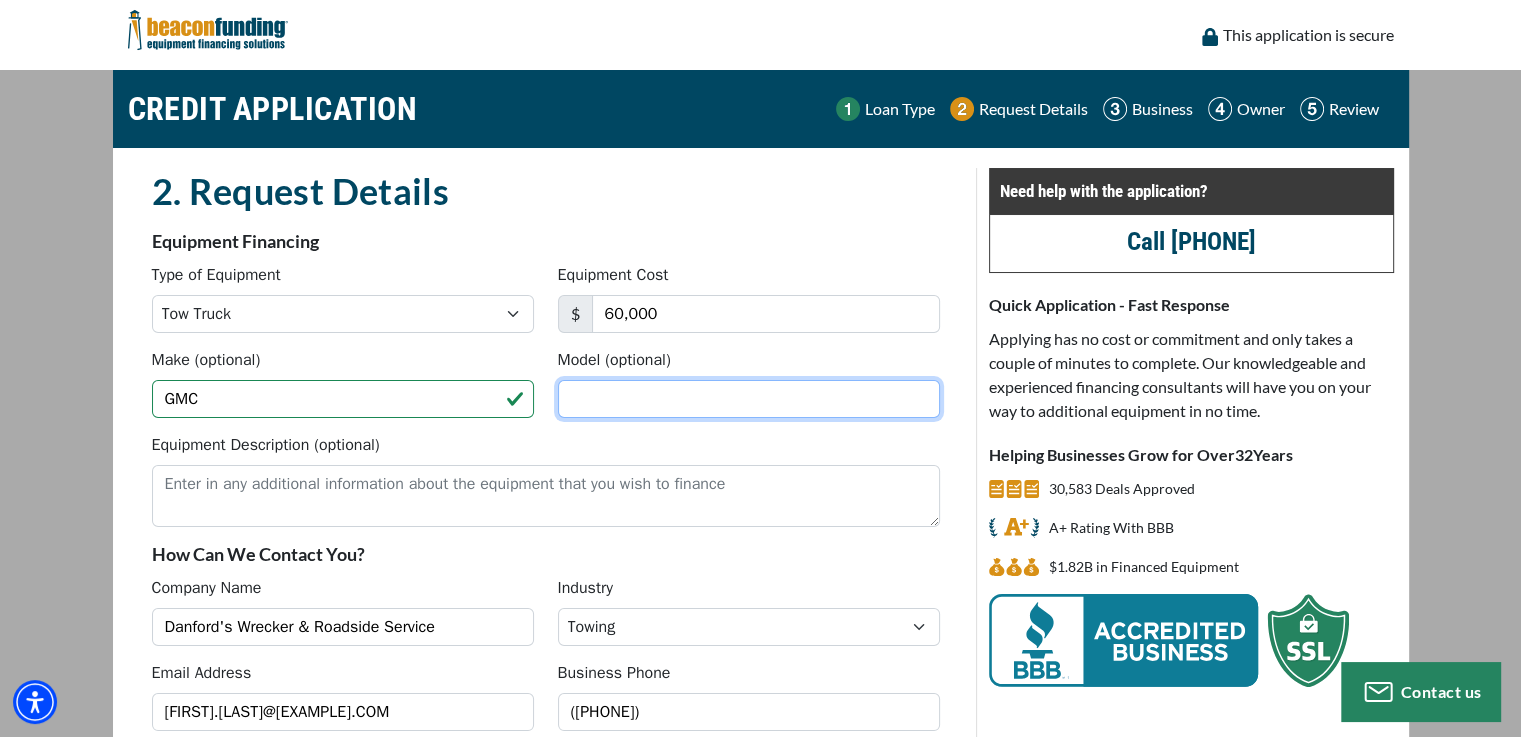 click on "Model (optional)" at bounding box center (749, 399) 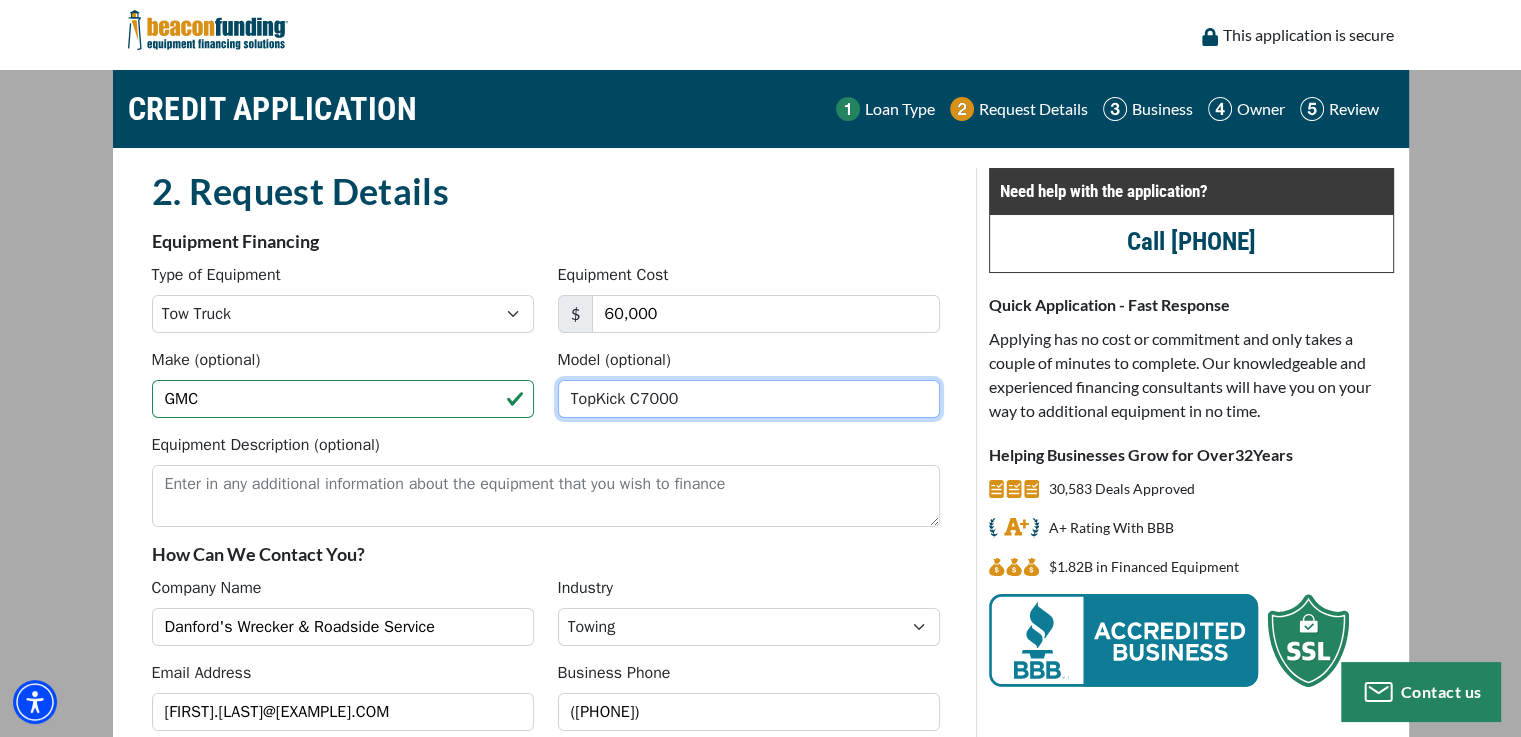 type on "TopKick C7000" 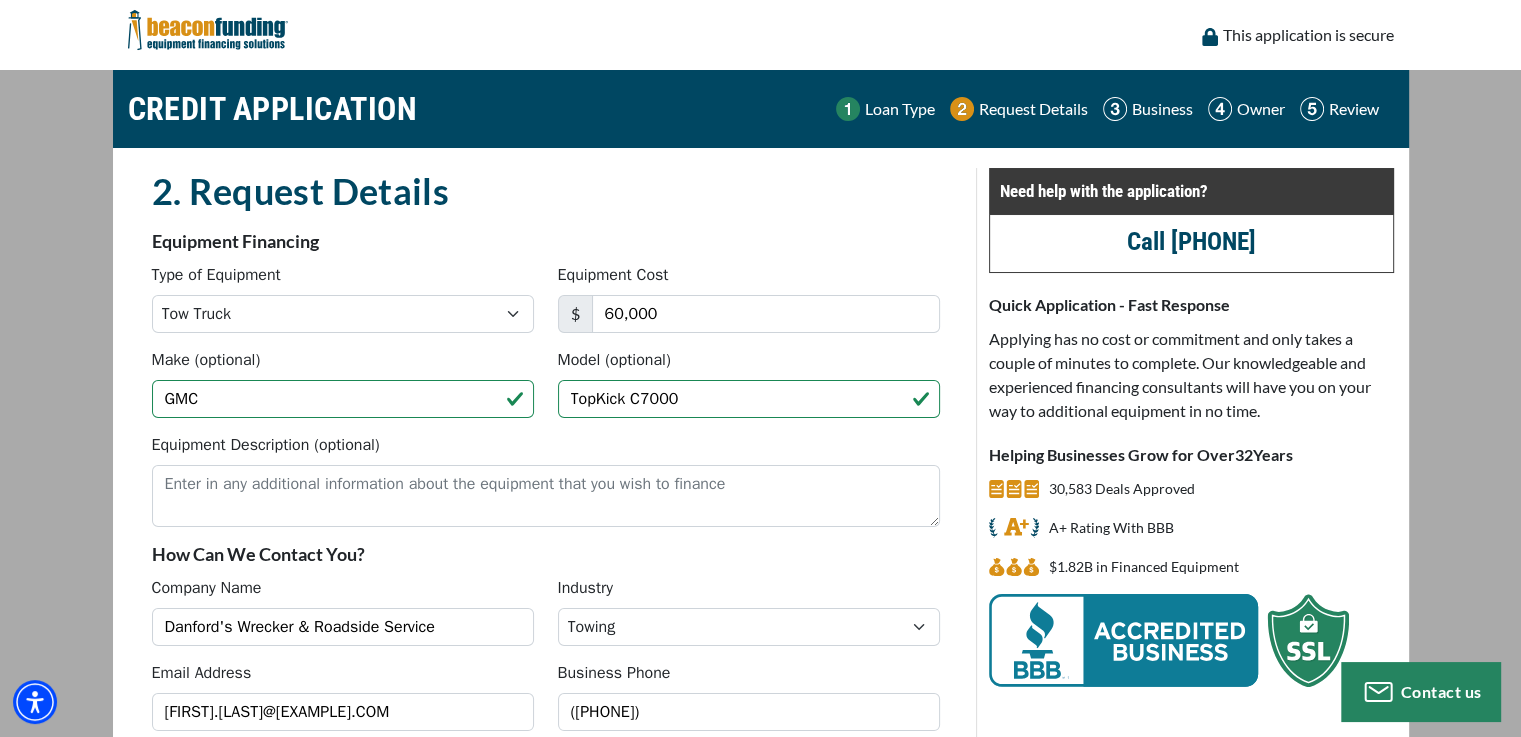 click on "2. Request Details
There was an issue while saving the data. Please try again and if still doesn't work please contact us.
Equipment Financing
Type of Equipment
Choose...
Backhoe
Boom/Bucket Truck
Chipper
Commercial Mower
Crane
DTG/DTF Printing
Embroidery
Excavator
Landscape Truck/Equipment
Other
Other Commercial Truck
Other Decorated Apparel
Screen Printing
Septic Pumper Truck
Skid Steer
Stump Grinder
Tow Truck
Tractor
Trailer
Trencher
Wheel Loader
Equipment Cost $ 60,000 Make (optional)" at bounding box center [546, 586] 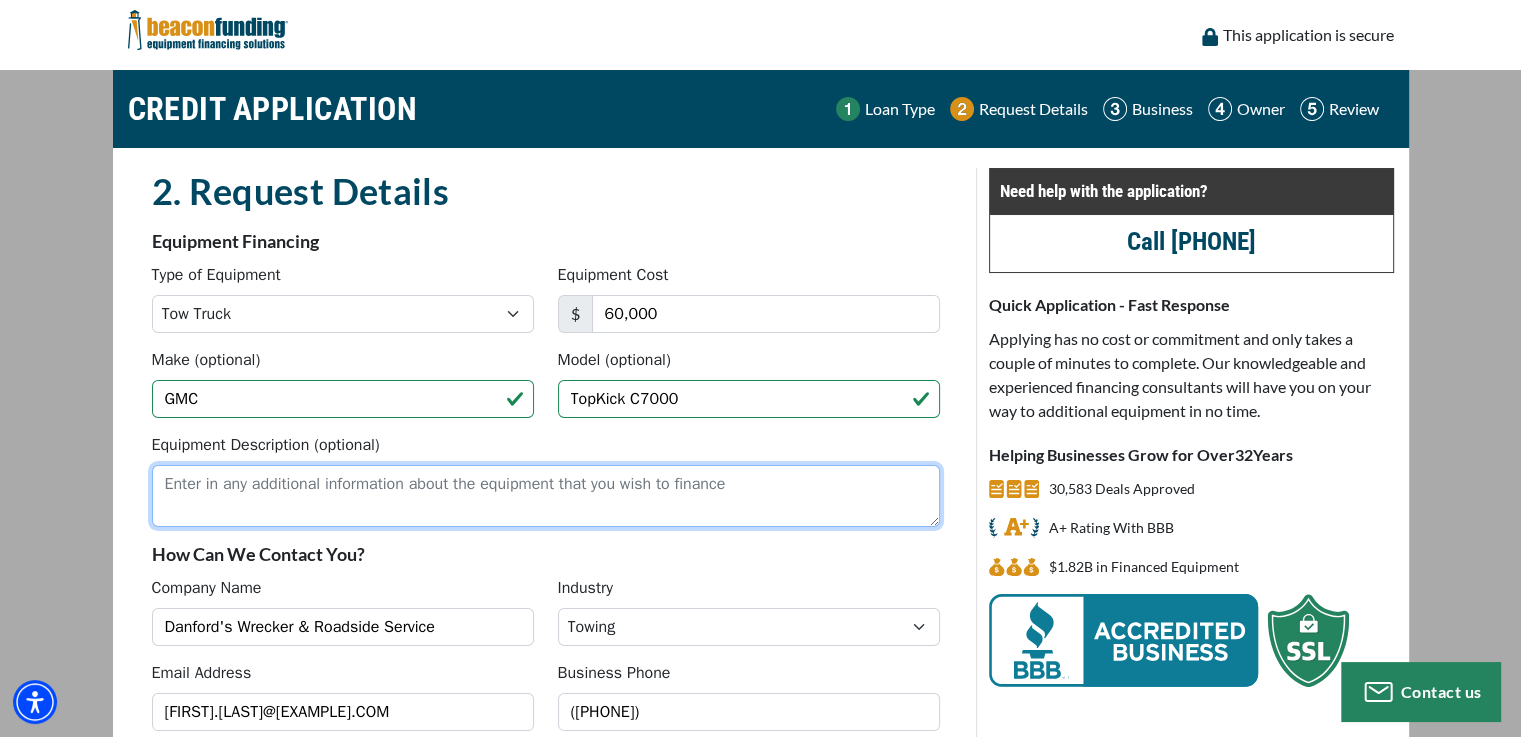 click on "Equipment Description (optional)" at bounding box center (546, 496) 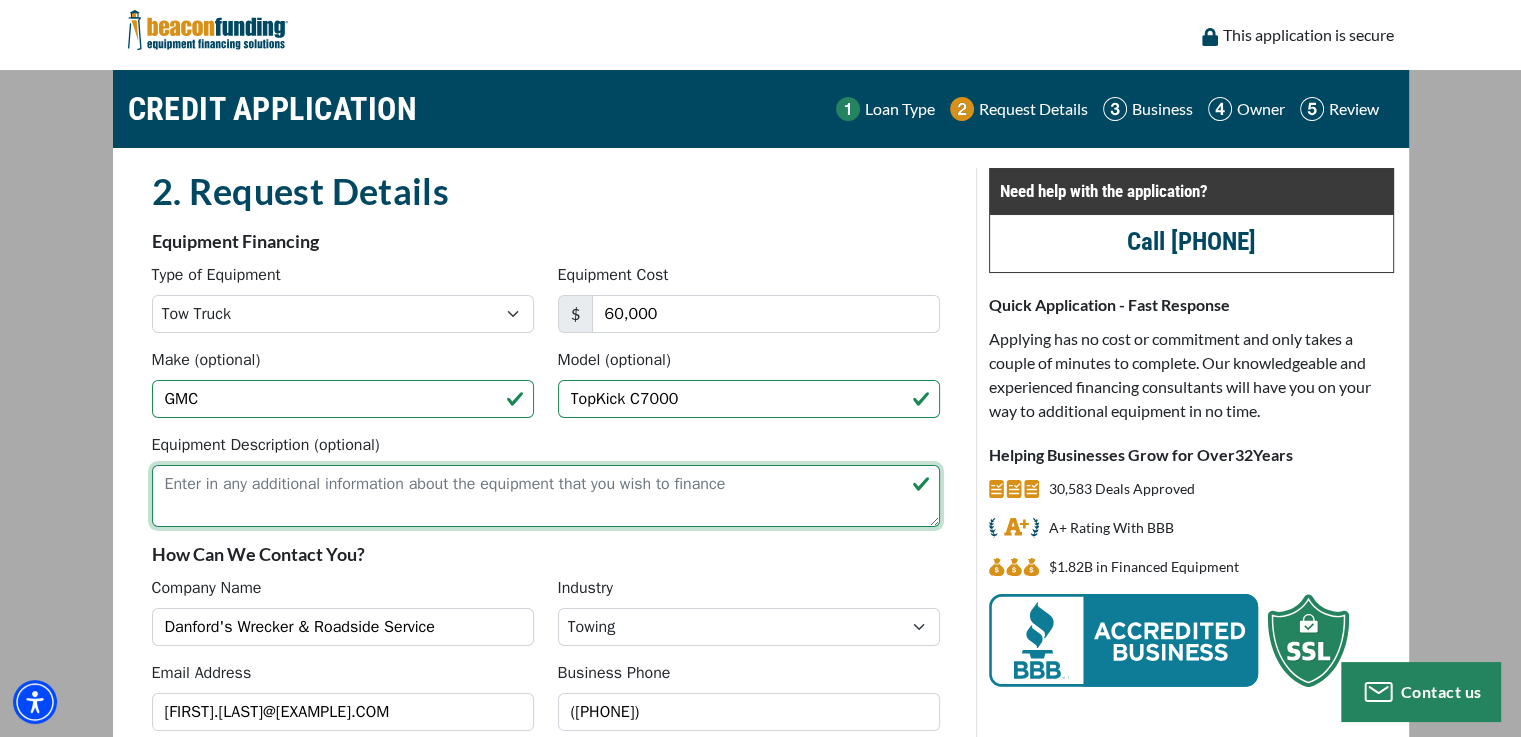 click on "Equipment Description (optional)" at bounding box center [546, 496] 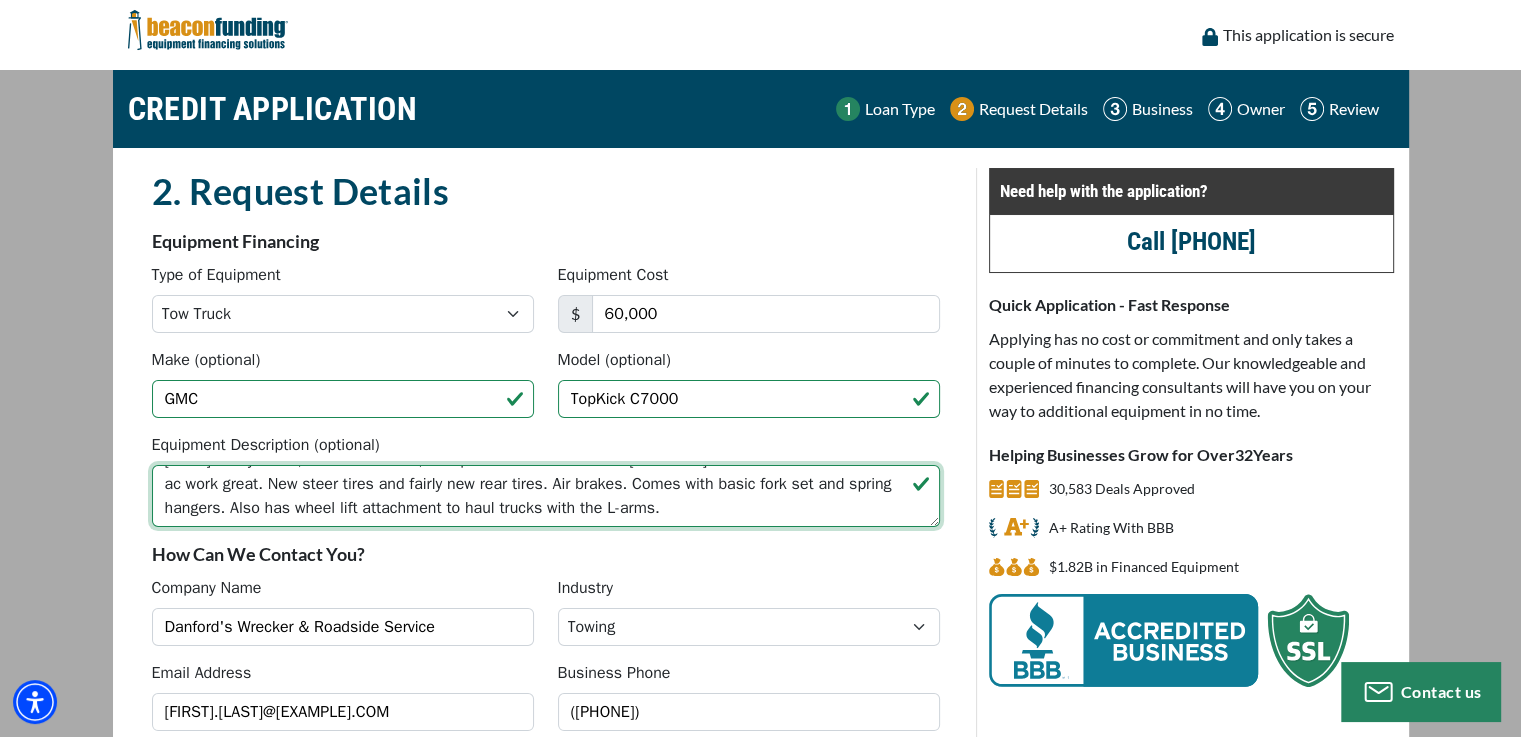 scroll, scrollTop: 7, scrollLeft: 0, axis: vertical 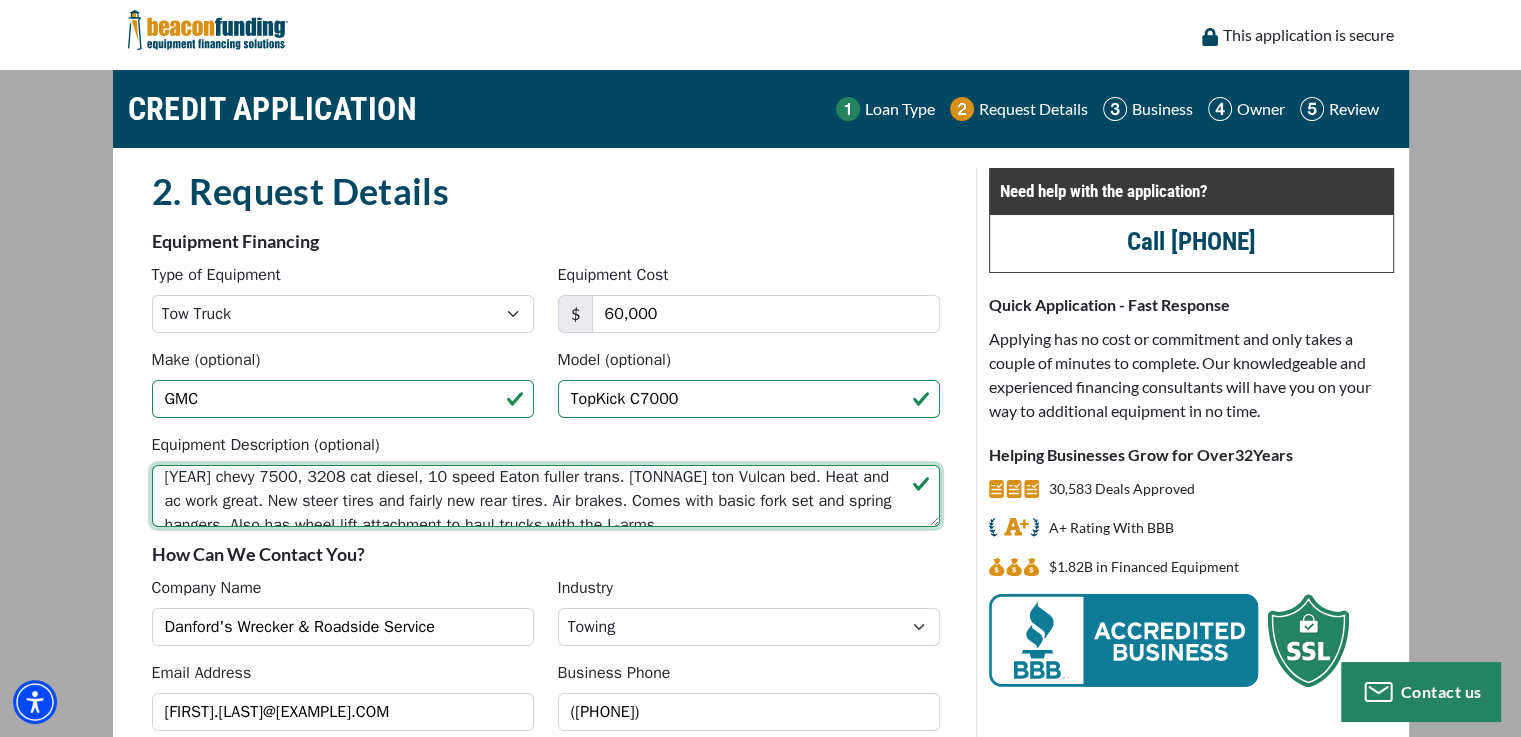 click on "[YEAR] chevy 7500, 3208 cat diesel, 10 speed Eaton fuller trans. [TONNAGE] ton Vulcan bed. Heat and ac work great. New steer tires and fairly new rear tires. Air brakes. Comes with basic fork set and spring hangers. Also has wheel lift attachment to haul trucks with the L-arms." at bounding box center [546, 496] 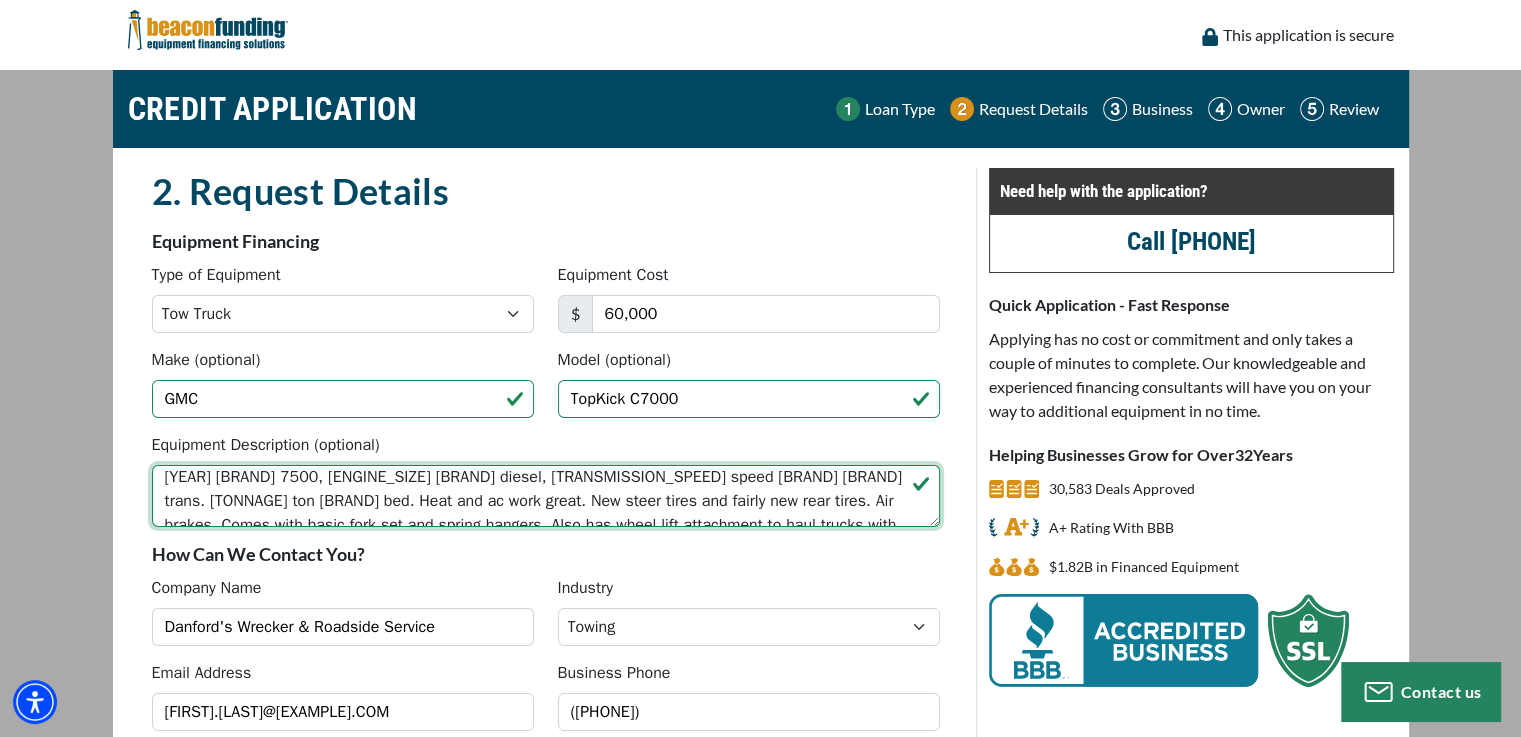 click on "[YEAR] [BRAND] 7500, [ENGINE_SIZE] [BRAND] diesel, [TRANSMISSION_SPEED] speed [BRAND] [BRAND] trans. [TONNAGE] ton [BRAND] bed. Heat and ac work great. New steer tires and fairly new rear tires. Air brakes. Comes with basic fork set and spring hangers. Also has wheel lift attachment to haul trucks with the L-arms." at bounding box center [546, 496] 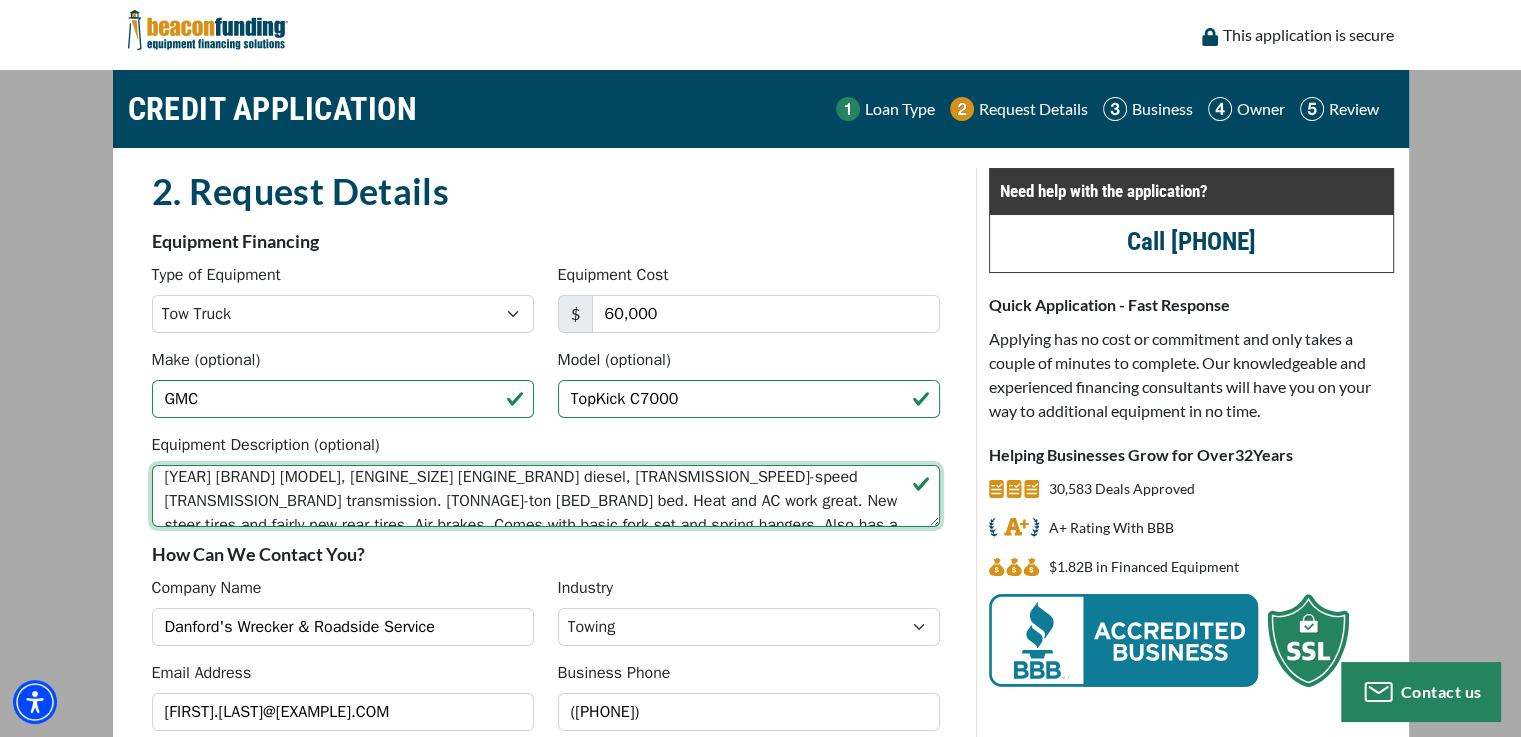 click on "[YEAR] [BRAND] [MODEL], [ENGINE_SIZE] [ENGINE_BRAND] diesel, [TRANSMISSION_SPEED]-speed [TRANSMISSION_BRAND] transmission. [TONNAGE]-ton [BED_BRAND] bed. Heat and AC work great. New steer tires and fairly new rear tires. Air brakes. Comes with basic fork set and spring hangers. Also has a wheel lift attachment to haul trucks with the L-arms." at bounding box center (546, 496) 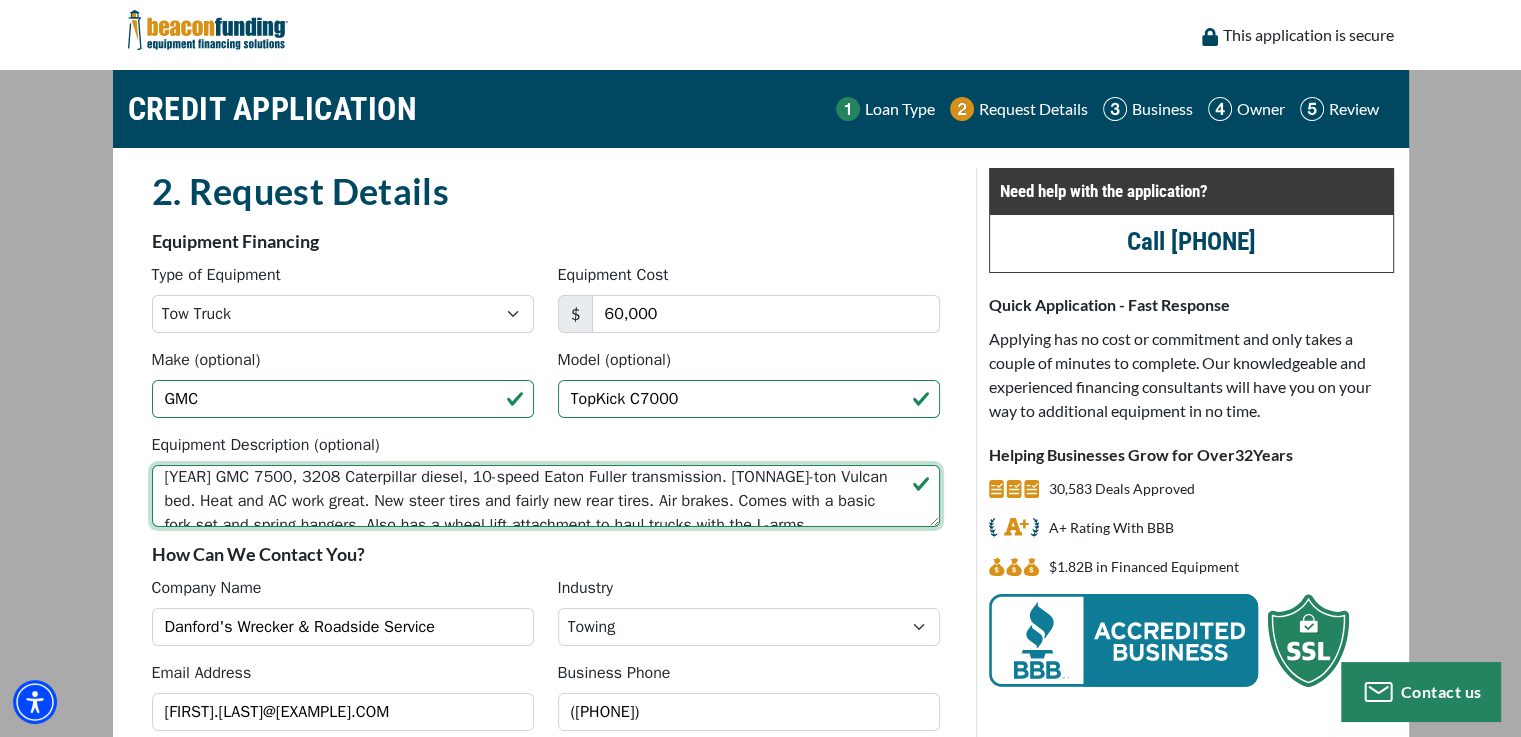 scroll, scrollTop: 16, scrollLeft: 0, axis: vertical 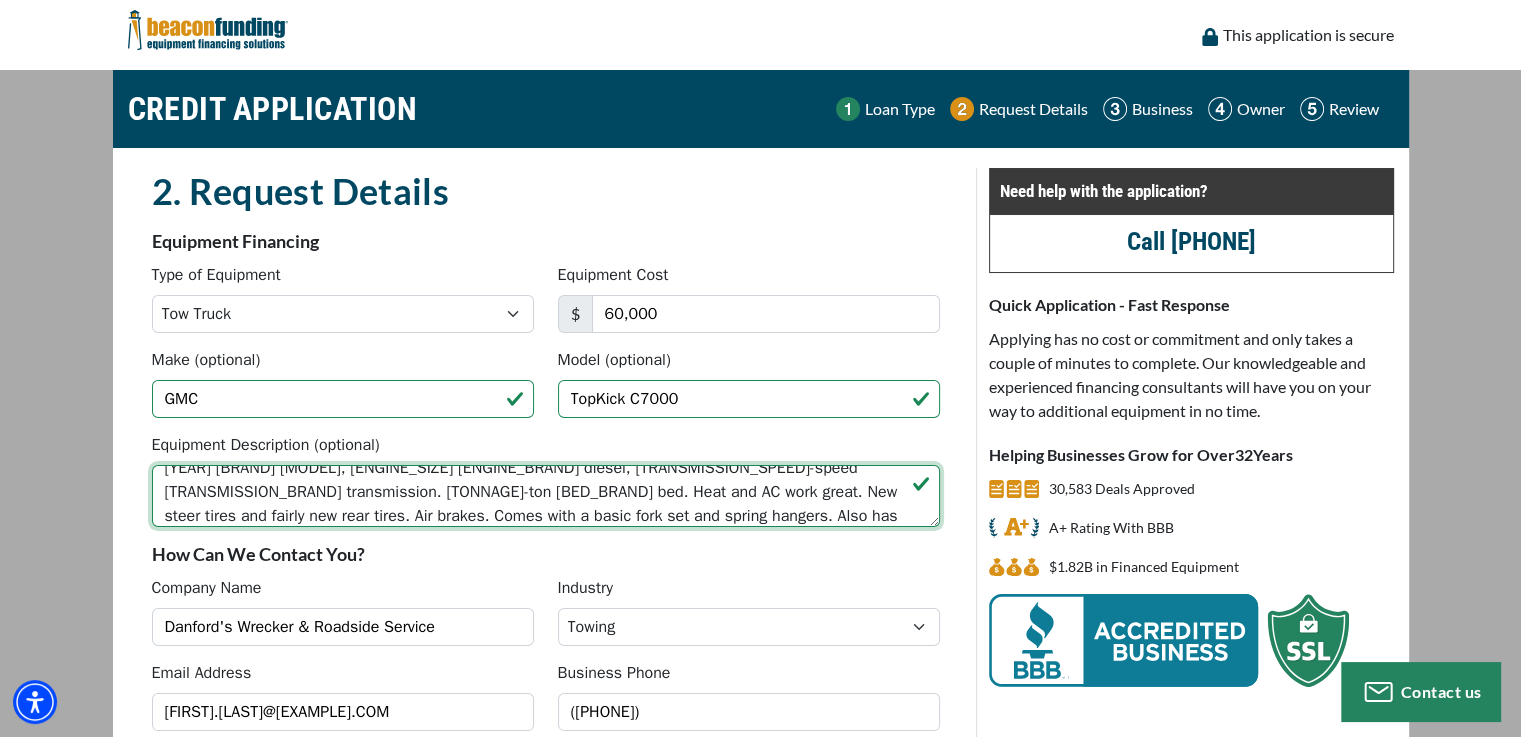 click on "[YEAR] [BRAND] [MODEL], [ENGINE_SIZE] [ENGINE_BRAND] diesel, [TRANSMISSION_SPEED]-speed [TRANSMISSION_BRAND] transmission. [TONNAGE]-ton [BED_BRAND] bed. Heat and AC work great. New steer tires and fairly new rear tires. Air brakes. Comes with a basic fork set and spring hangers. Also has a wheel lift attachment to haul trucks with the L-arms." at bounding box center (546, 496) 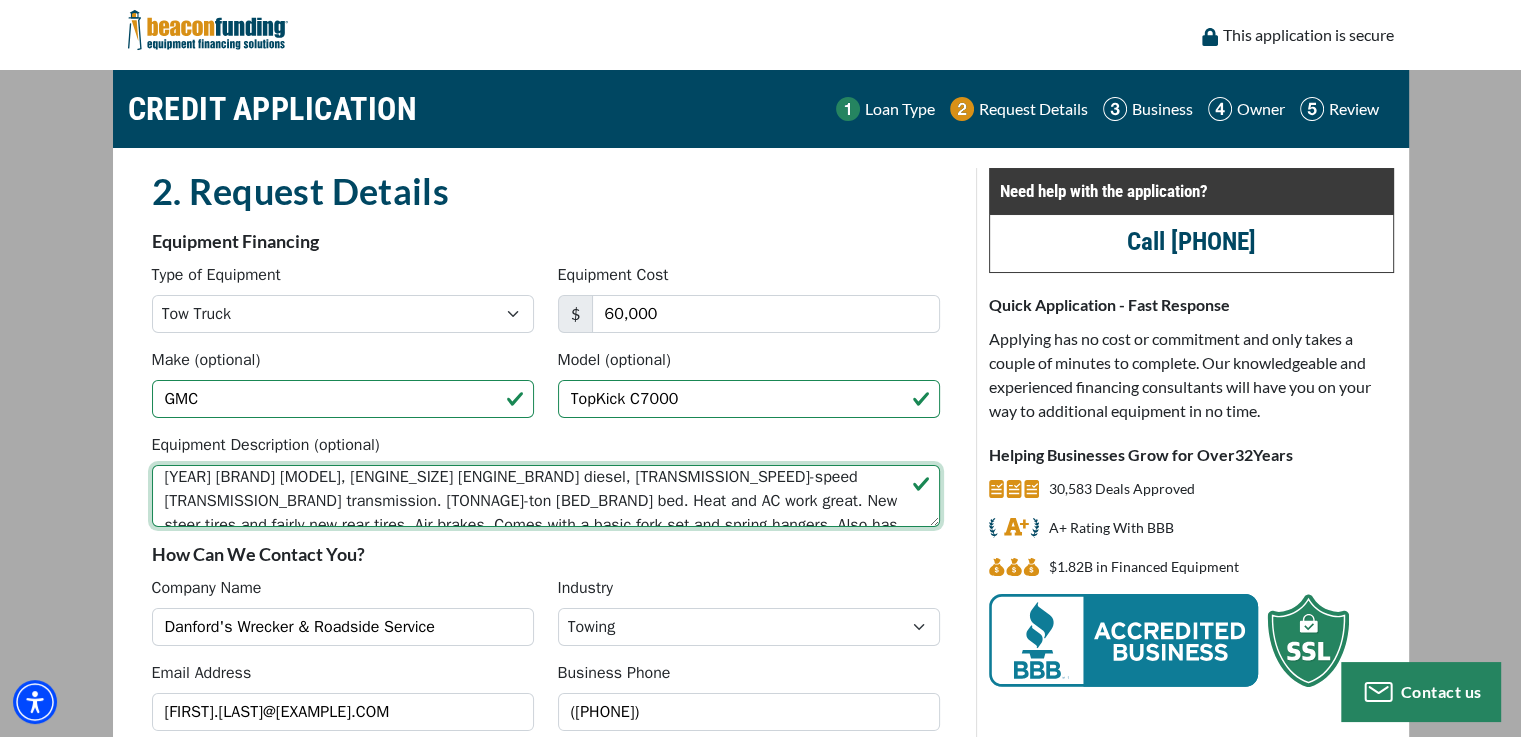 scroll, scrollTop: 16, scrollLeft: 0, axis: vertical 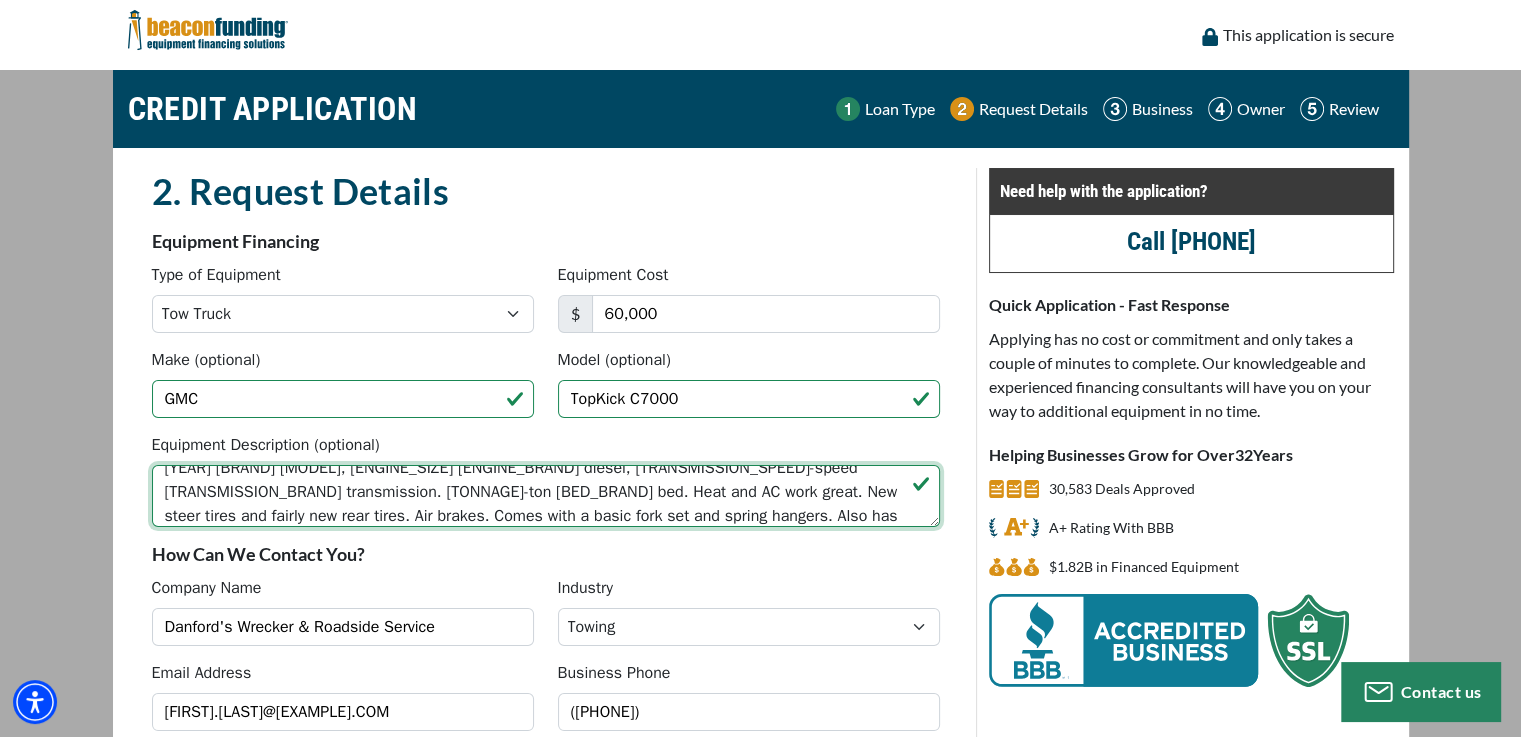 type on "[YEAR] [BRAND] [MODEL], [ENGINE_SIZE] [ENGINE_BRAND] diesel, [TRANSMISSION_SPEED]-speed [TRANSMISSION_BRAND] transmission. [TONNAGE]-ton [BED_BRAND] bed. Heat and AC work great. New steer tires and fairly new rear tires. Air brakes. Comes with a basic fork set and spring hangers. Also has a wheel lift attachment to haul trucks with the L-arms." 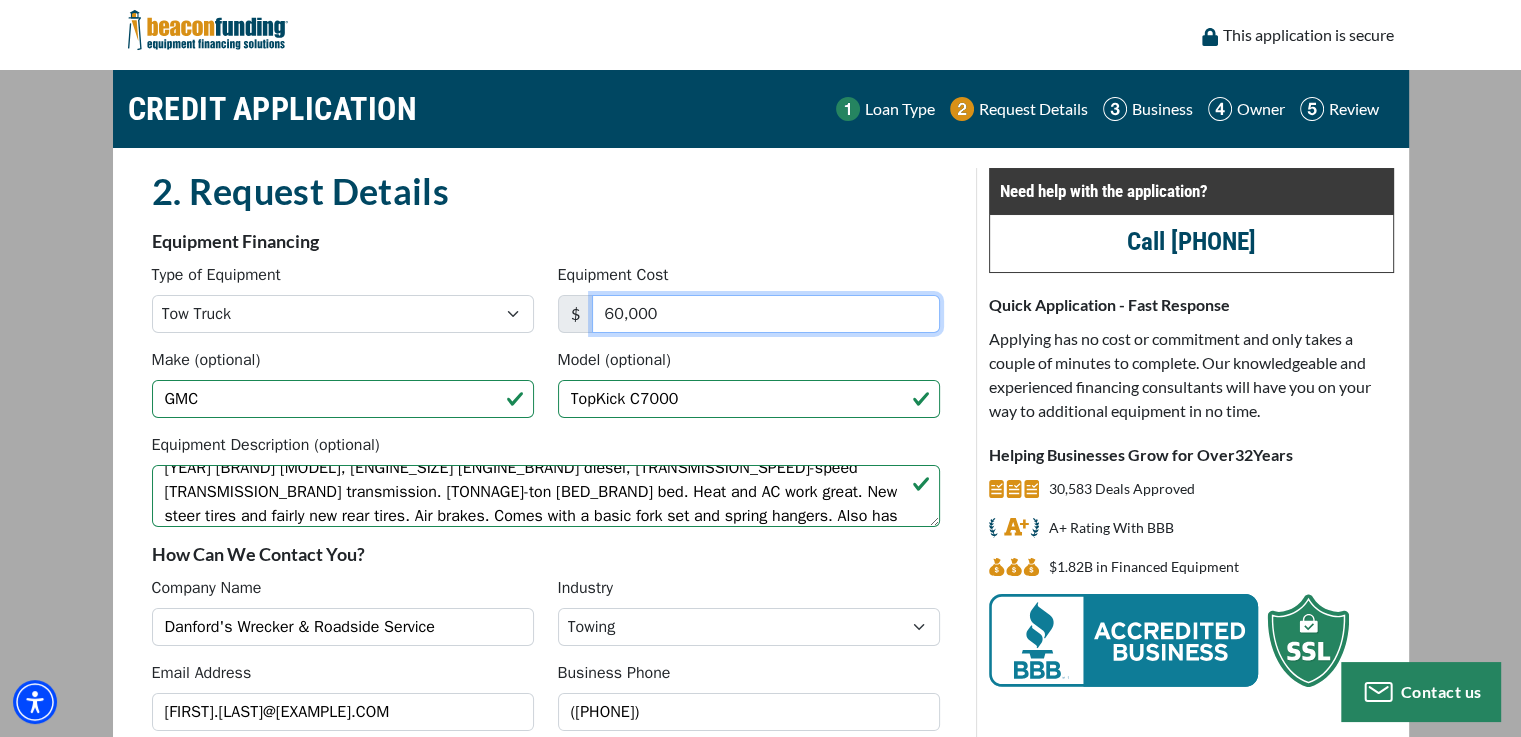 click on "60,000" at bounding box center [766, 314] 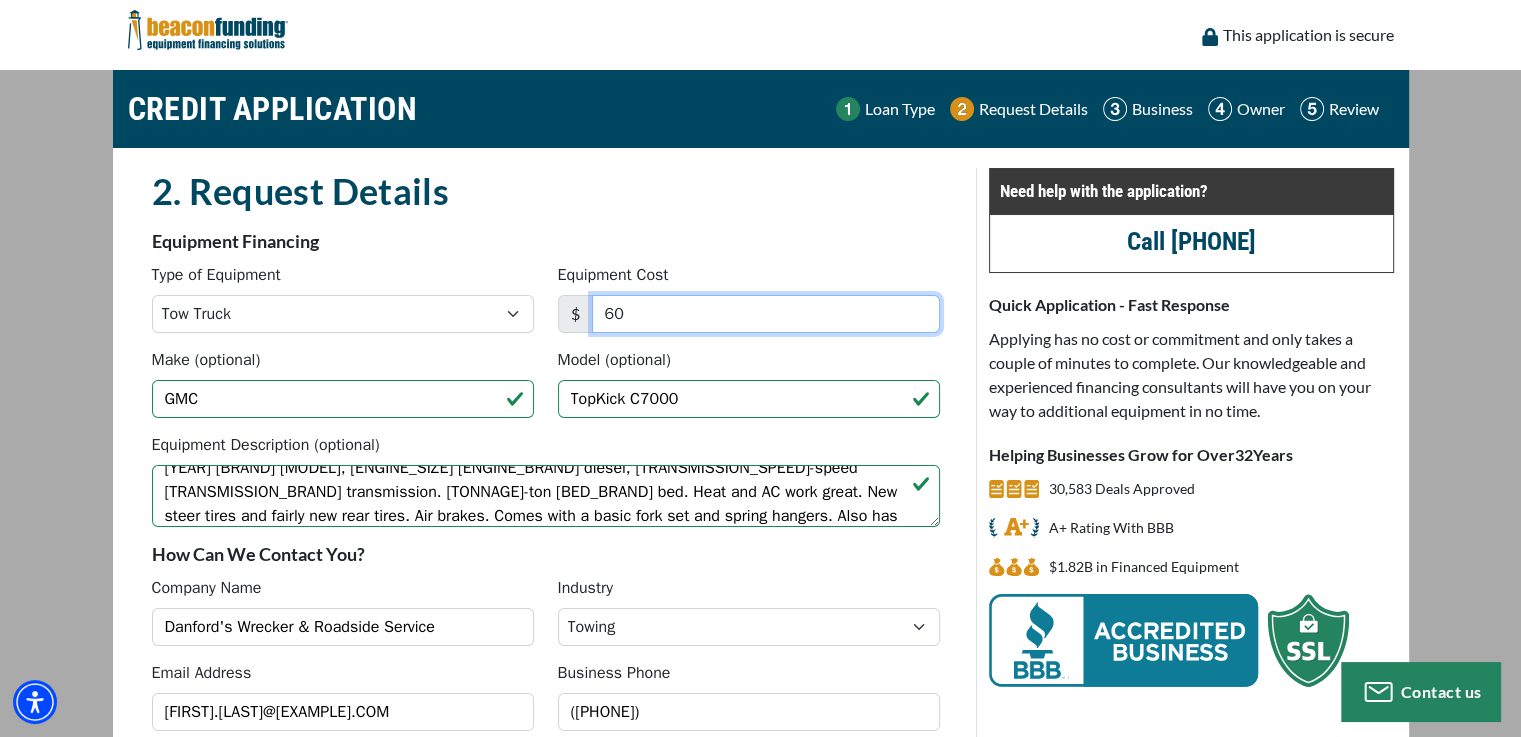 type on "6" 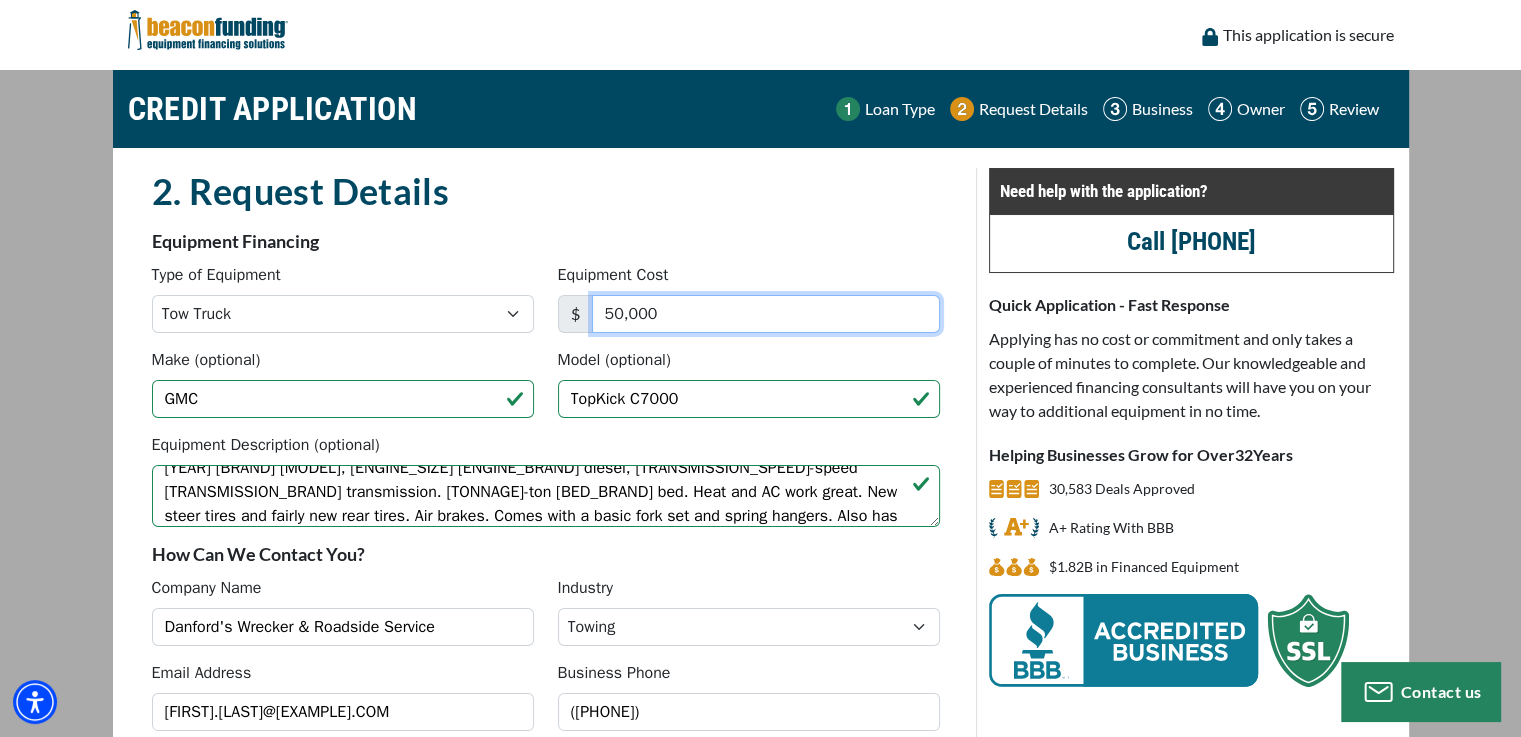 type on "50,000" 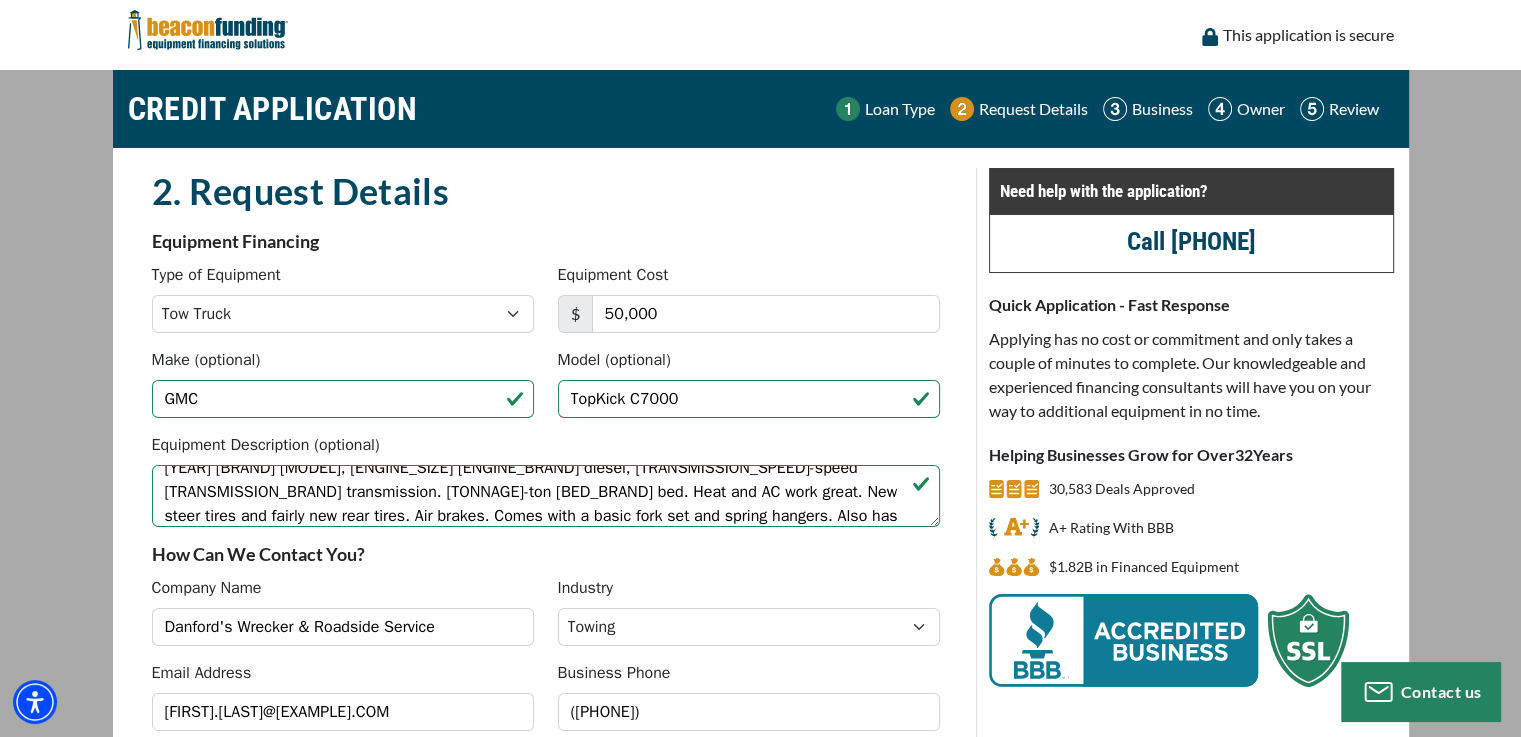 click on "2. Request Details
There was an issue while saving the data. Please try again and if still doesn't work please contact us.
Equipment Financing
Type of Equipment
Choose...
Backhoe
Boom/Bucket Truck
Chipper
Commercial Mower
Crane
DTG/DTF Printing
Embroidery
Excavator
Landscape Truck/Equipment
Other
Other Commercial Truck
Other Decorated Apparel
Screen Printing
Septic Pumper Truck
Skid Steer
Stump Grinder
Tow Truck
Tractor
Trailer
Trencher
Wheel Loader
Equipment Cost $ [PRICE] GMC" at bounding box center [546, 586] 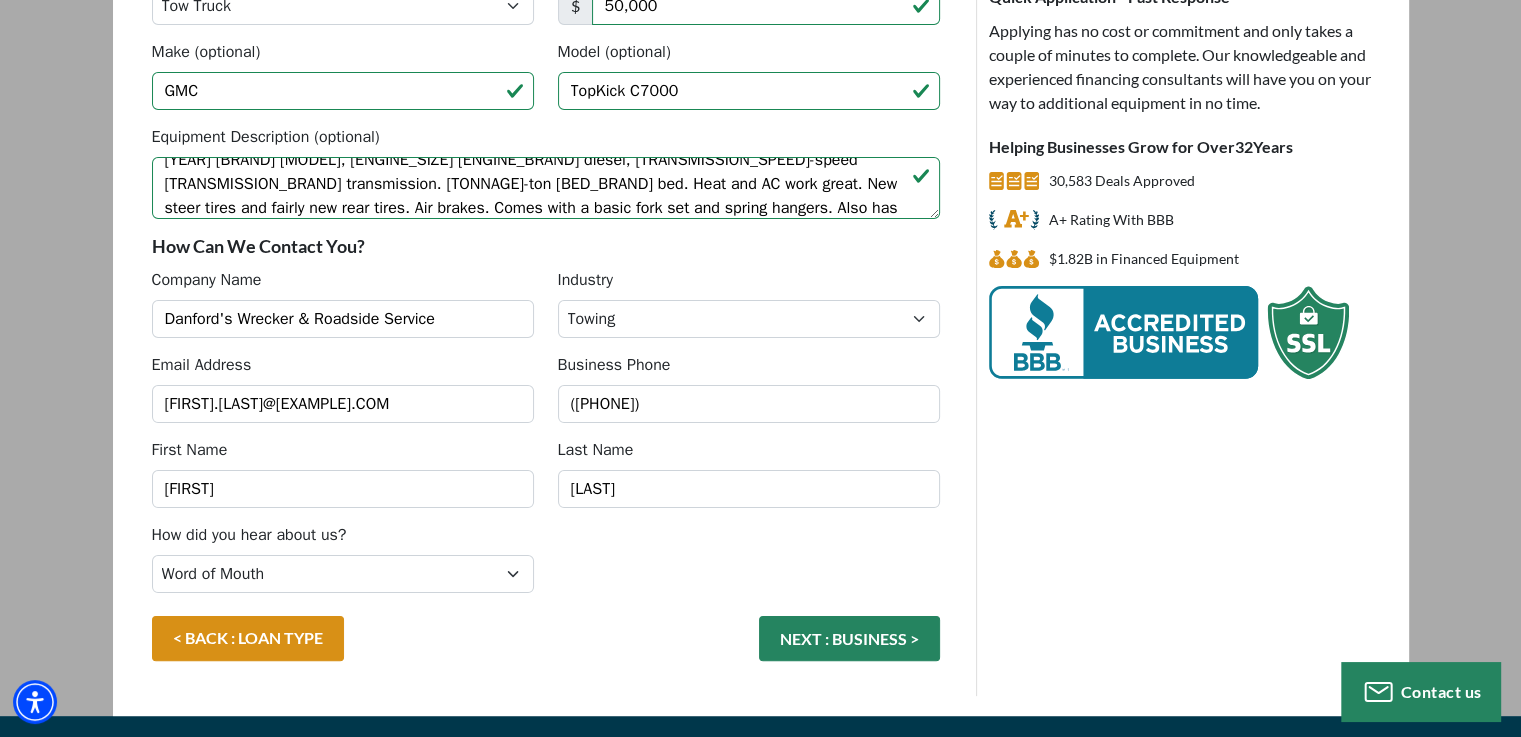 scroll, scrollTop: 304, scrollLeft: 0, axis: vertical 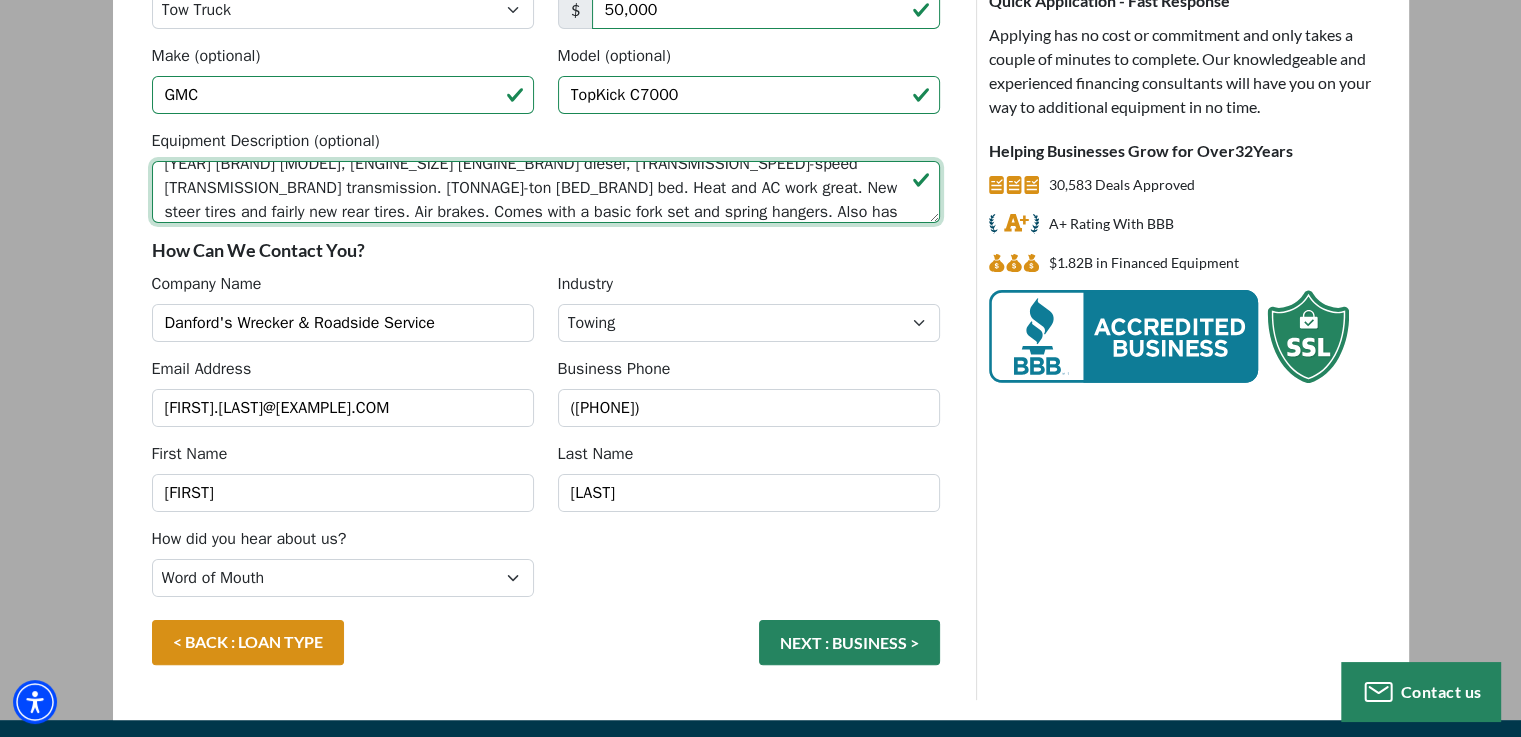 click on "[YEAR] [BRAND] [MODEL], [ENGINE_SIZE] [ENGINE_BRAND] diesel, [TRANSMISSION_SPEED]-speed [TRANSMISSION_BRAND] transmission. [TONNAGE]-ton [BED_BRAND] bed. Heat and AC work great. New steer tires and fairly new rear tires. Air brakes. Comes with a basic fork set and spring hangers. Also has a wheel lift attachment to haul trucks with the L-arms." at bounding box center (546, 192) 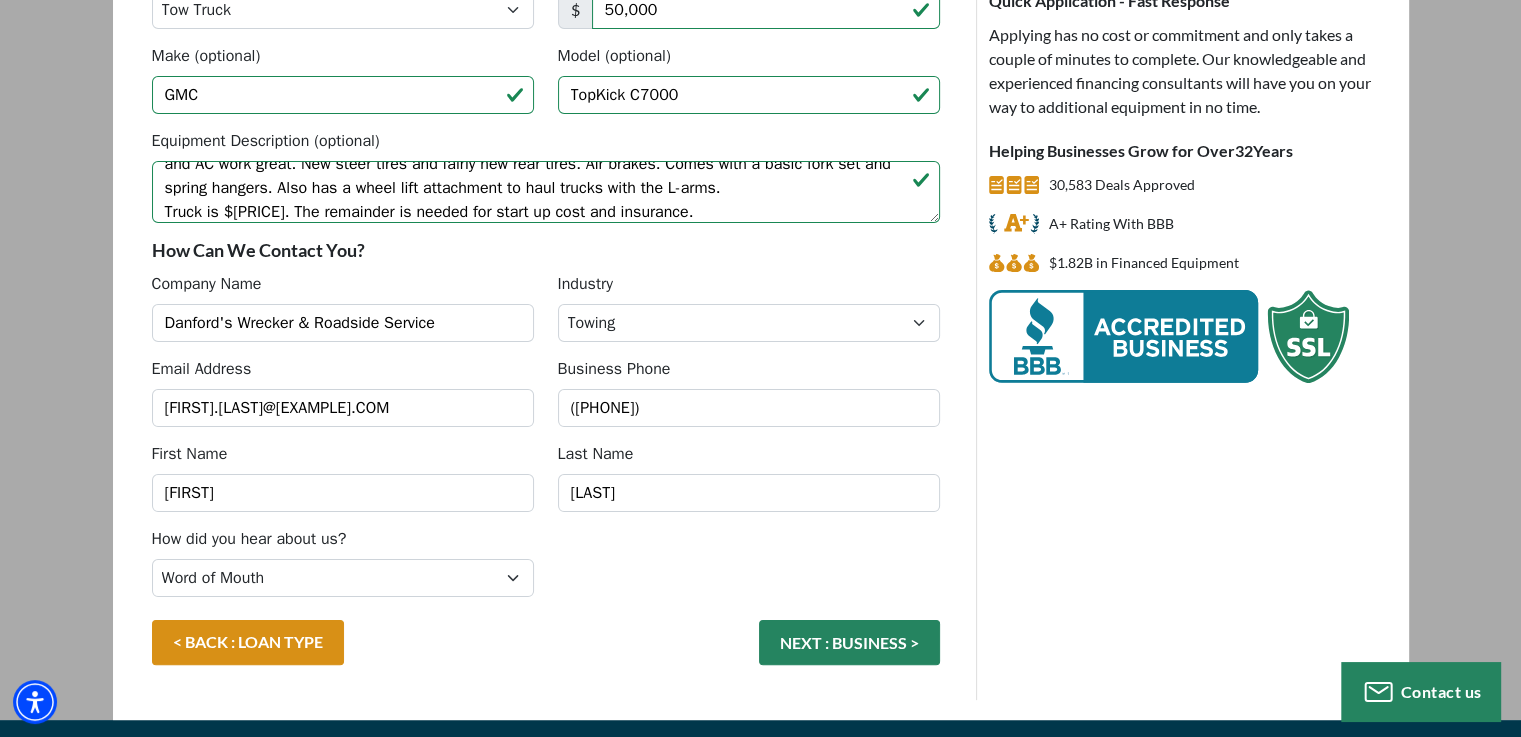 click on "Equipment Description (optional)
[YEAR] [BRAND] [MODEL], [ENGINE_SIZE] [ENGINE_BRAND] diesel, [TRANSMISSION_SPEED]-speed [TRANSMISSION_BRAND] transmission. [TONNAGE]-ton [BED_BRAND] bed. Heat and AC work great. New steer tires and fairly new rear tires. Air brakes. Comes with a basic fork set and spring hangers. Also has a wheel lift attachment to haul trucks with the L-arms.
Truck is $[PRICE]. The remainder is needed for start up cost and insurance." at bounding box center [546, 183] 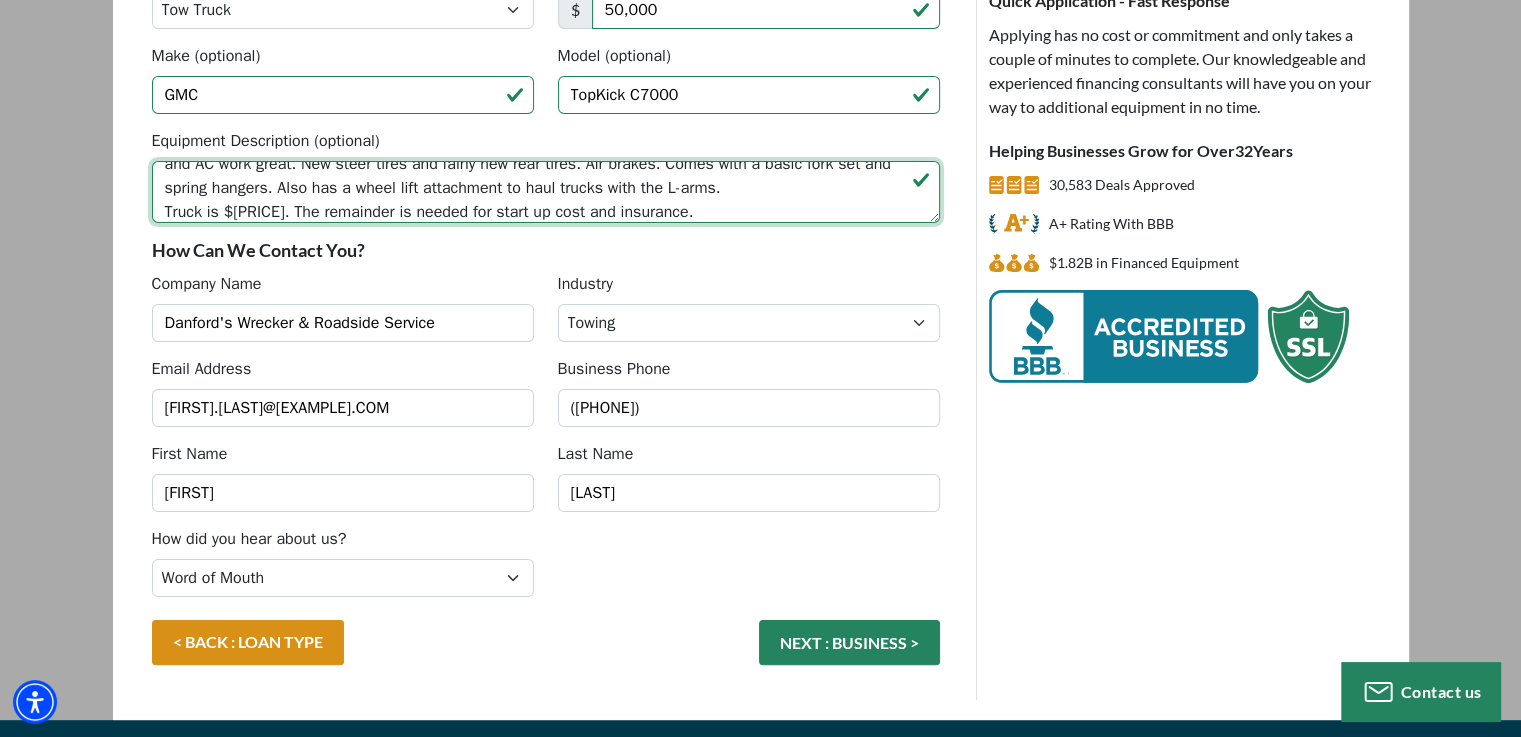 click on "[YEAR] GMC 7500, 3208 Caterpillar diesel, 10-speed Eaton Fuller transmission. 20-ton Vulcan bed. Heat and AC work great. New steer tires and fairly new rear tires. Air brakes. Comes with a basic fork set and spring hangers. Also has a wheel lift attachment to haul trucks with the L-arms.
Truck is $[PRICE]. The remainder is needed for start up cost and insurance." at bounding box center [546, 192] 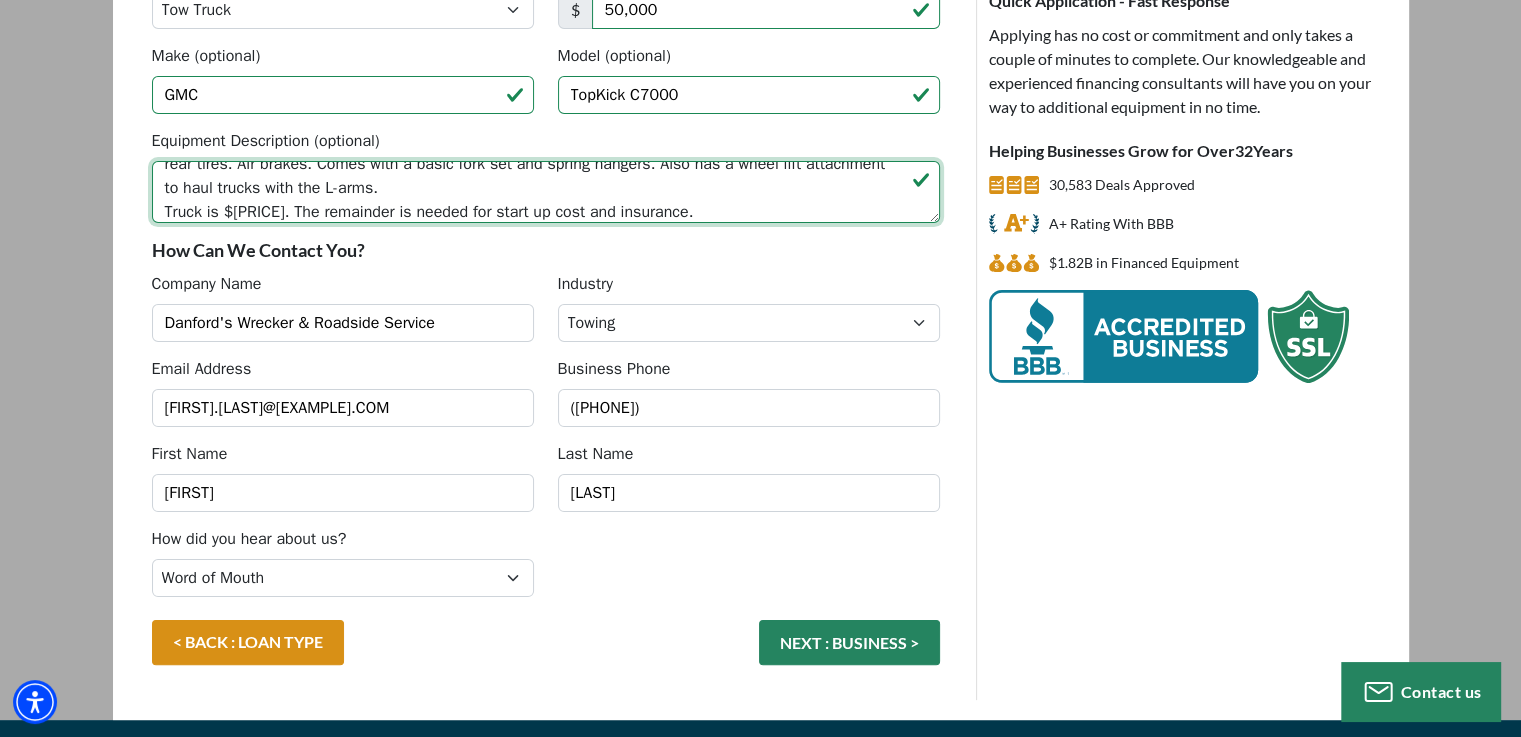click on "[YEAR] [BRAND] [MODEL], [ENGINE_SIZE] [ENGINE_BRAND] diesel, [TRANSMISSION_SPEED]-speed Eaton Fuller transmission. [BED_SIZE]-ton Vulcan bed. Heat and AC work great. New steer tires and fairly new rear tires. Air brakes. Comes with a basic fork set and spring hangers. Also has a wheel lift attachment to haul trucks with the L-arms.
Truck is $[PRICE]. The remainder is needed for start up cost and insurance.
Already have a contract once approval is set to haul body shop vehicles," at bounding box center [546, 192] 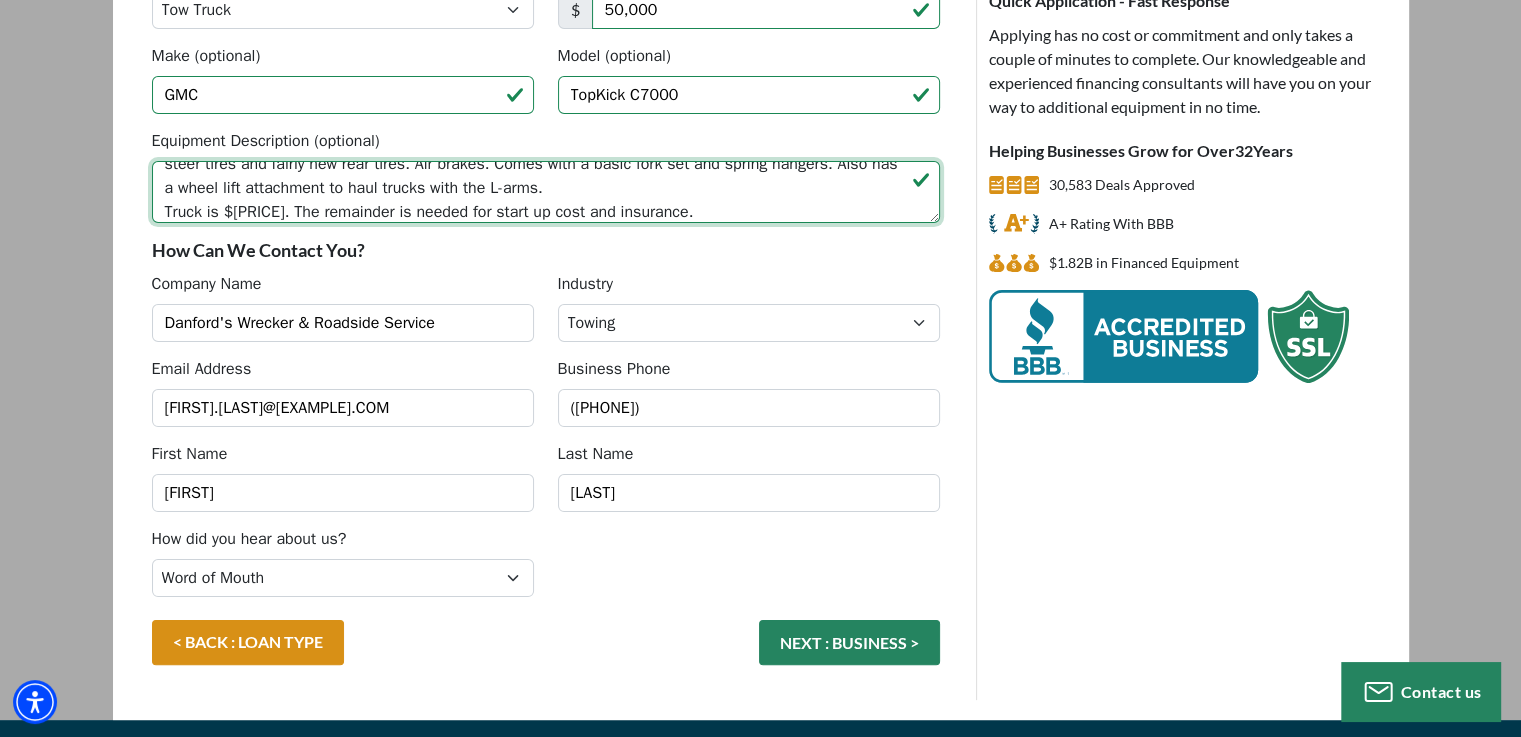 click on "[YEAR] [MAKE] [MODEL], [ENGINE_SIZE] [ENGINE_BRAND] diesel, [TRANSMISSION_SPEED]-speed [TRANSMISSION_BRAND] transmission. [TONNAGE]-ton [BED_BRAND] bed. Heat and AC work great. New steer tires and fairly new rear tires. Air brakes. Comes with a basic fork set and spring hangers. Also has a wheel lift attachment to haul trucks with the L-arms.
Truck is $[PRICE]. The remainder is needed for start up cost and insurance.
Already have a contracts once approval is set to haul body shop vehicles," at bounding box center (546, 192) 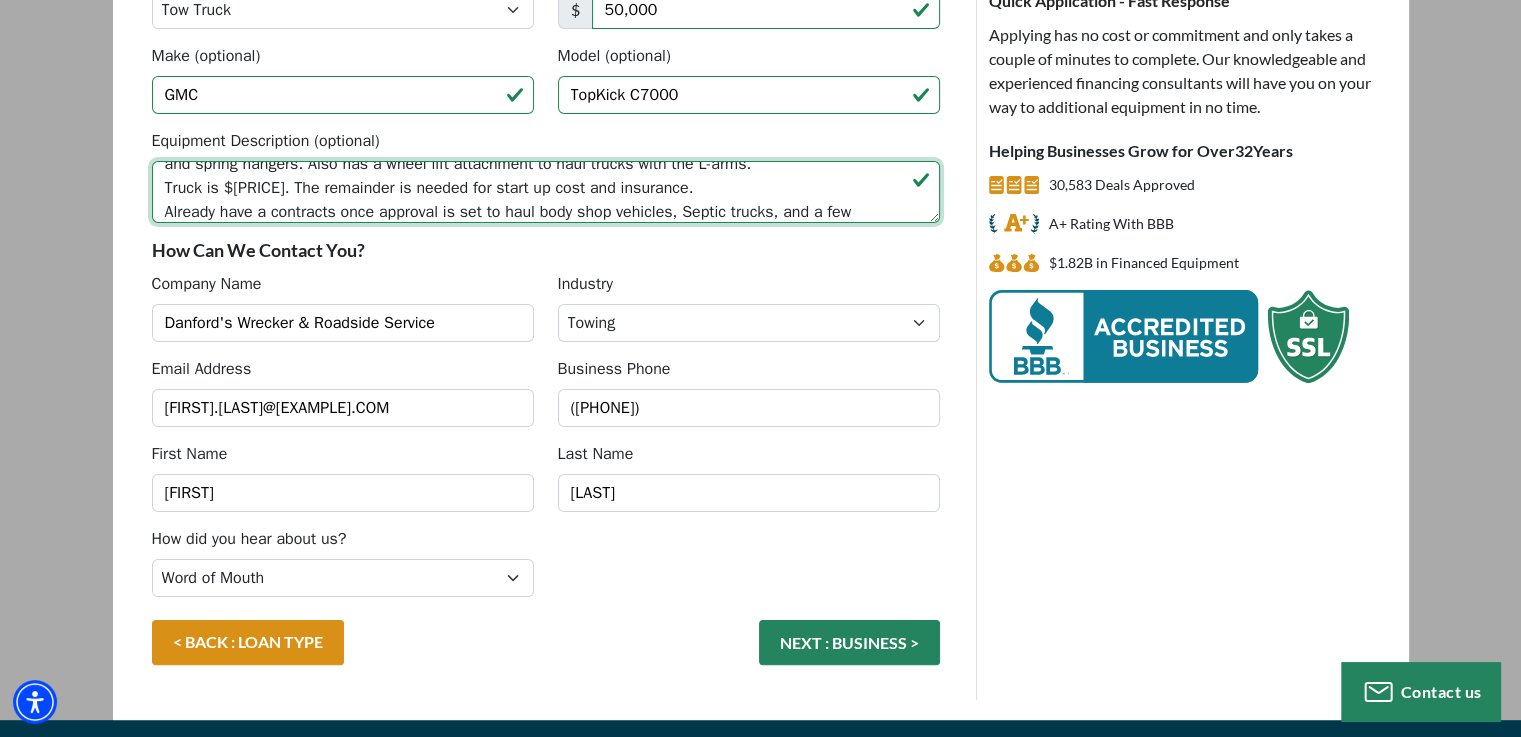 scroll, scrollTop: 88, scrollLeft: 0, axis: vertical 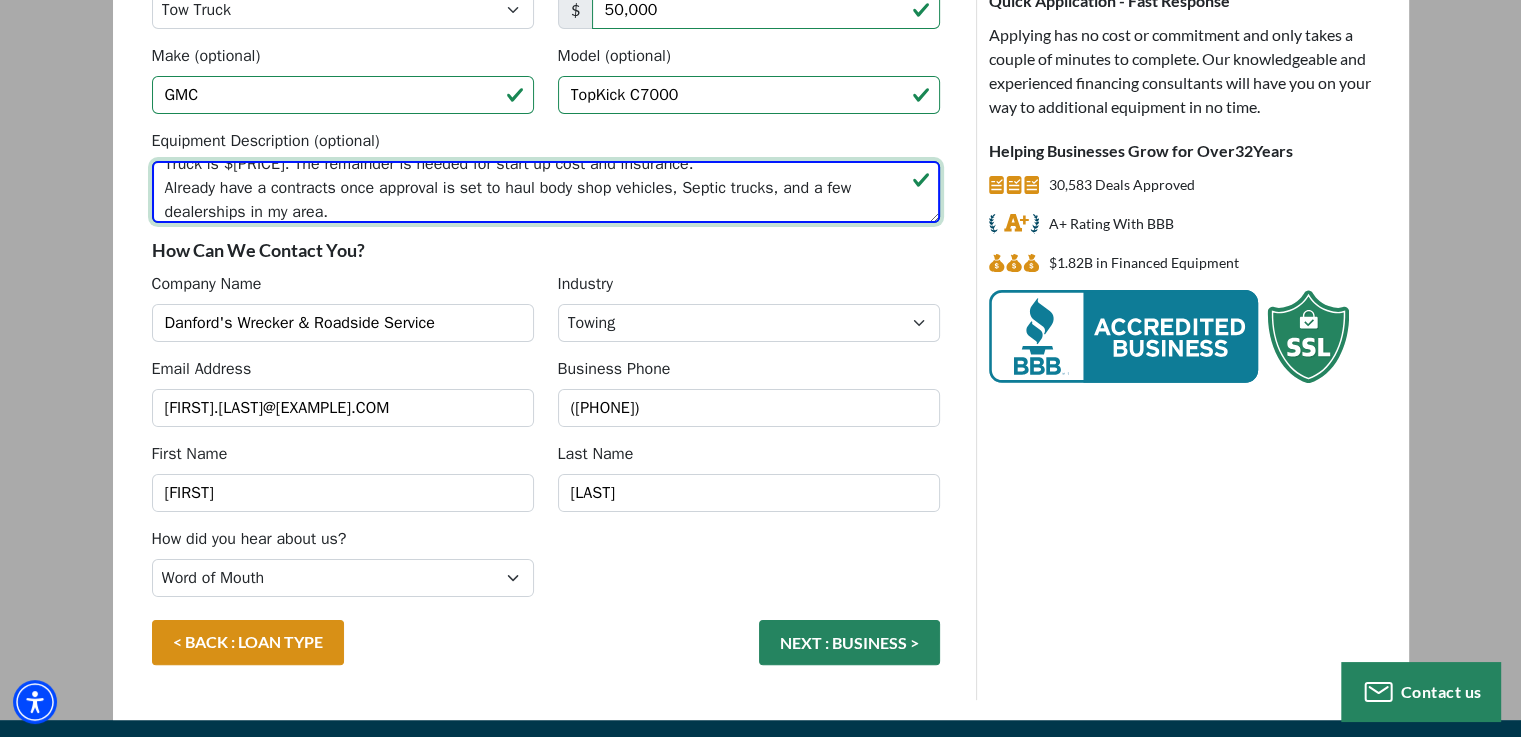 click on "[YEAR] [BRAND] 7500, 3208 Caterpillar diesel, 10-speed Eaton Fuller transmission. 20-ton Vulcan bed. Heat and AC work great. New steer tires and fairly new rear tires. Air brakes. Comes with a basic fork set and spring hangers. Also has a wheel lift attachment to haul trucks with the L-arms.
Truck is $[PRICE]. The remainder is needed for start up cost and insurance.
Already have a contracts once approval is set to haul body shop vehicles, Septic trucks, and a few dealerships in my area." at bounding box center [546, 192] 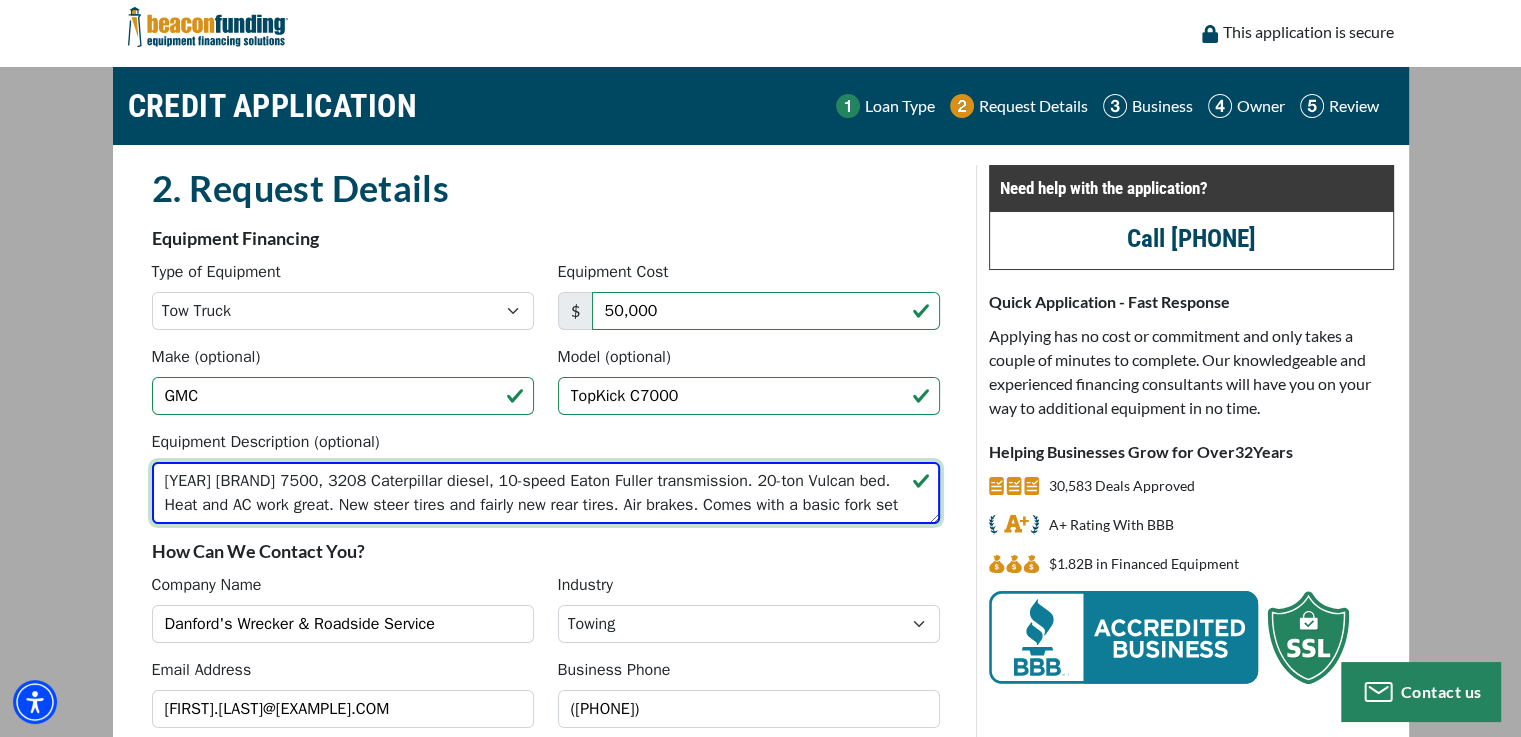 scroll, scrollTop: 0, scrollLeft: 0, axis: both 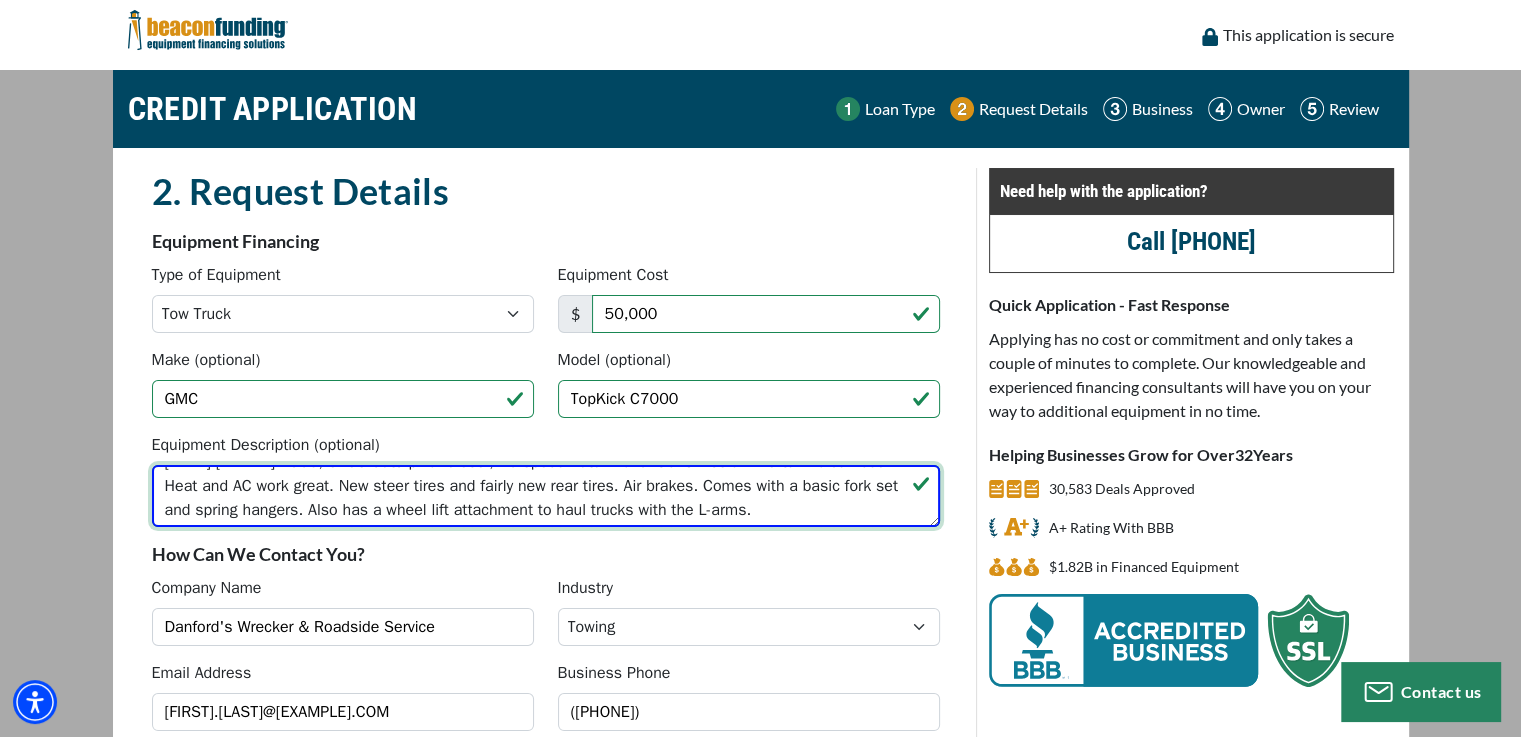click on "[YEAR] [BRAND] 7500, 3208 Caterpillar diesel, 10-speed Eaton Fuller transmission. 20-ton Vulcan bed. Heat and AC work great. New steer tires and fairly new rear tires. Air brakes. Comes with a basic fork set and spring hangers. Also has a wheel lift attachment to haul trucks with the L-arms.
Truck is $[PRICE]. The remainder is needed for start up cost and insurance.
Already have a contracts once approval is set to haul body shop vehicles, Septic trucks, and a few dealerships in my area." at bounding box center [546, 496] 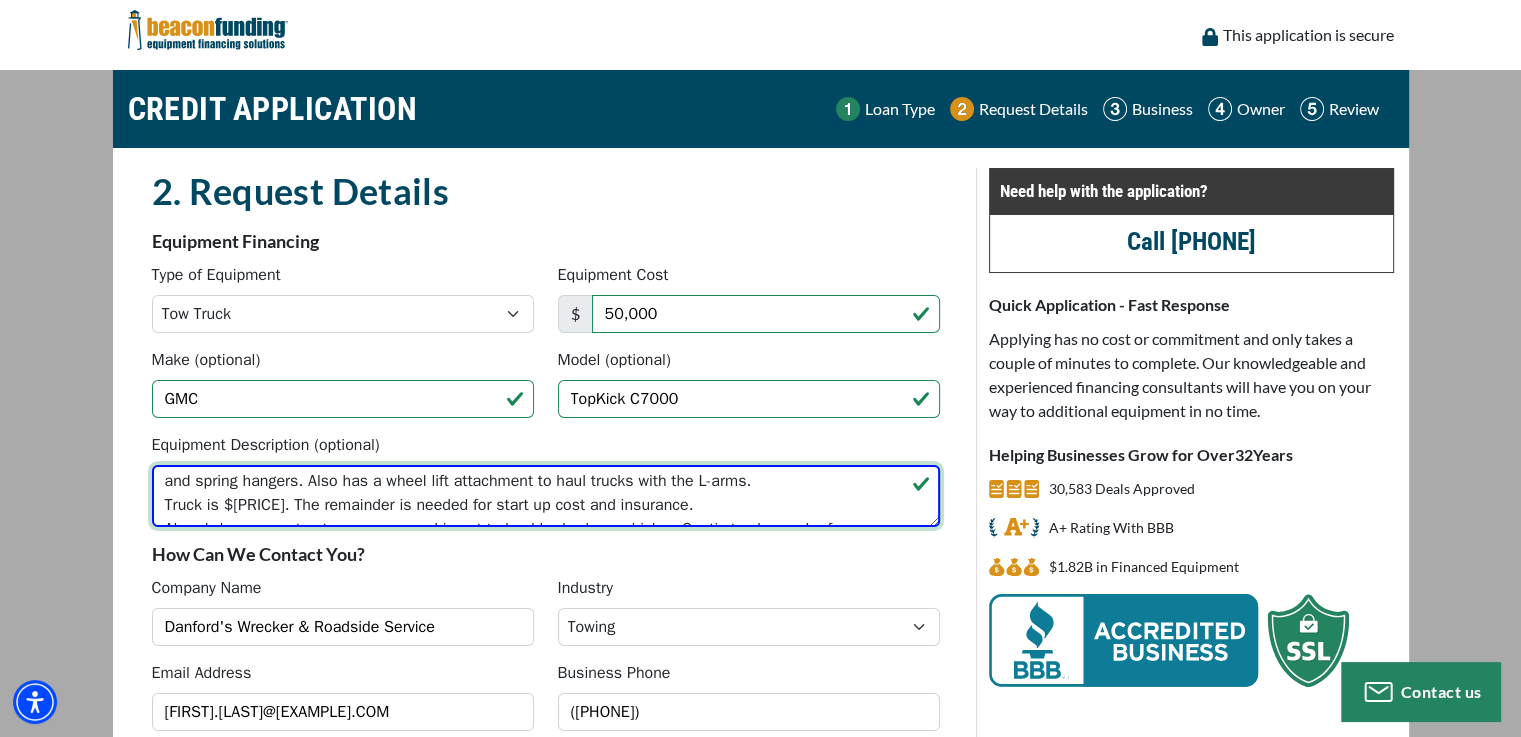 scroll, scrollTop: 53, scrollLeft: 0, axis: vertical 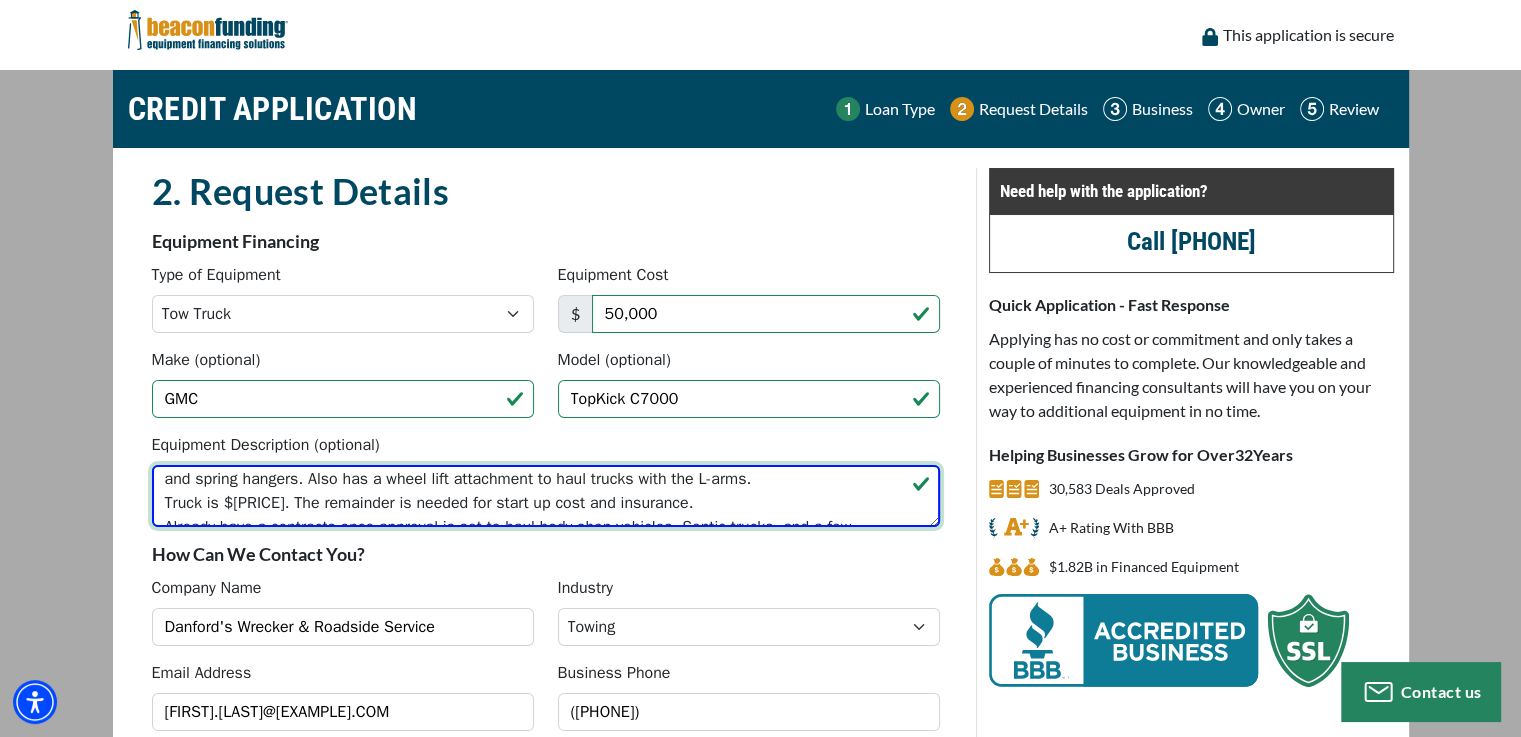 click on "[YEAR] [BRAND] 7500, 3208 Caterpillar diesel, 10-speed Eaton Fuller transmission. 20-ton Vulcan bed. Heat and AC work great. New steer tires and fairly new rear tires. Air brakes. Comes with a basic fork set and spring hangers. Also has a wheel lift attachment to haul trucks with the L-arms.
Truck is $[PRICE]. The remainder is needed for start up cost and insurance.
Already have a contracts once approval is set to haul body shop vehicles, Septic trucks, and a few dealerships in my area." at bounding box center (546, 496) 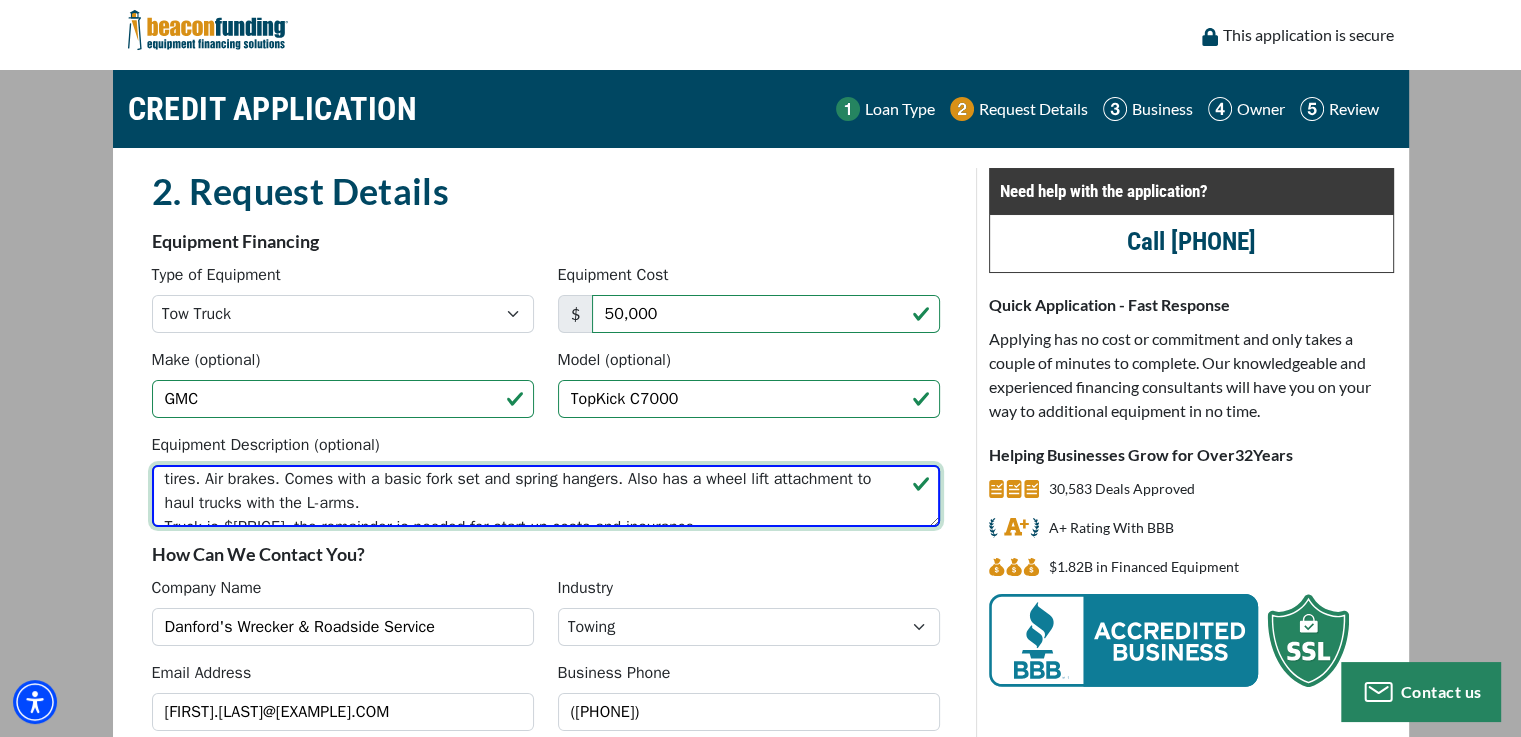 click on "[YEAR] [BRAND] 7500, [ENGINE_SIZE] [BRAND] diesel, [TRANSMISSION_SPEED]-speed [BRAND] [BRAND] transmission. [TONNAGE]-ton [BRAND] bed. Heat and AC work great. New steer tires and fairly new rear tires. Air brakes. Comes with a basic fork set and spring hangers. Also has a wheel lift attachment to haul trucks with the L-arms.
Truck is $[PRICE], the remainder is needed for start-up costs and insurance.
Already have a contracts once approval is set to haul body shop vehicles, Septic trucks, and a few dealerships in my area." at bounding box center [546, 496] 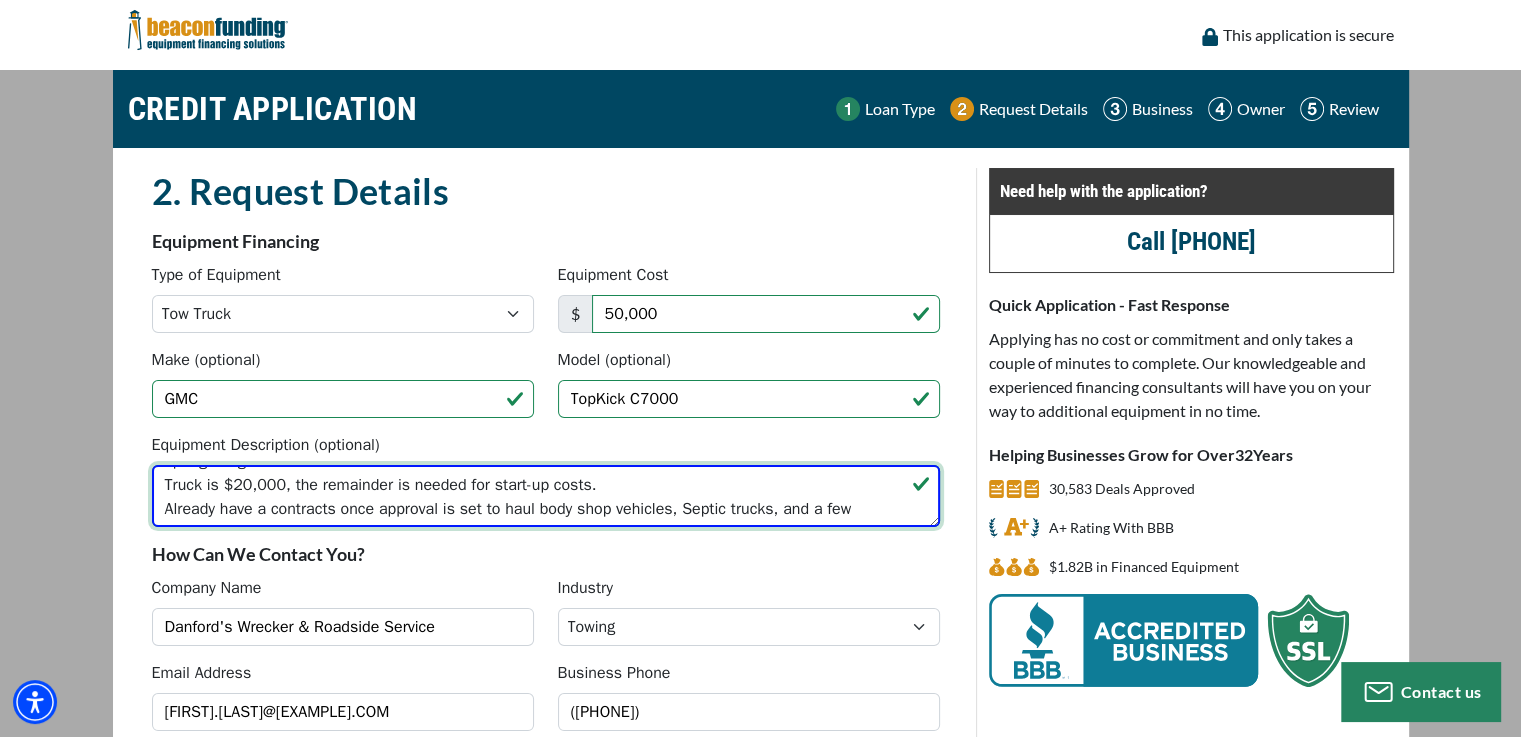 scroll, scrollTop: 72, scrollLeft: 0, axis: vertical 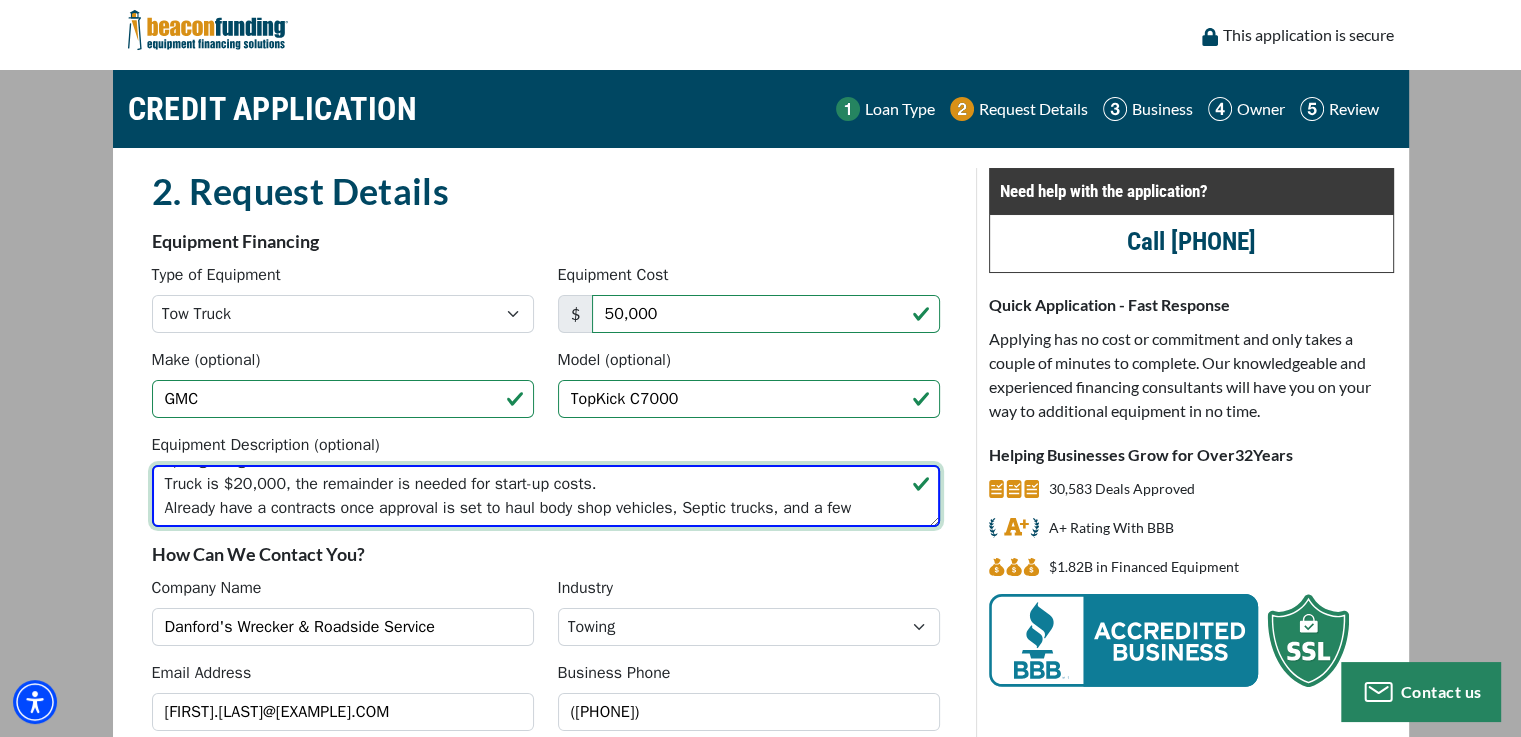 click on "1990 GMC 7500, 3208 Caterpillar diesel, 10-speed Eaton Fuller transmission. 20-ton Vulcan bed. Heat and AC work great. New steer tires and fairly new rear tires. Air brakes. Comes with a basic fork set and spring hangers. Also has a wheel lift attachment to haul trucks with the L-arms.
Truck is $20,000, the remainder is needed for start-up costs.
Already have a contracts once approval is set to haul body shop vehicles, Septic trucks, and a few dealerships in my [AREA]." at bounding box center (546, 496) 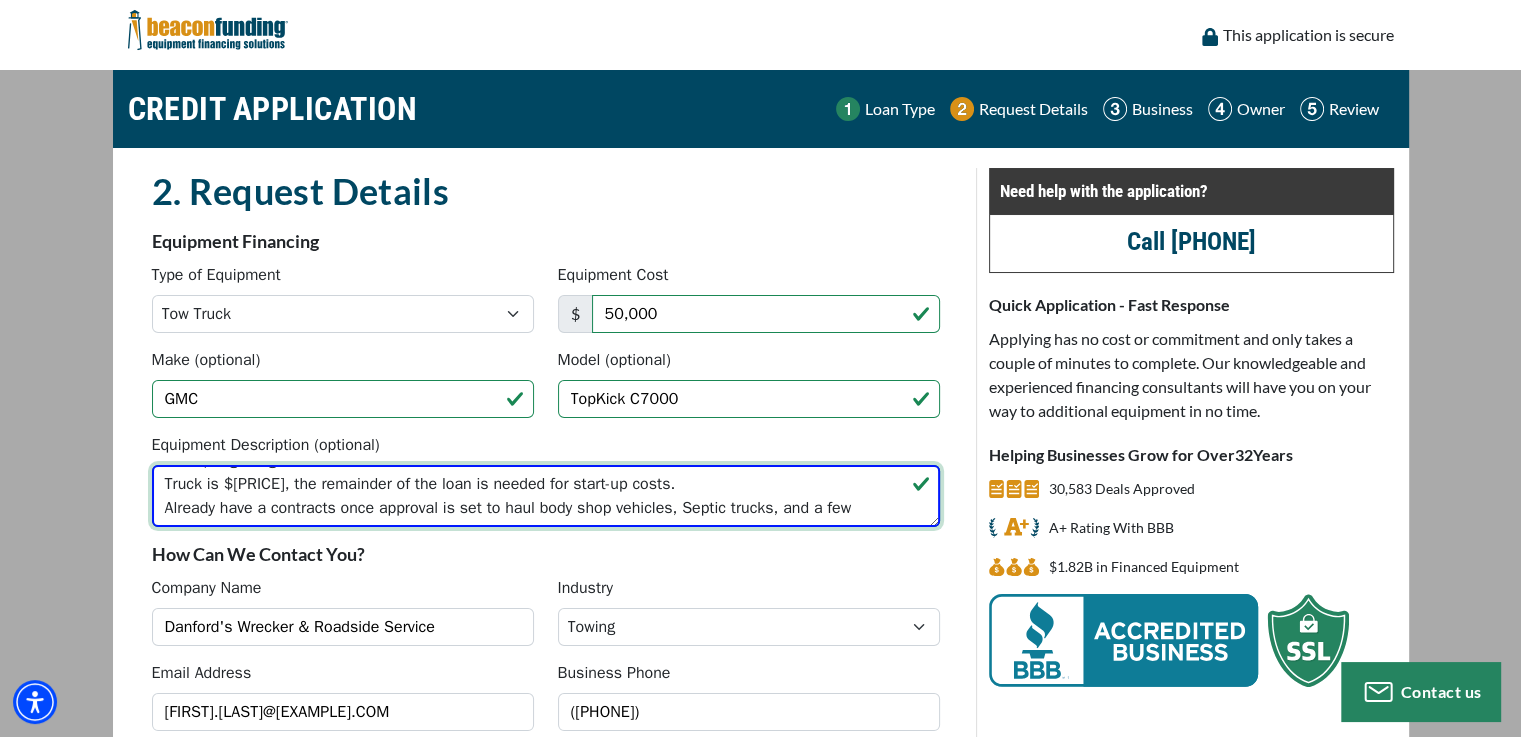 click on "[YEAR] [BRAND] 7500, 3208 Caterpillar diesel, 10-speed Eaton Fuller transmission. 20-ton Vulcan bed. Heat and AC work great. New steer tires and fairly new rear tires. Air brakes. Comes with a basic fork set and spring hangers. Also has a wheel lift attachment to haul trucks with the L-arms.
Truck is $[PRICE], the remainder of the loan is needed for start-up costs.
Already have a contracts once approval is set to haul body shop vehicles, Septic trucks, and a few dealerships in my area." at bounding box center (546, 496) 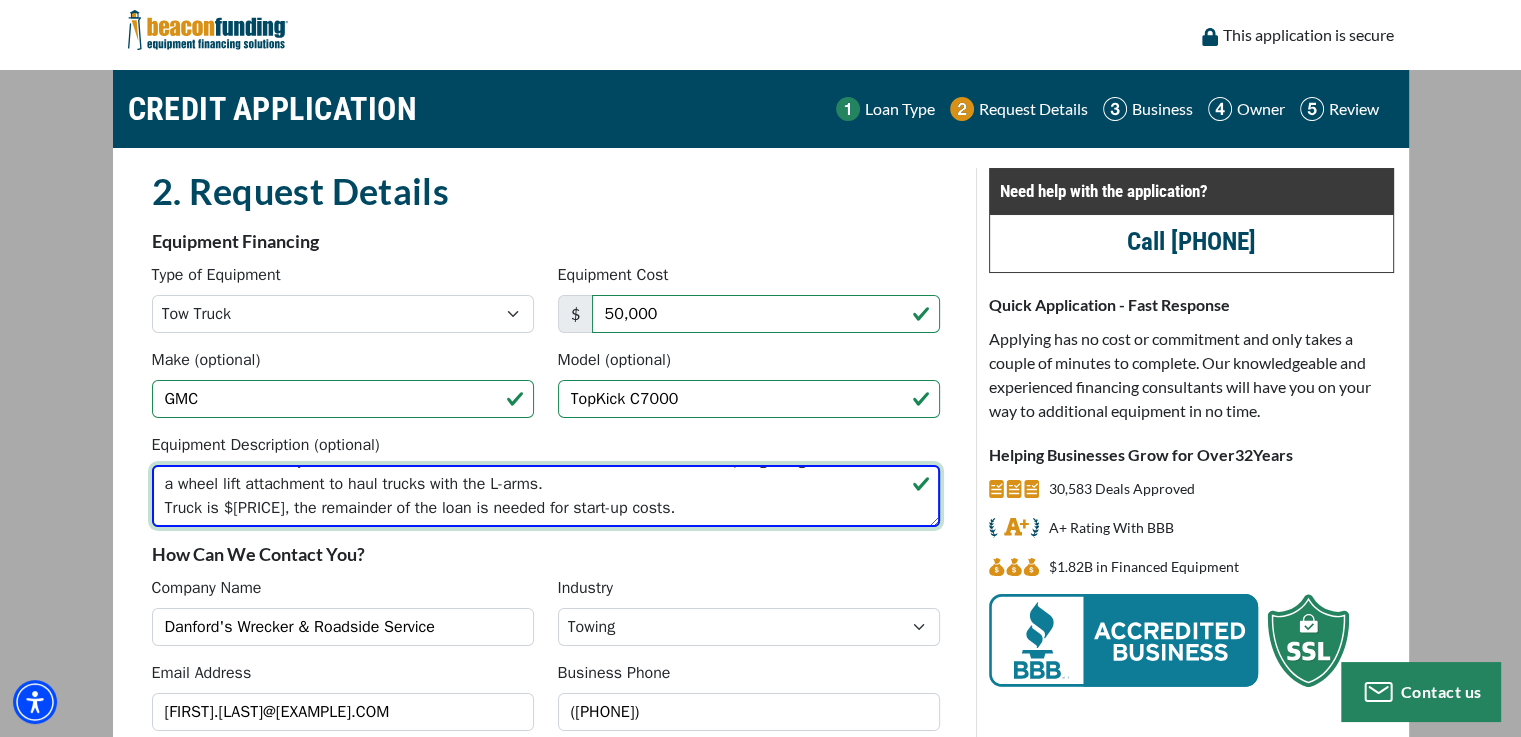 click on "[YEAR] [MAKE] [MODEL], [ENGINE_SIZE] [ENGINE_BRAND] diesel, [TRANSMISSION_SPEED]-speed [TRANSMISSION_BRAND] transmission. [TONNAGE]-ton [BED_BRAND] bed. Heat and AC work great. New steer tires and fairly new rear tires. Air brakes. Comes with a basic fork set and spring hangers. Also has a wheel lift attachment to haul trucks with the L-arms.
Truck is $[PRICE], the remainder of the loan is needed for start-up costs.
Already have contracts once approval is set to haul body shop vehicles, Septic trucks, and a few dealerships in my area." at bounding box center (546, 496) 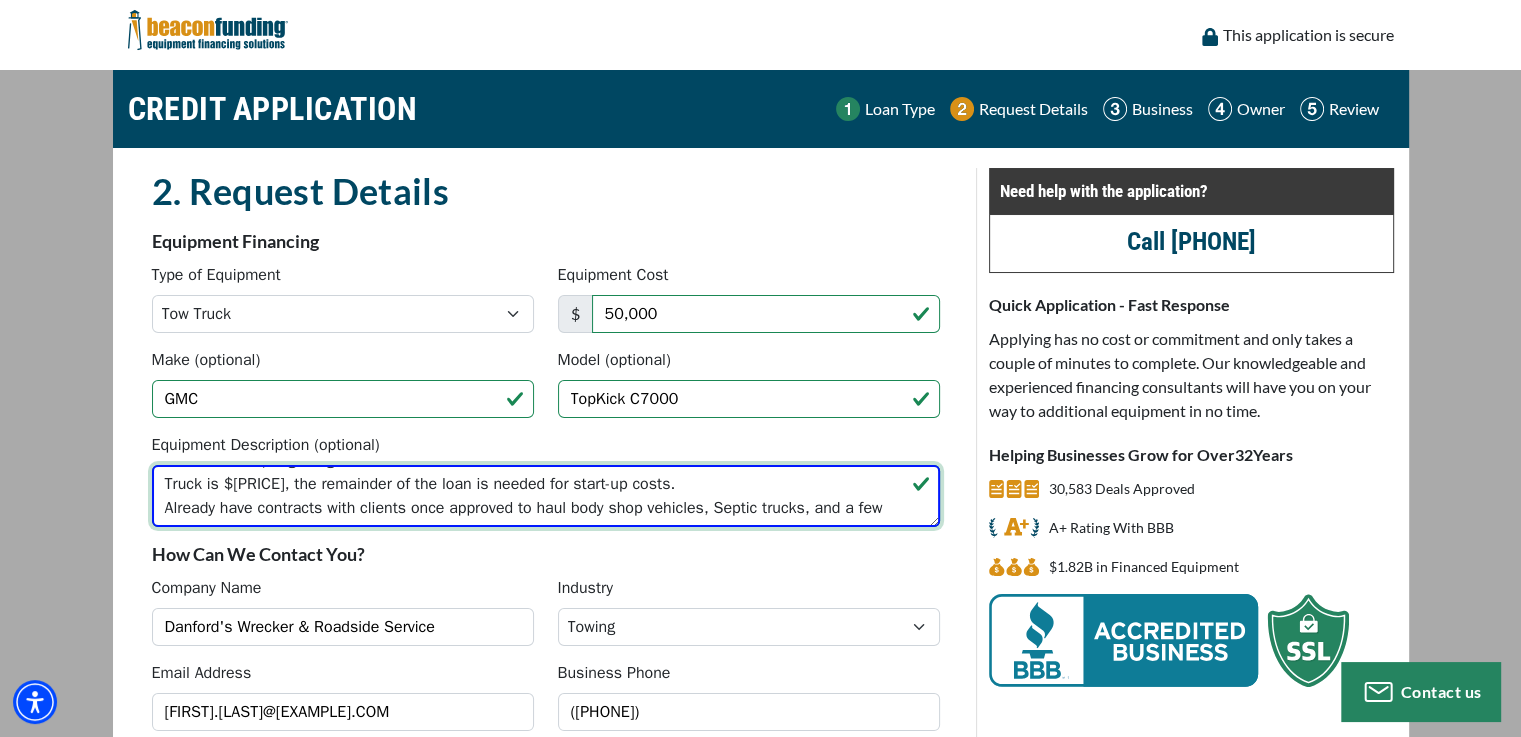 click on "[YEAR] GMC 7500, 3208 Caterpillar diesel, 10-speed Eaton Fuller transmission. [TONNAGE]-ton Vulcan bed. Heat and AC work great. New steer tires and fairly new rear tires. Air brakes. Comes with a basic fork set and spring hangers. Also has a wheel lift attachment to haul trucks with the L-arms.
Truck is $[PRICE], the remainder of the loan is needed for start-up costs.
Already have contracts with clients once approved to haul body shop vehicles, Septic trucks, and a few dealerships in my area." at bounding box center (546, 496) 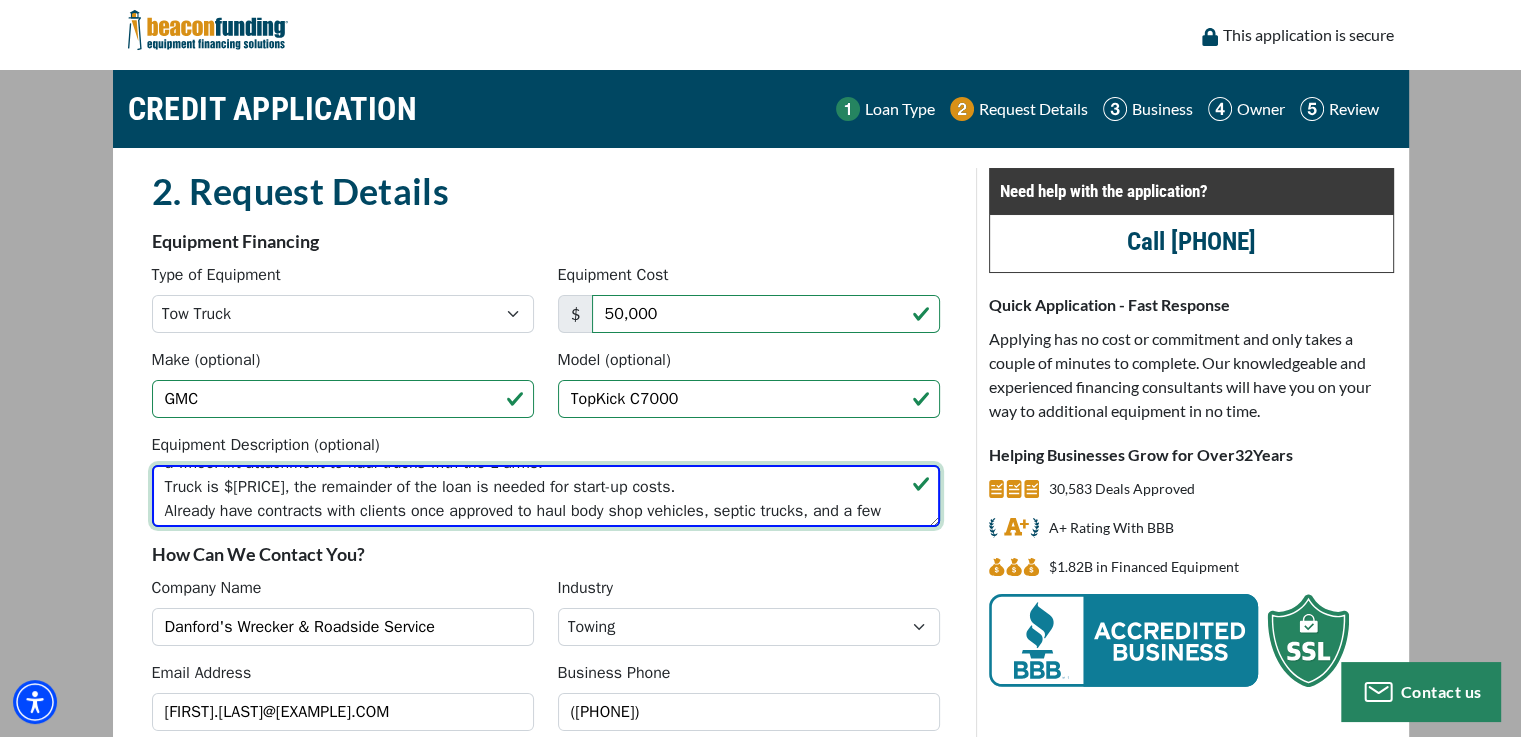 scroll, scrollTop: 96, scrollLeft: 0, axis: vertical 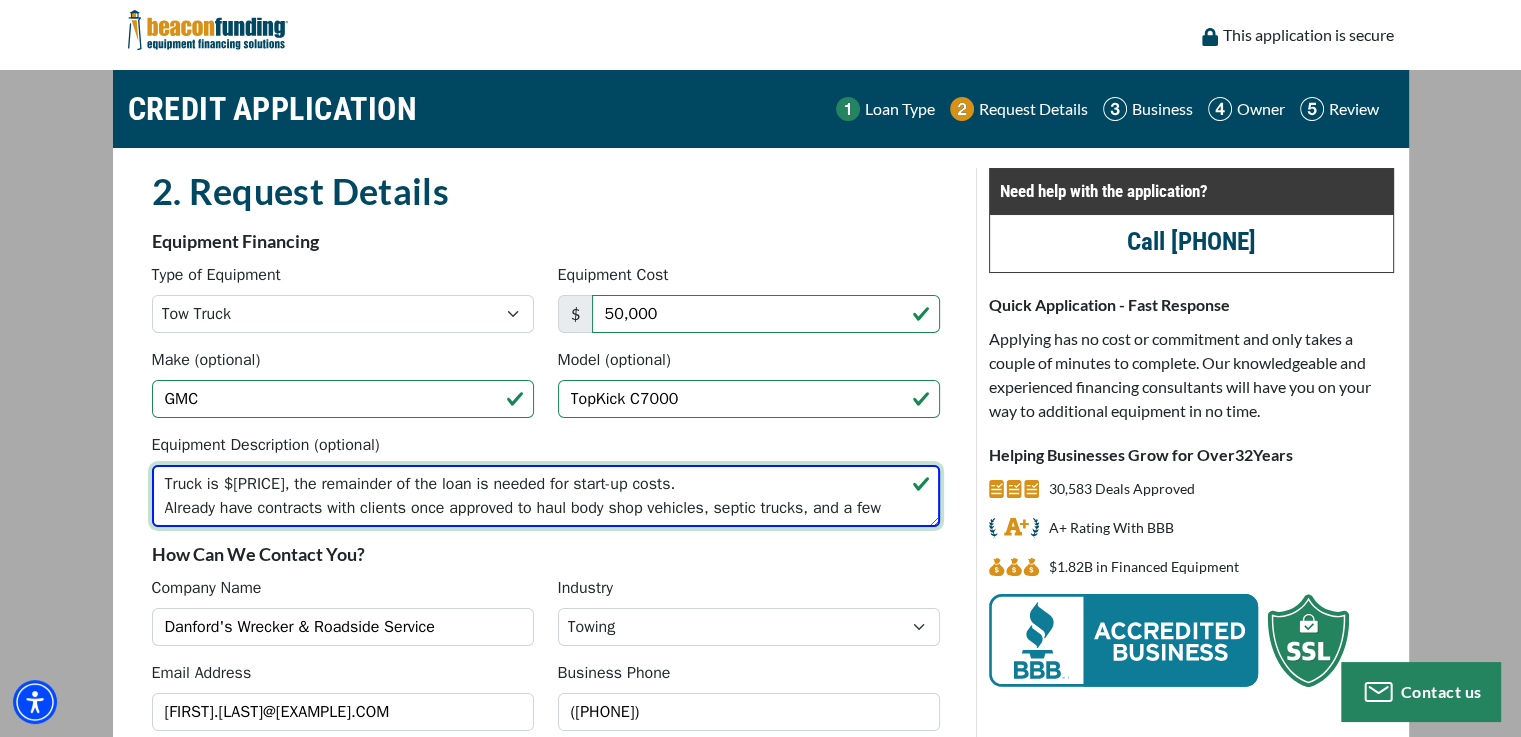 click on "[YEAR] [MAKE] [MODEL], [ENGINE_SIZE] [ENGINE_BRAND] diesel, [TRANSMISSION_SPEED]-speed [TRANSMISSION_BRAND] transmission. [TONNAGE]-ton [BED_BRAND] bed. Heat and AC work great. New steer tires and fairly new rear tires. Air brakes. Comes with a basic fork set and spring hangers. Also has a wheel lift attachment to haul trucks with the L-arms.
Truck is $[PRICE], the remainder of the loan is needed for start-up costs.
Already have contracts with clients once approved to haul body shop vehicles, septic trucks, and a few dealerships in my area." at bounding box center [546, 496] 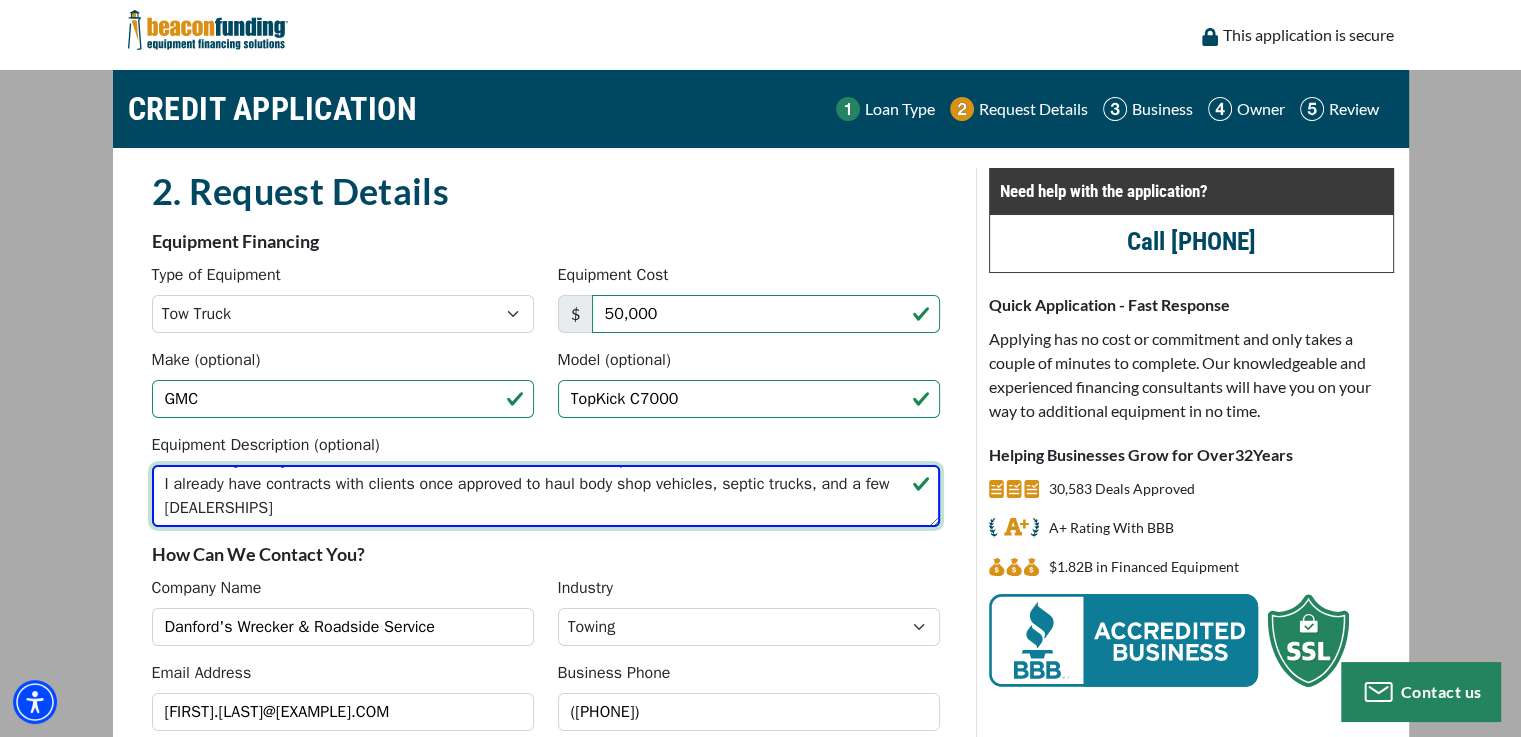 click on "1990 GMC 7500, 3208 Caterpillar diesel, 10-speed Eaton Fuller transmission. 20-ton Vulcan bed. Heat and AC work great. New steer tires and fairly new rear tires. Air brakes. Comes with a basic fork set and spring hangers. Also has a wheel lift attachment to haul trucks with the L-arms.
Truck is $[PRICE], the remainder of the loan is needed for start-up costs.
I already have contracts with clients once approved to haul body shop vehicles, septic trucks, and a few [DEALERSHIPS]" at bounding box center [546, 496] 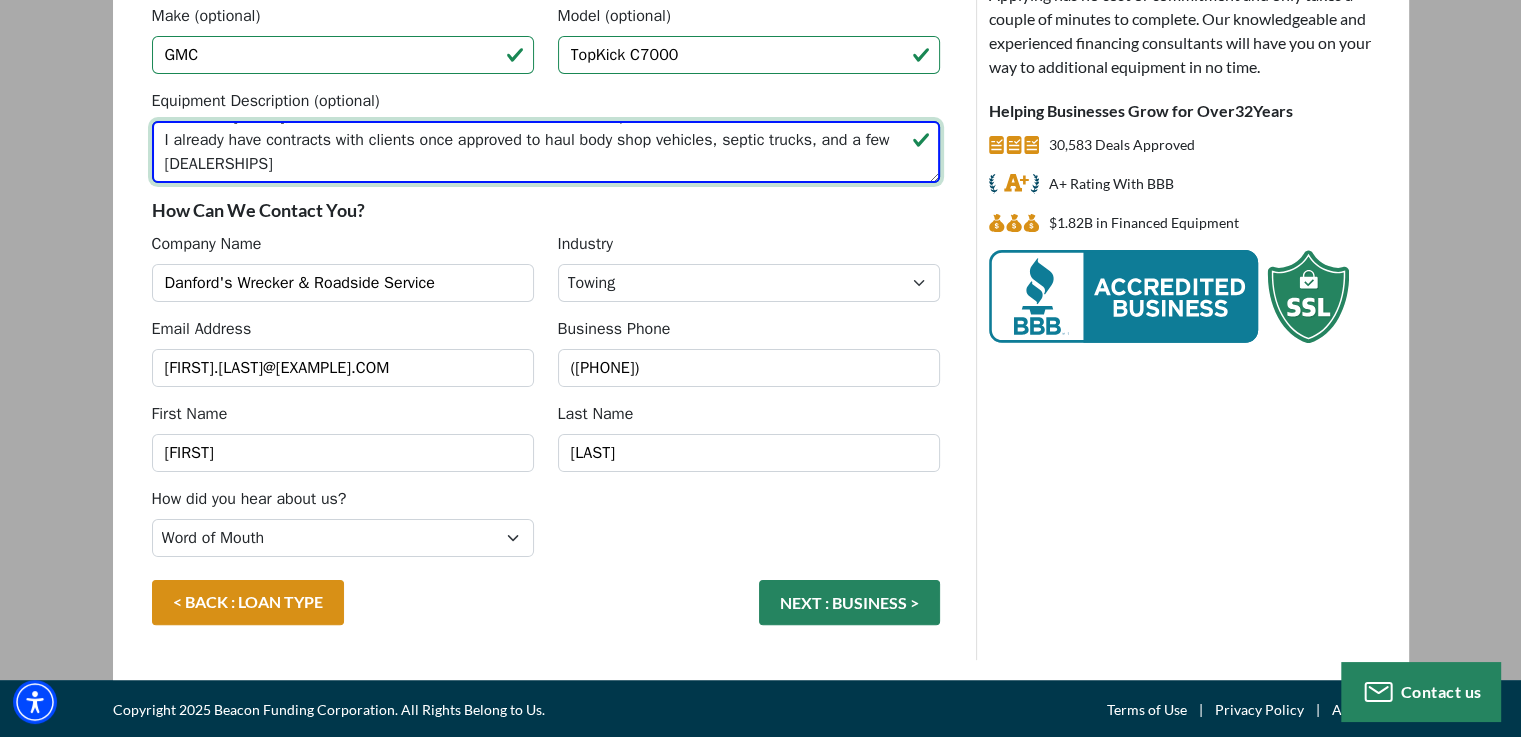 scroll, scrollTop: 344, scrollLeft: 0, axis: vertical 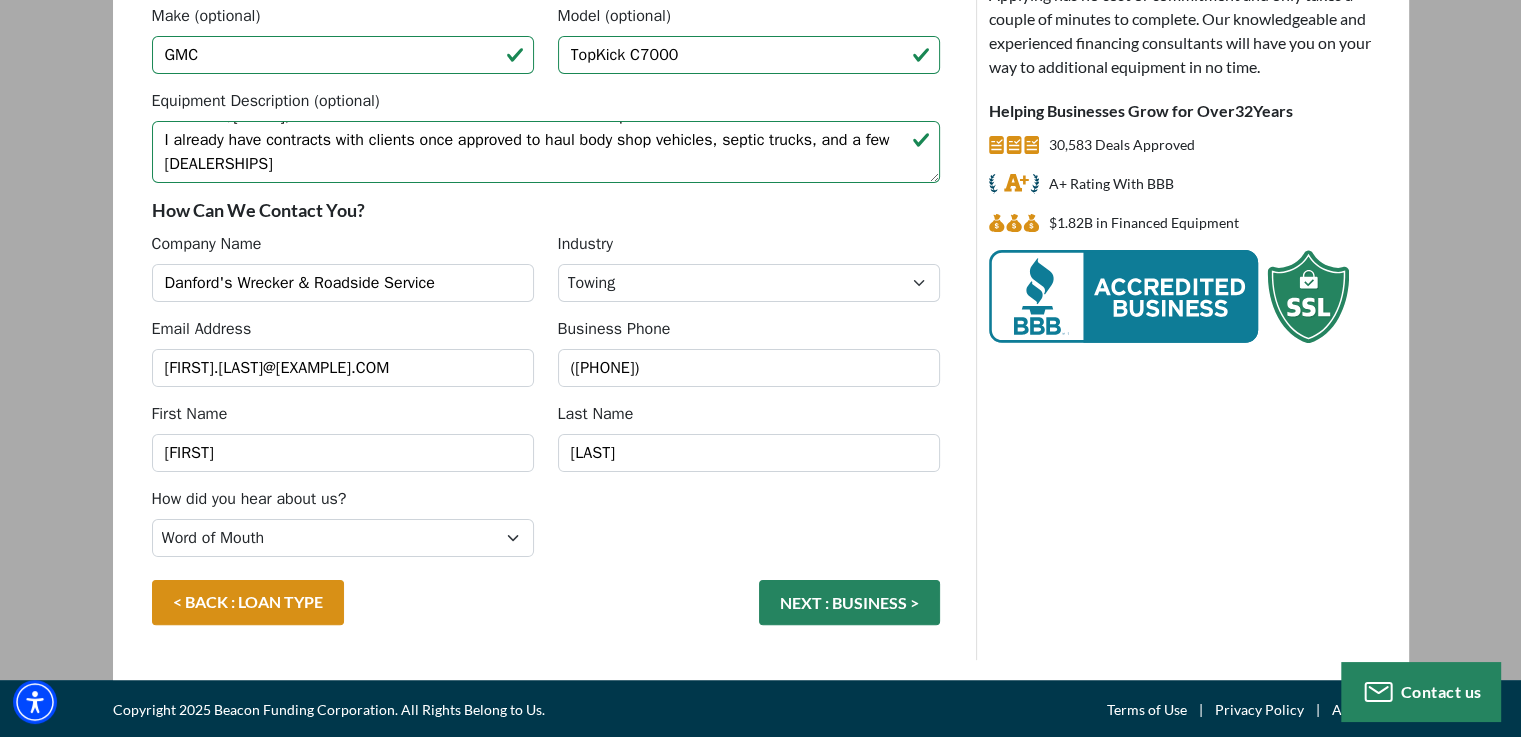 click on "Need help with the application?
Call  [PHONE]
Quick Application - Fast Response
Applying has no cost or commitment and only takes a couple of minutes to complete. Our knowledgeable and experienced financing consultants will have you on your way to additional equipment in no time.
Helping Businesses Grow for Over  32  Years
30,583 Deals Approved
A+ Rating With BBB" at bounding box center (1191, 242) 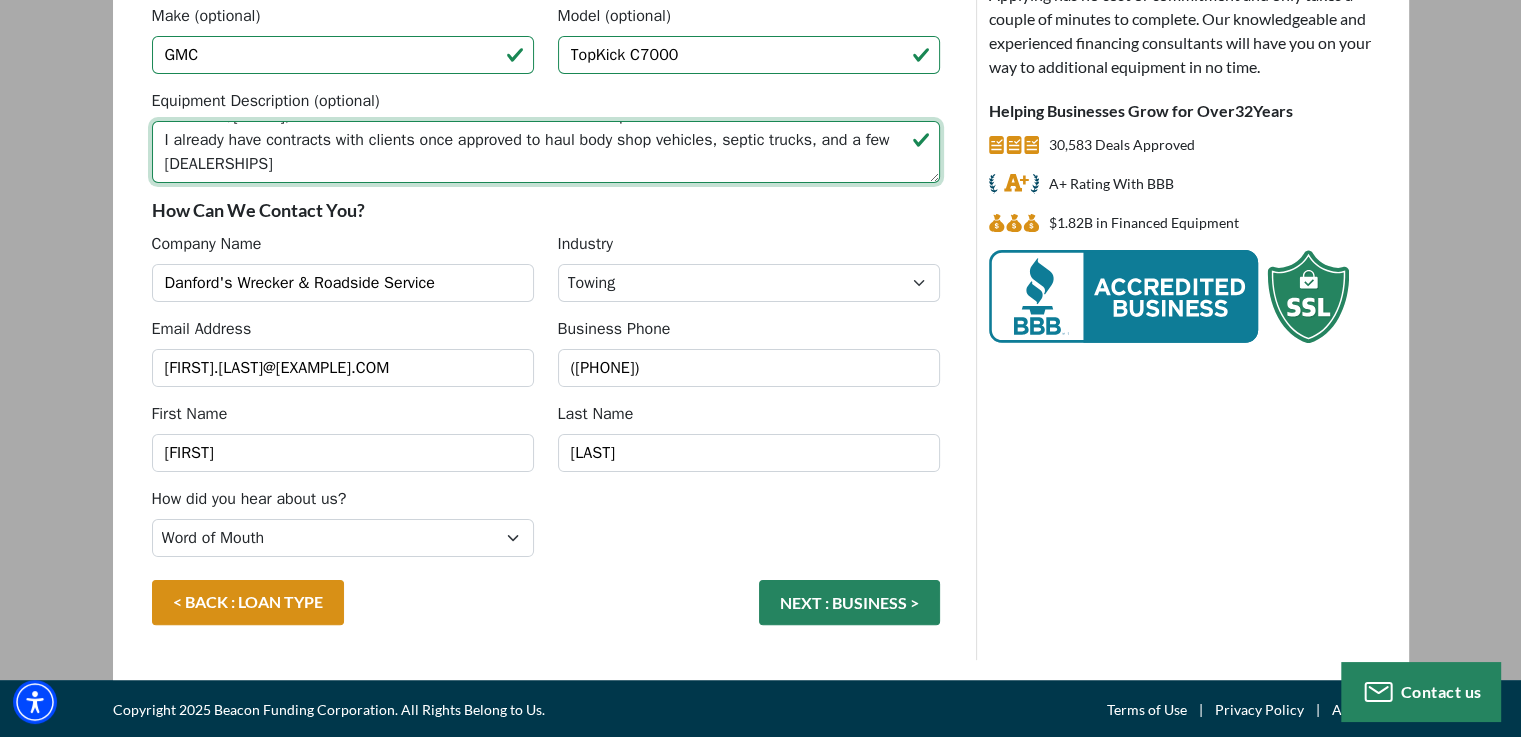 click on "1990 GMC 7500, 3208 Caterpillar diesel, 10-speed Eaton Fuller transmission. 20-ton Vulcan bed. Heat and AC work great. New steer tires and fairly new rear tires. Air brakes. Comes with a basic fork set and spring hangers. Also has a wheel lift attachment to haul trucks with the L-arms.
Truck is $[PRICE], the remainder of the loan is needed for start-up costs.
I already have contracts with clients once approved to haul body shop vehicles, septic trucks, and a few [DEALERSHIPS]" at bounding box center (546, 152) 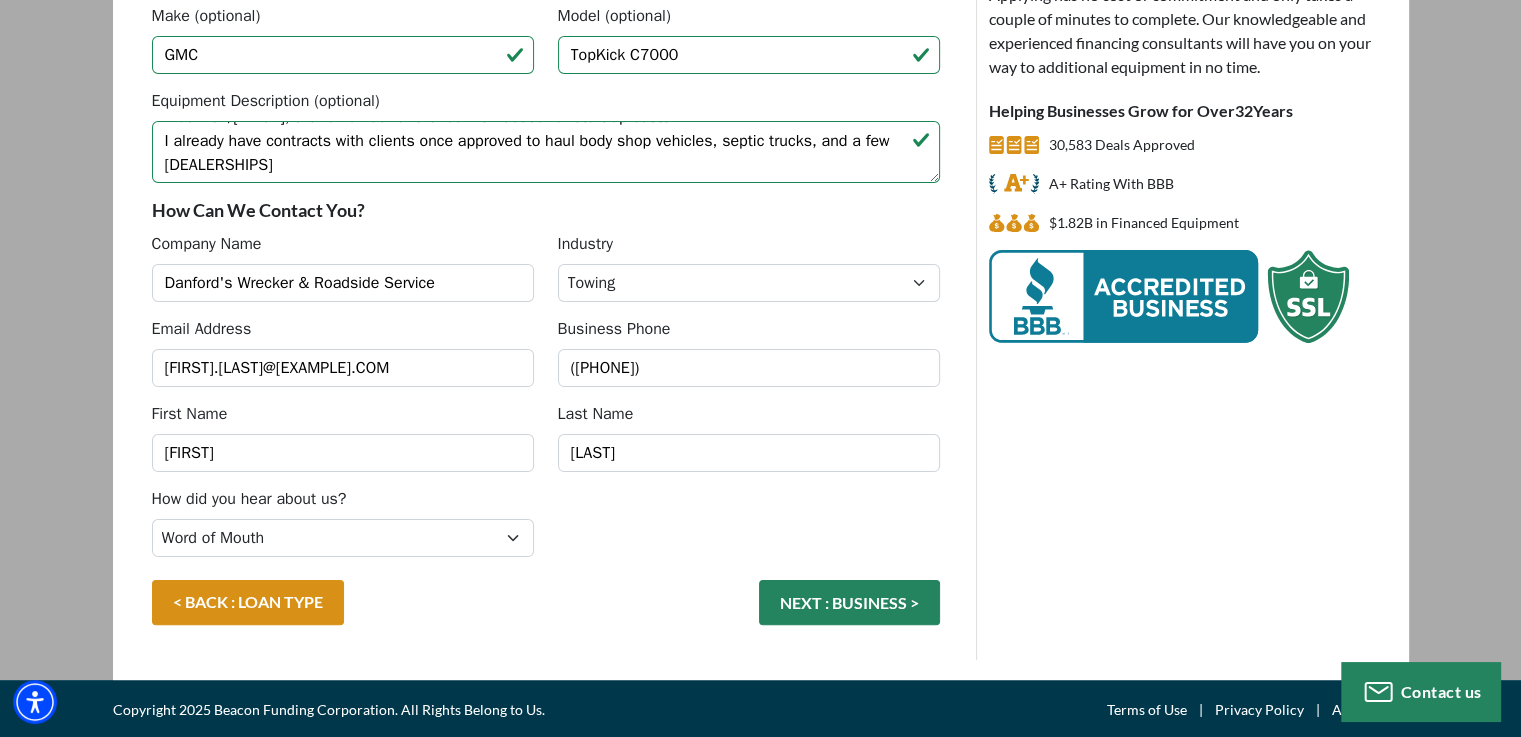 scroll, scrollTop: 96, scrollLeft: 0, axis: vertical 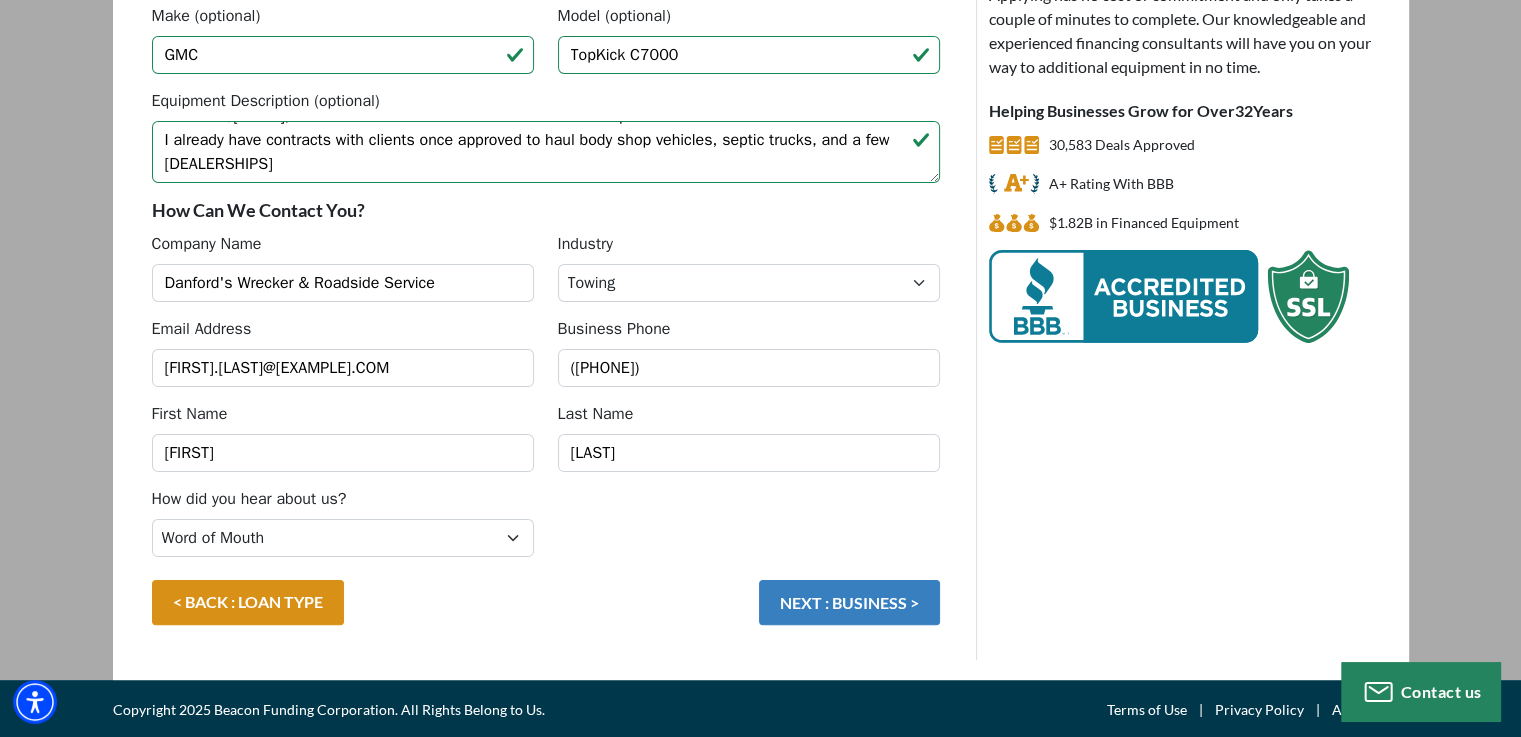 click on "NEXT : BUSINESS >" at bounding box center (849, 602) 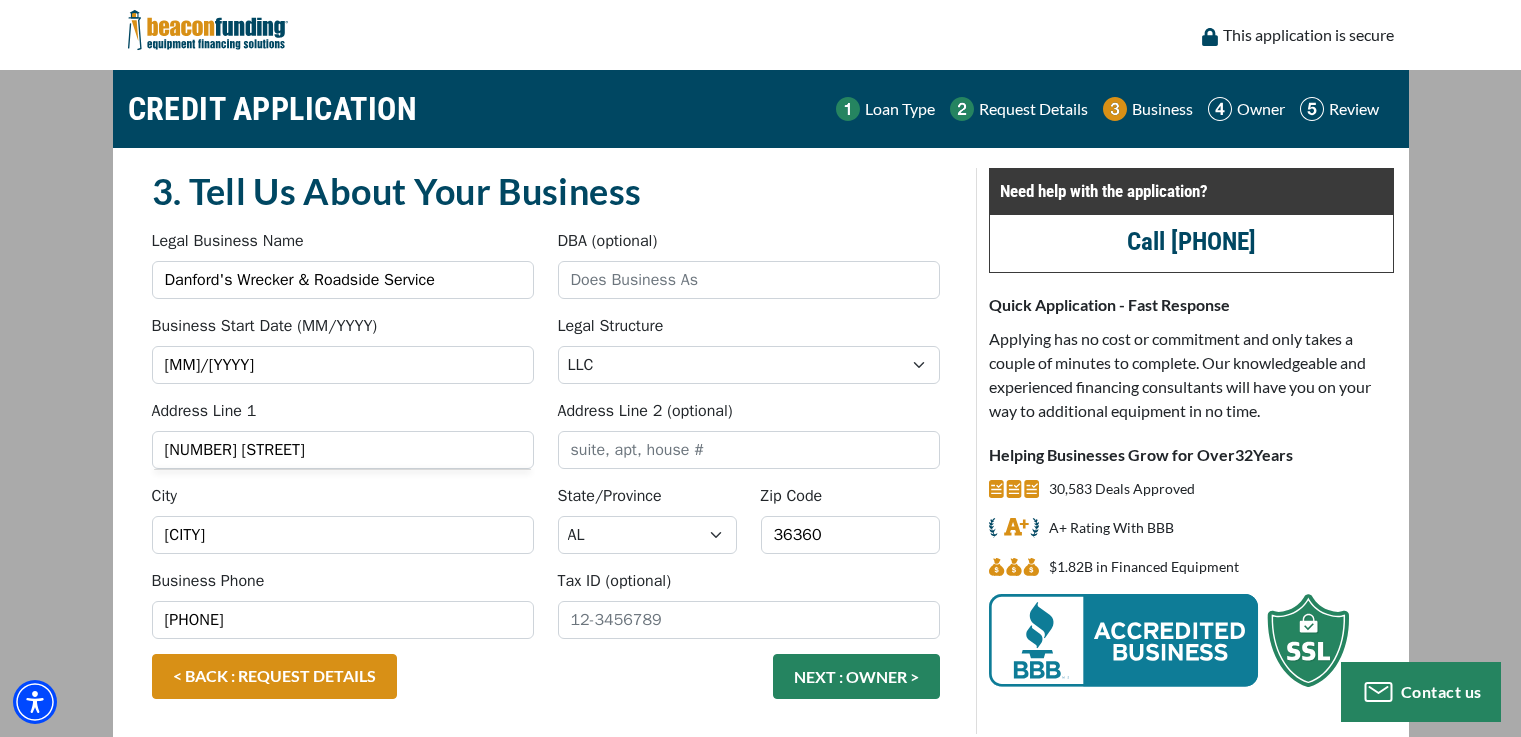 scroll, scrollTop: 0, scrollLeft: 0, axis: both 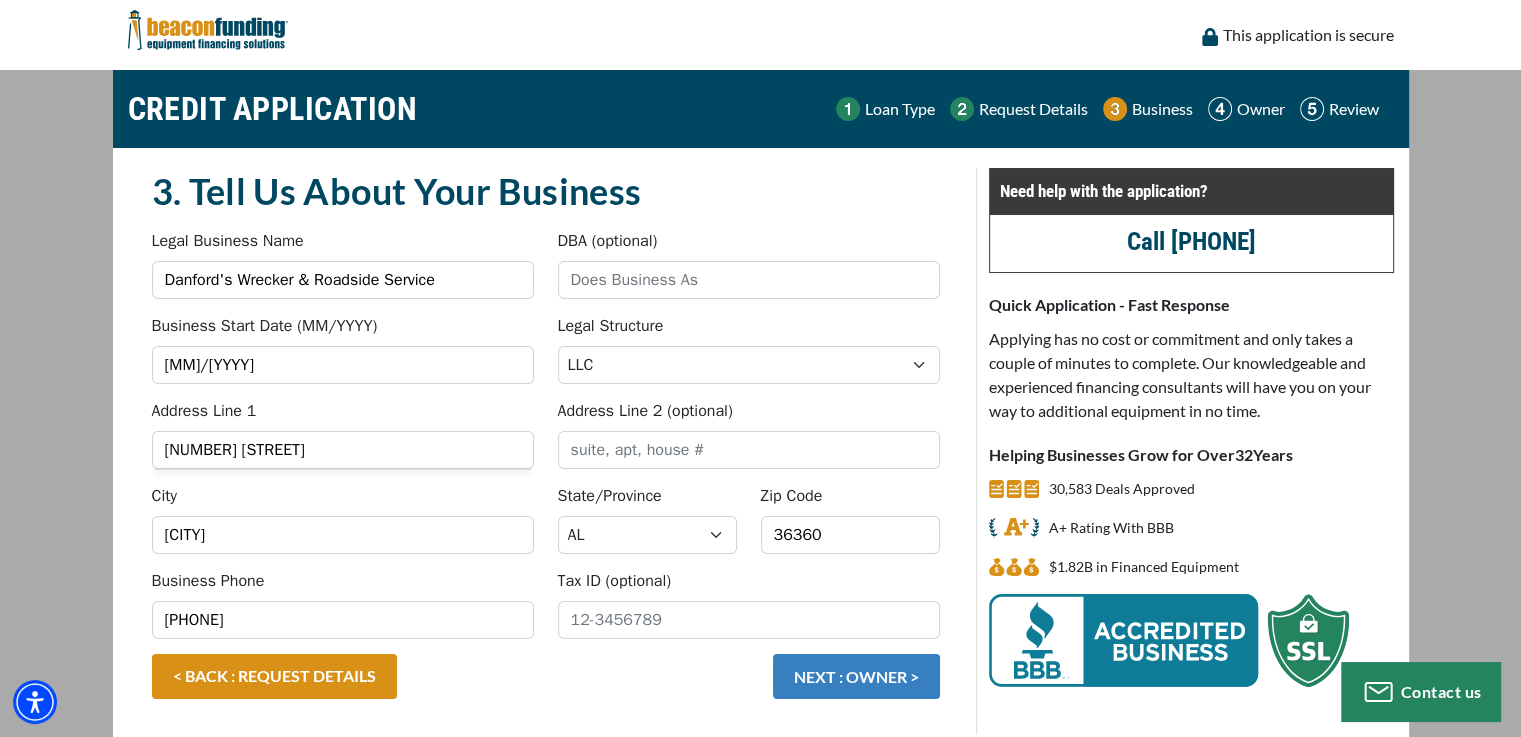click on "NEXT : OWNER >" at bounding box center (856, 676) 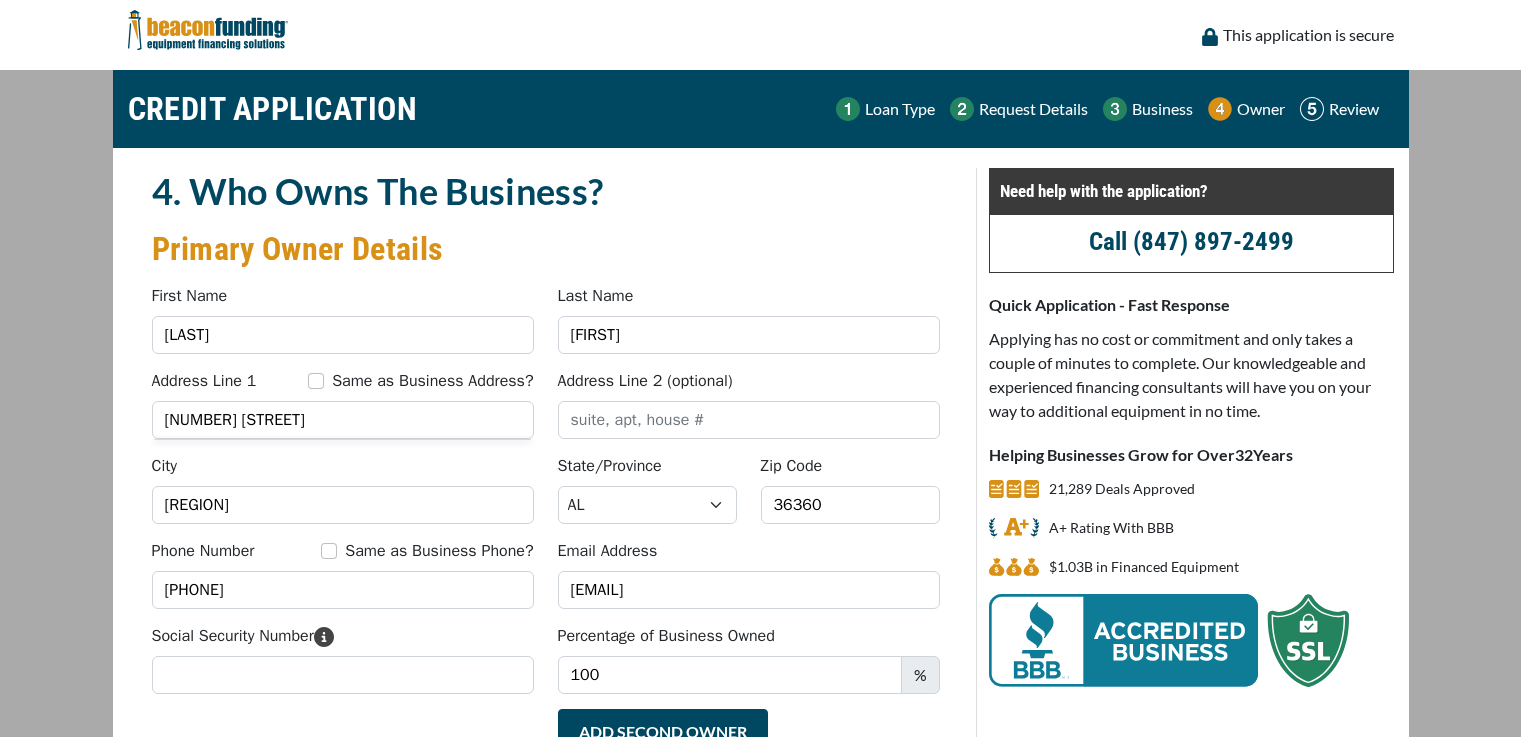 scroll, scrollTop: 0, scrollLeft: 0, axis: both 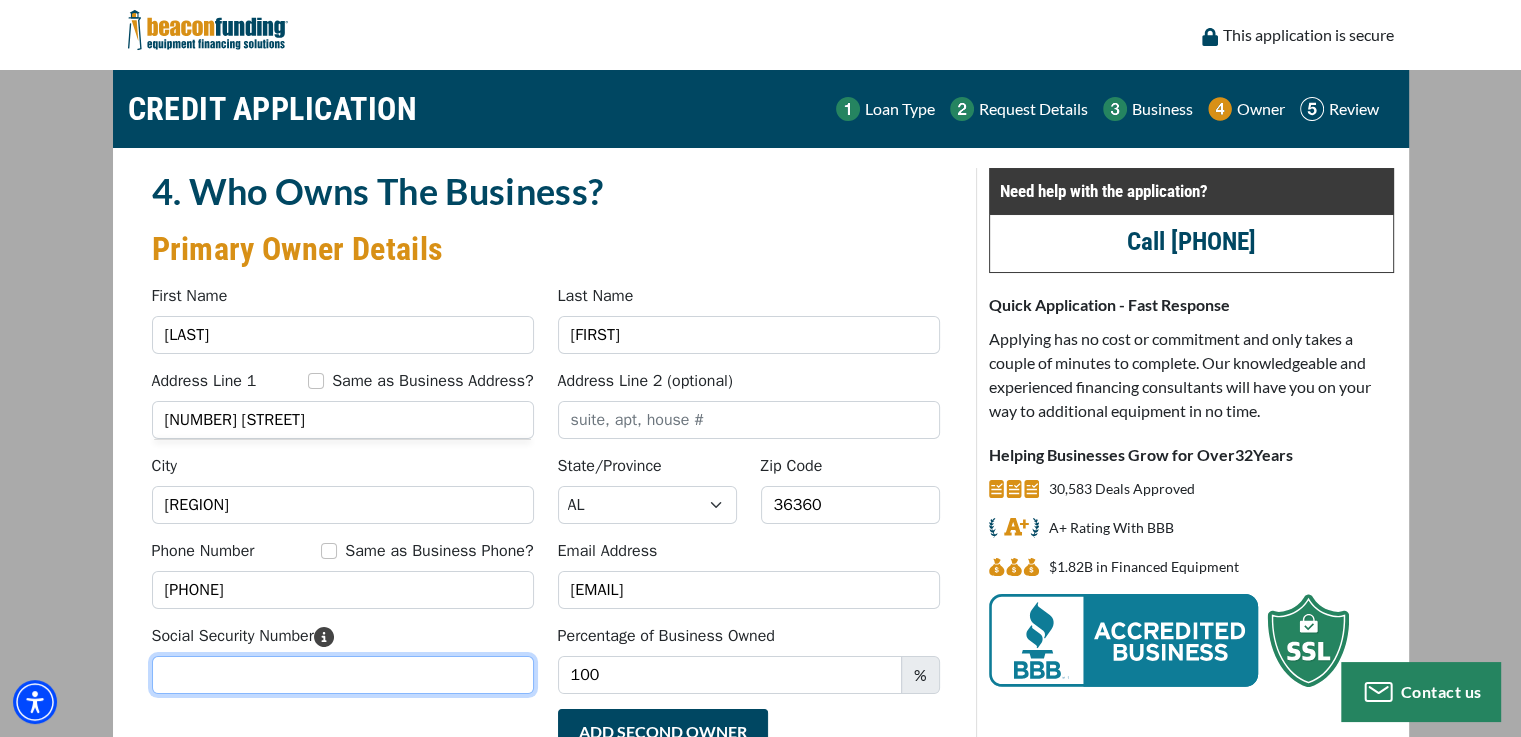 click on "Social Security Number" at bounding box center (343, 675) 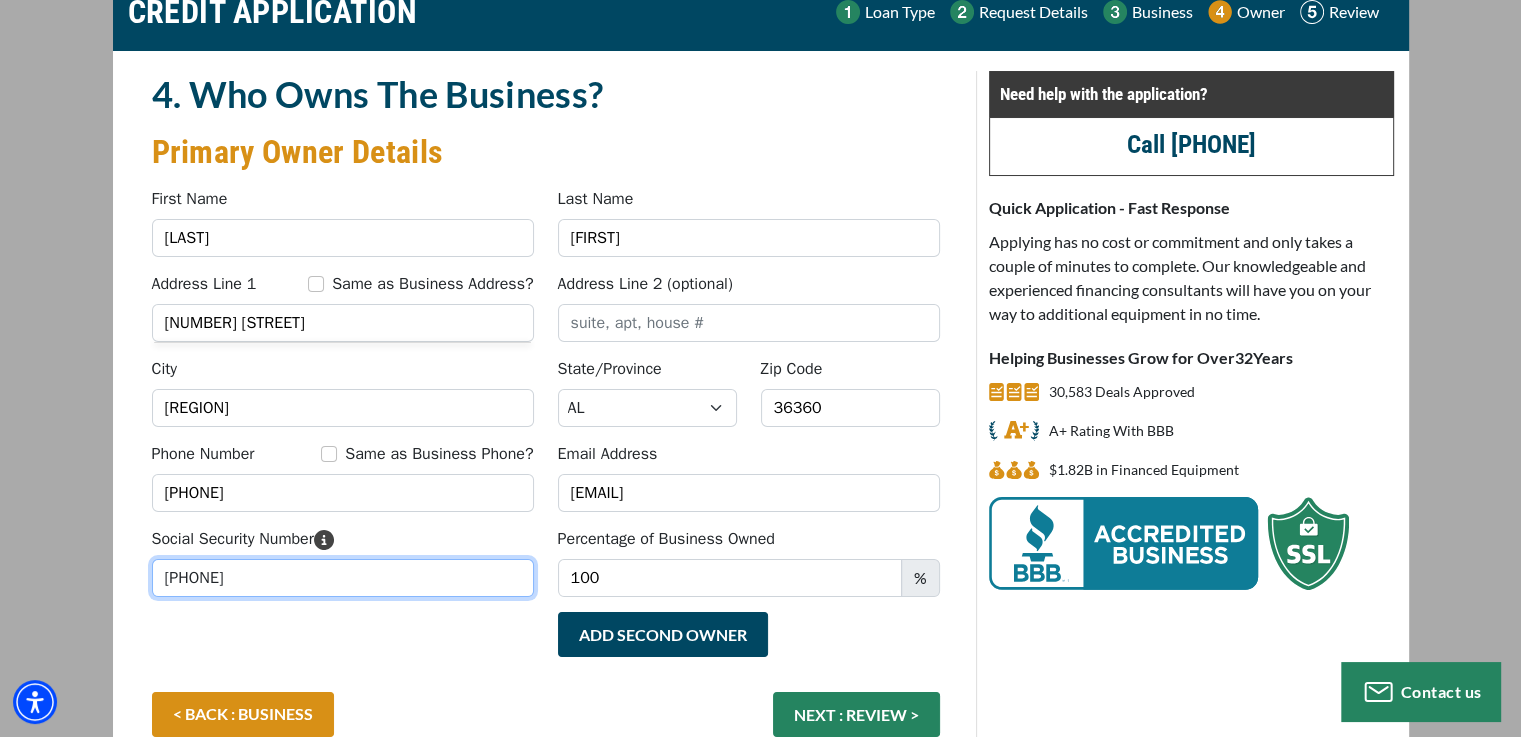 scroll, scrollTop: 120, scrollLeft: 0, axis: vertical 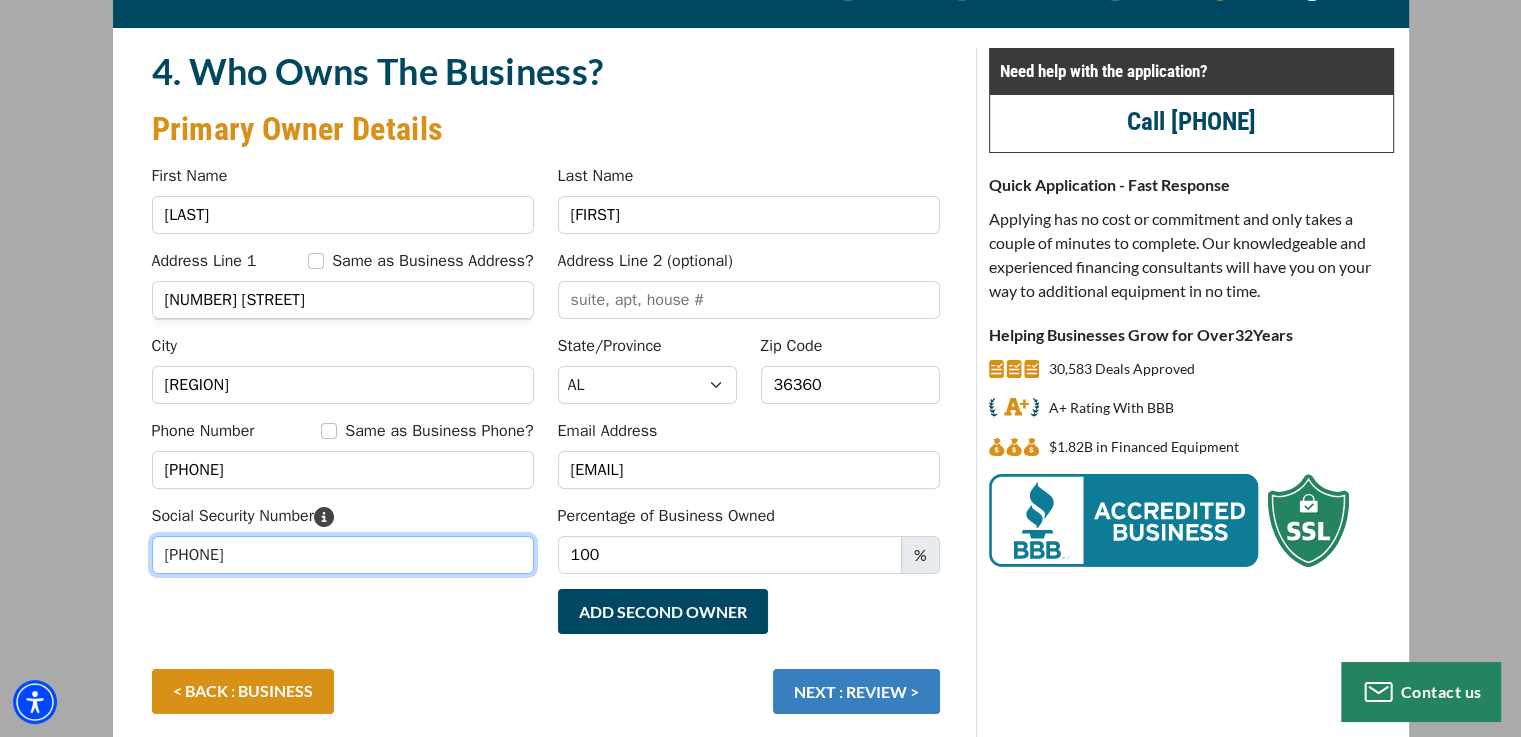 type on "[PHONE]" 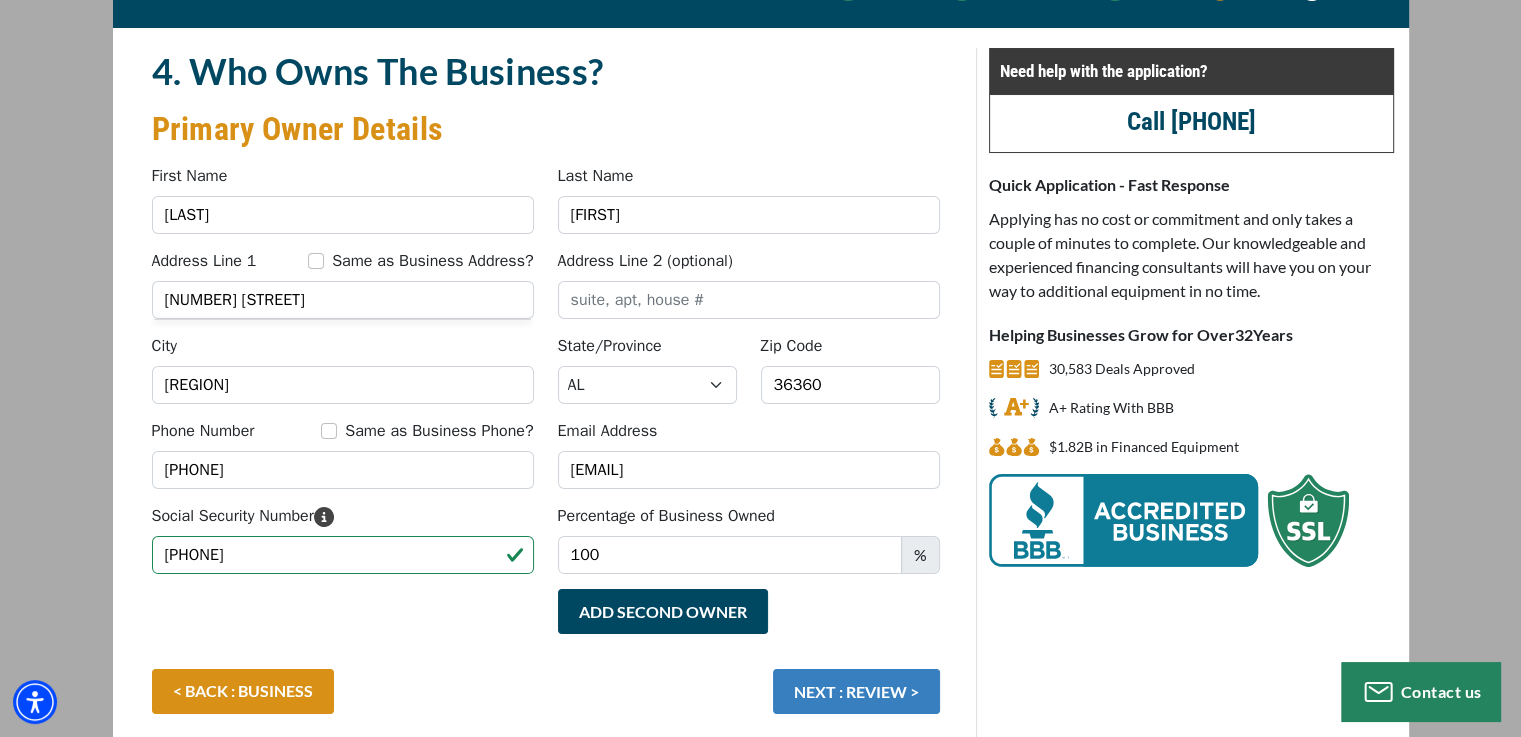 click on "NEXT : REVIEW >" at bounding box center [856, 691] 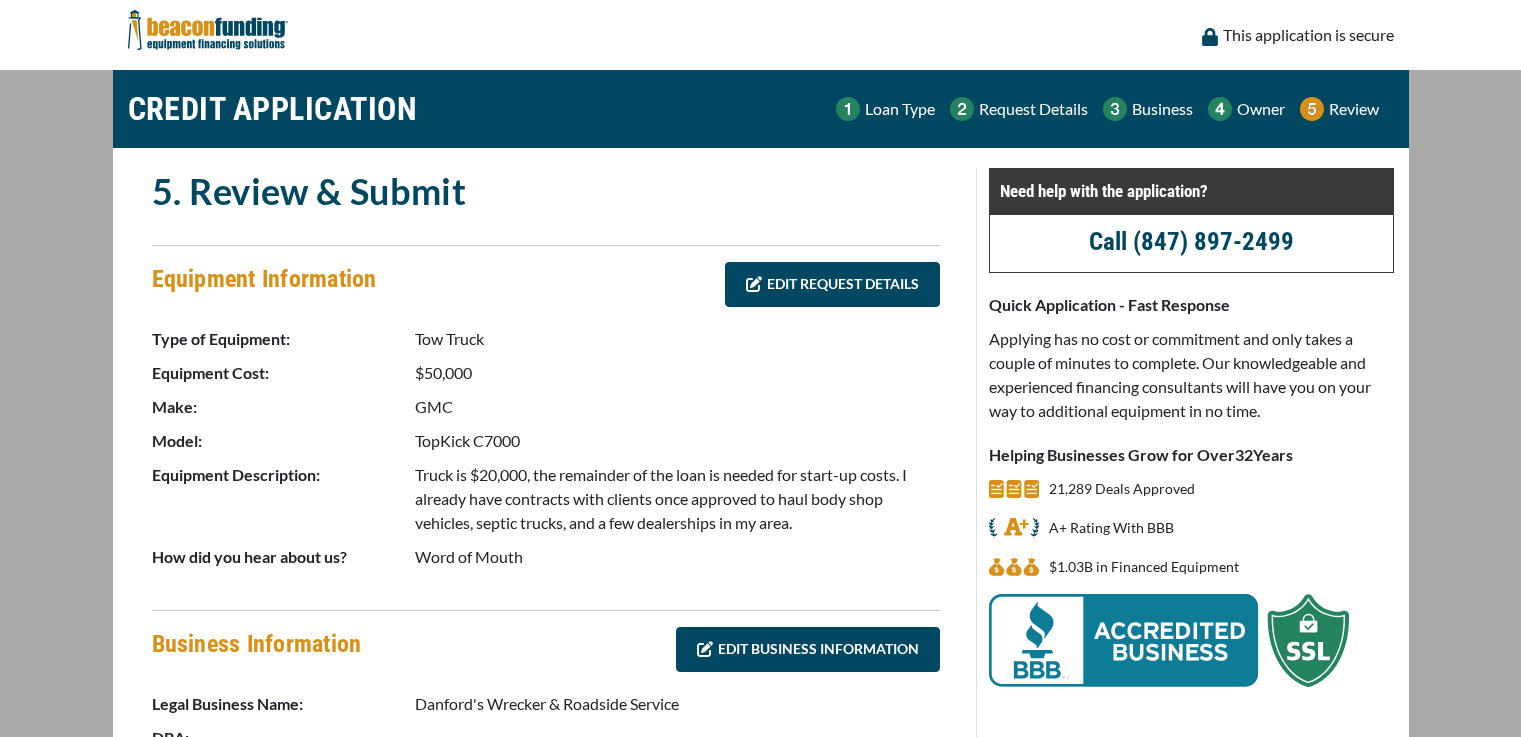 scroll, scrollTop: 0, scrollLeft: 0, axis: both 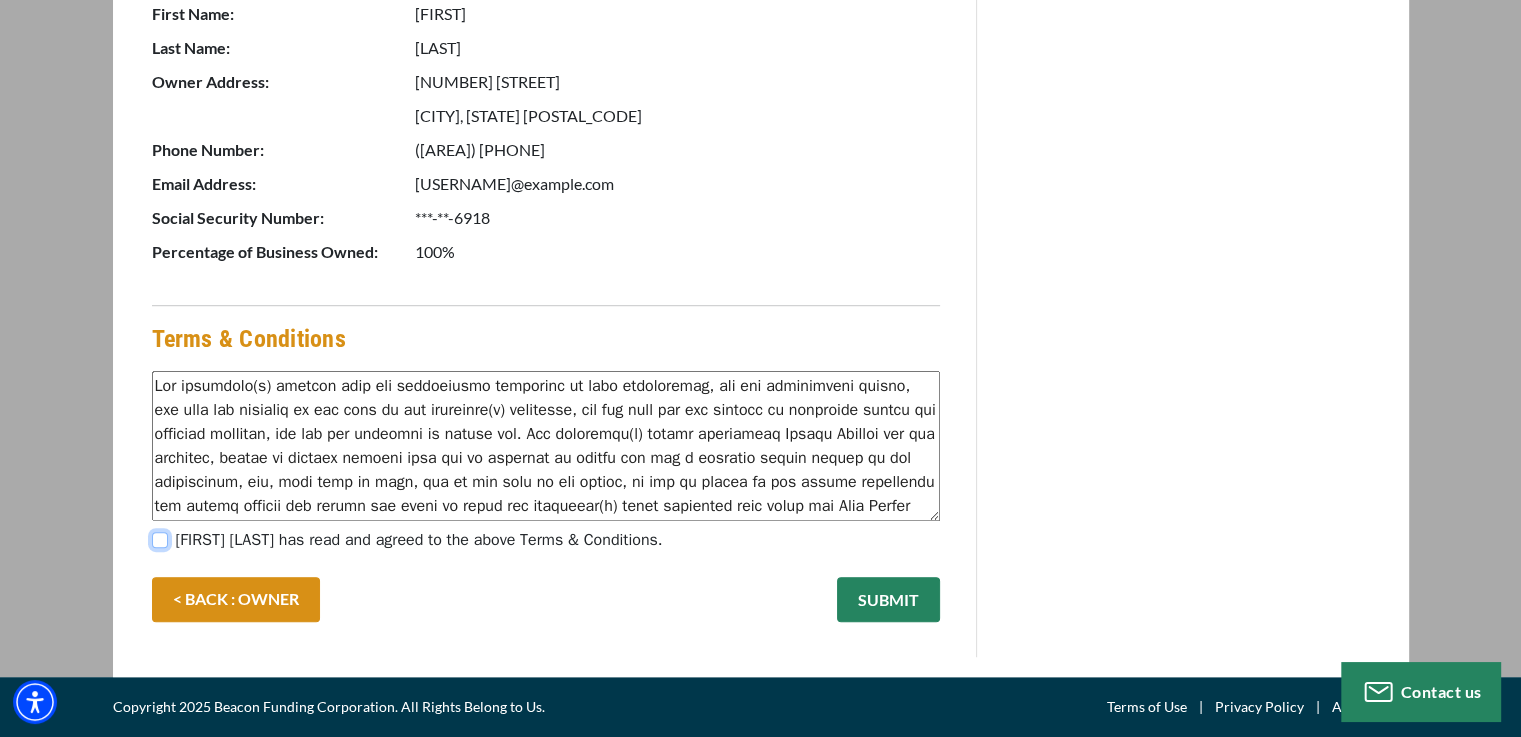 click on "[FIRST] [LAST] has read and agreed to the above Terms & Conditions." at bounding box center [160, 540] 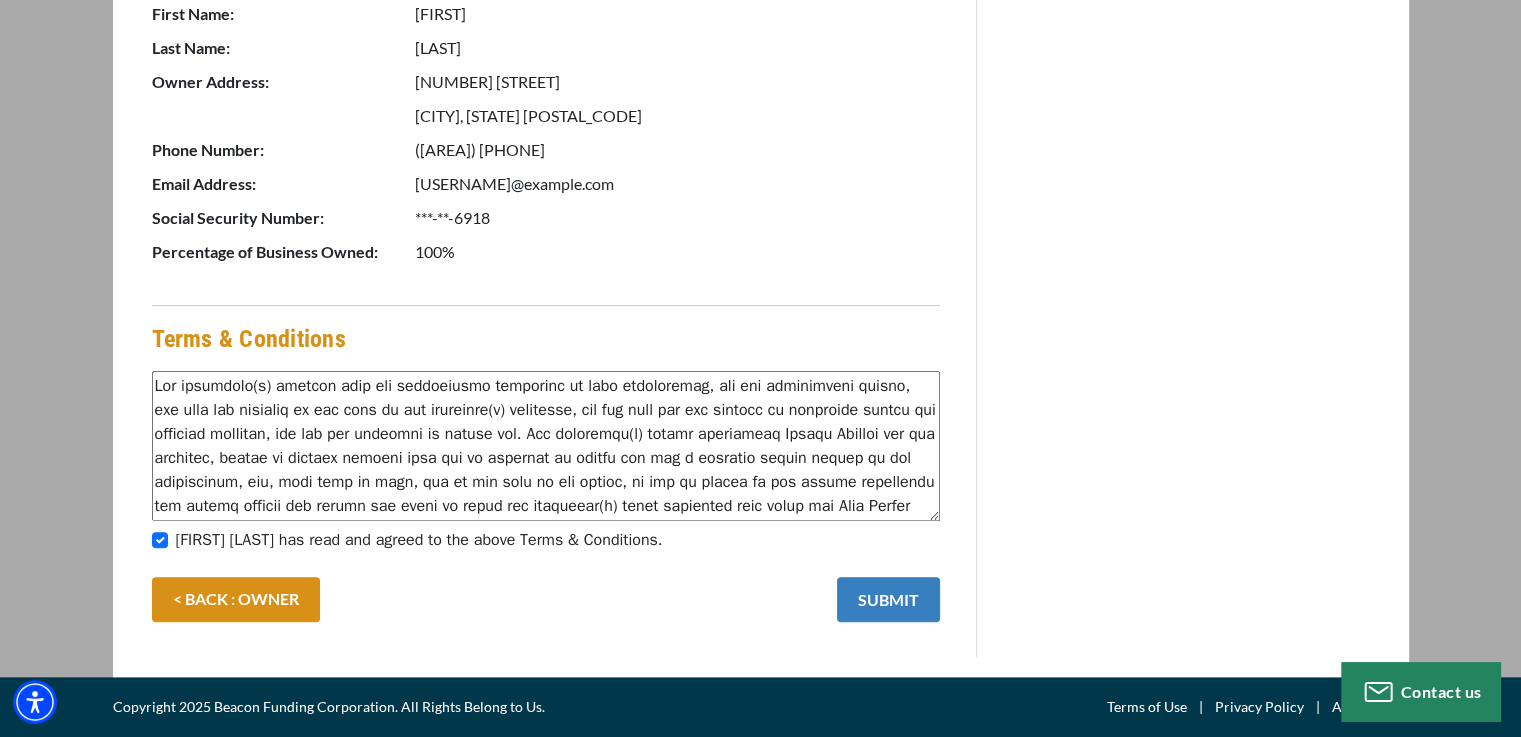 click on "SUBMIT" at bounding box center (888, 599) 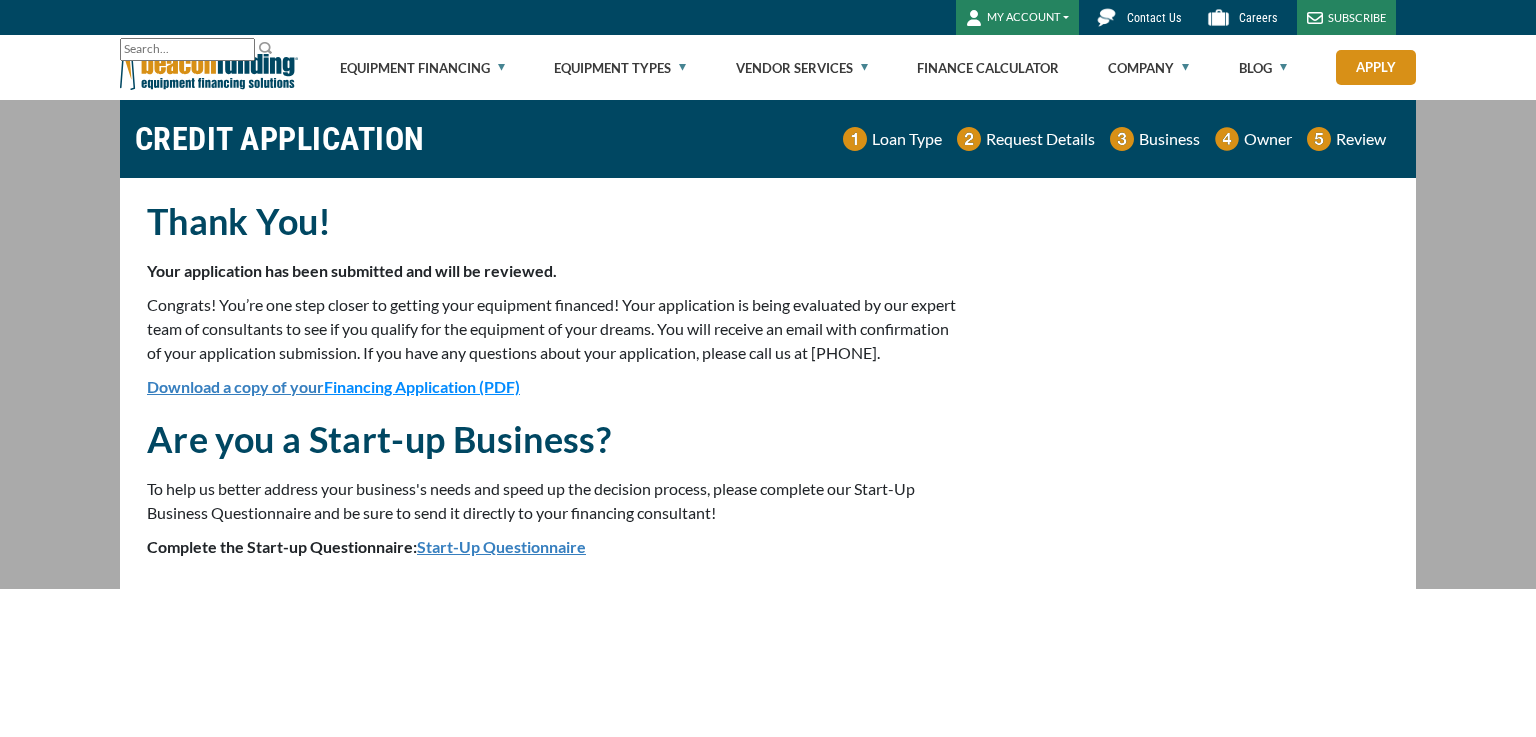 scroll, scrollTop: 0, scrollLeft: 0, axis: both 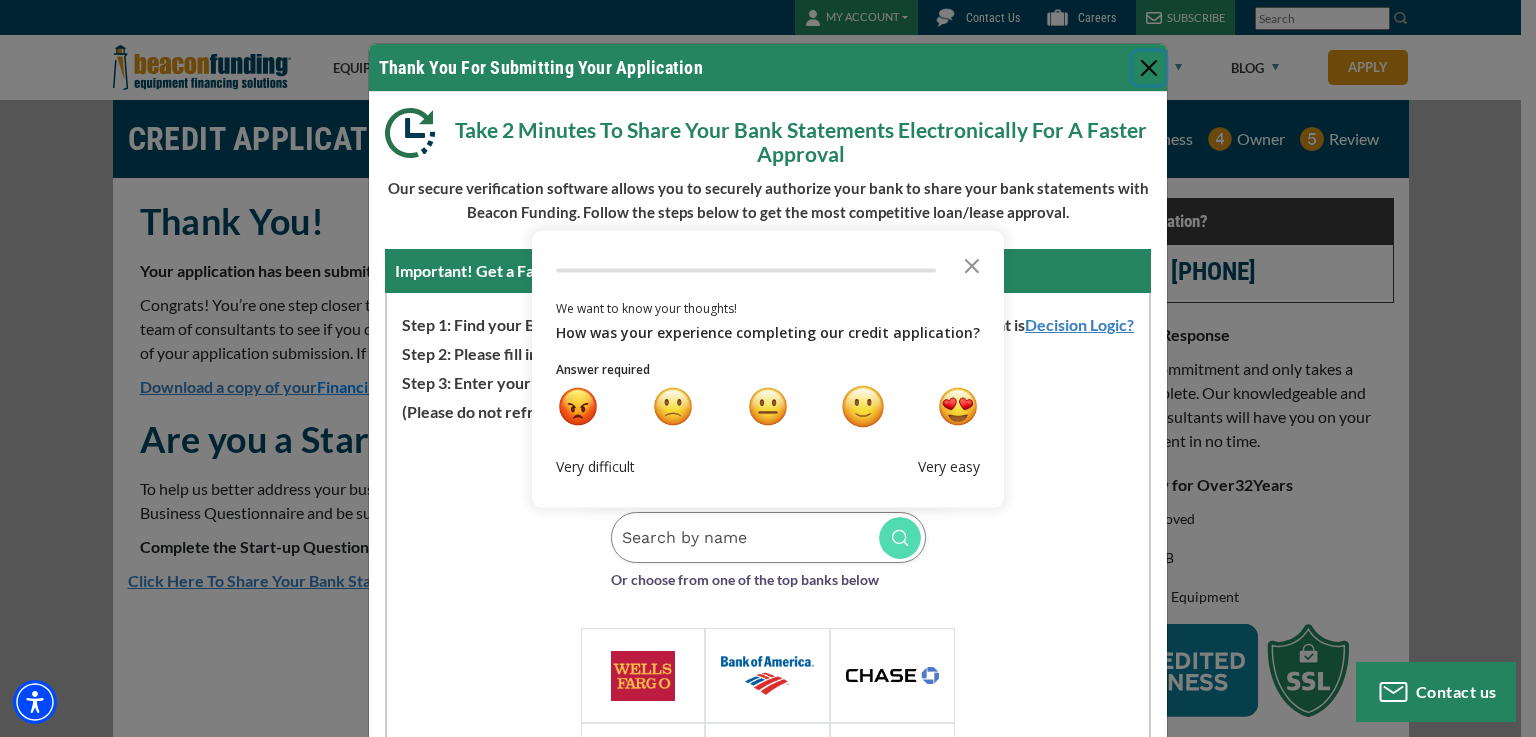 click at bounding box center (863, 406) 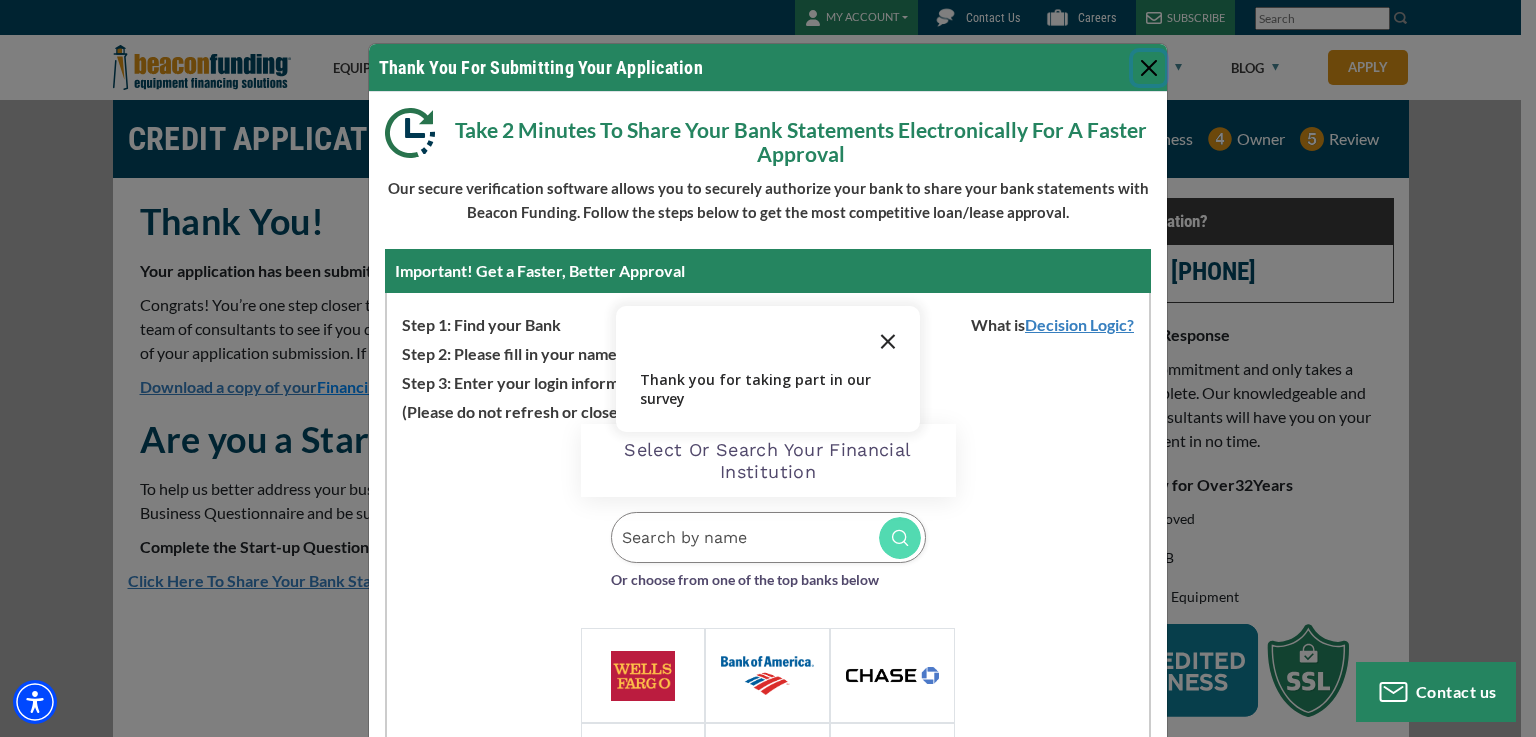 click 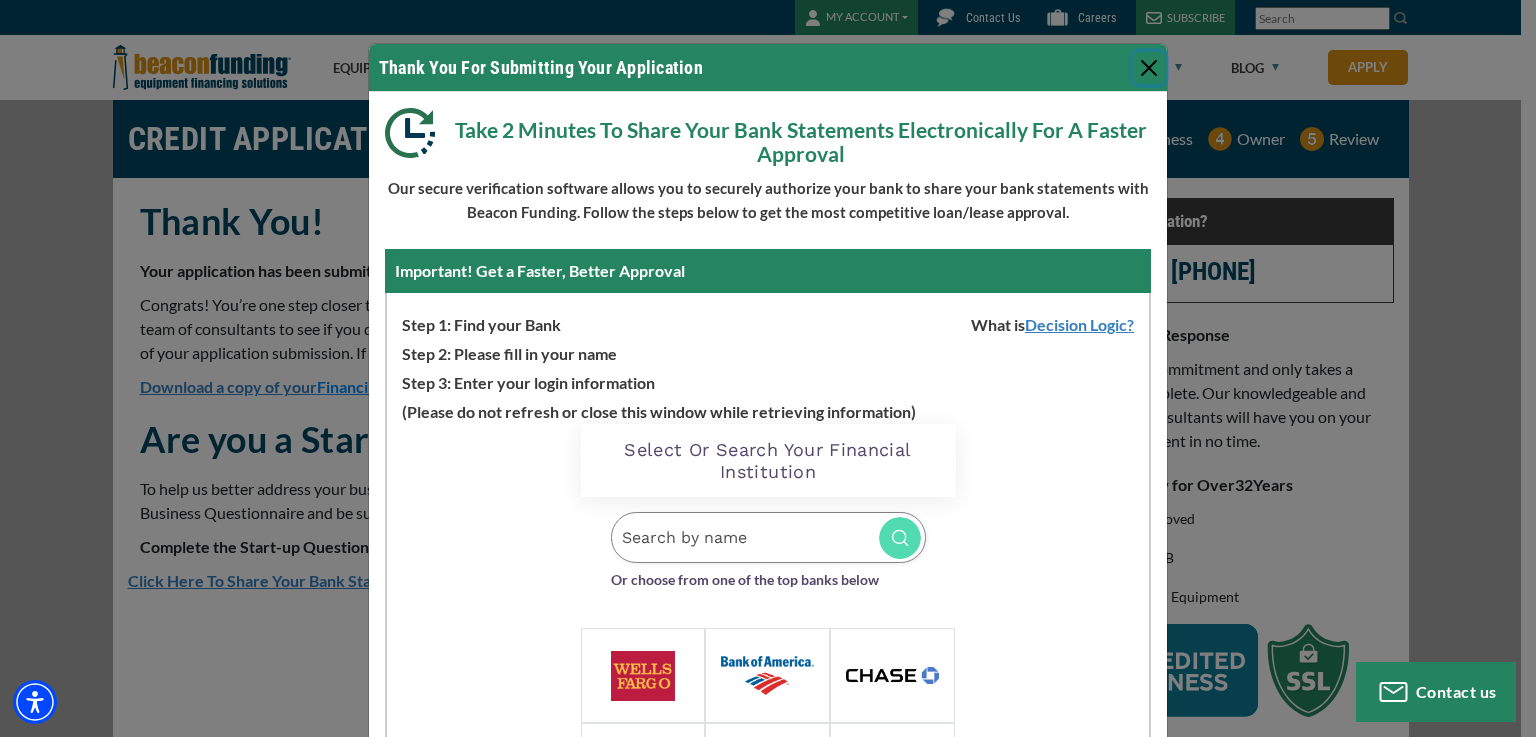 type 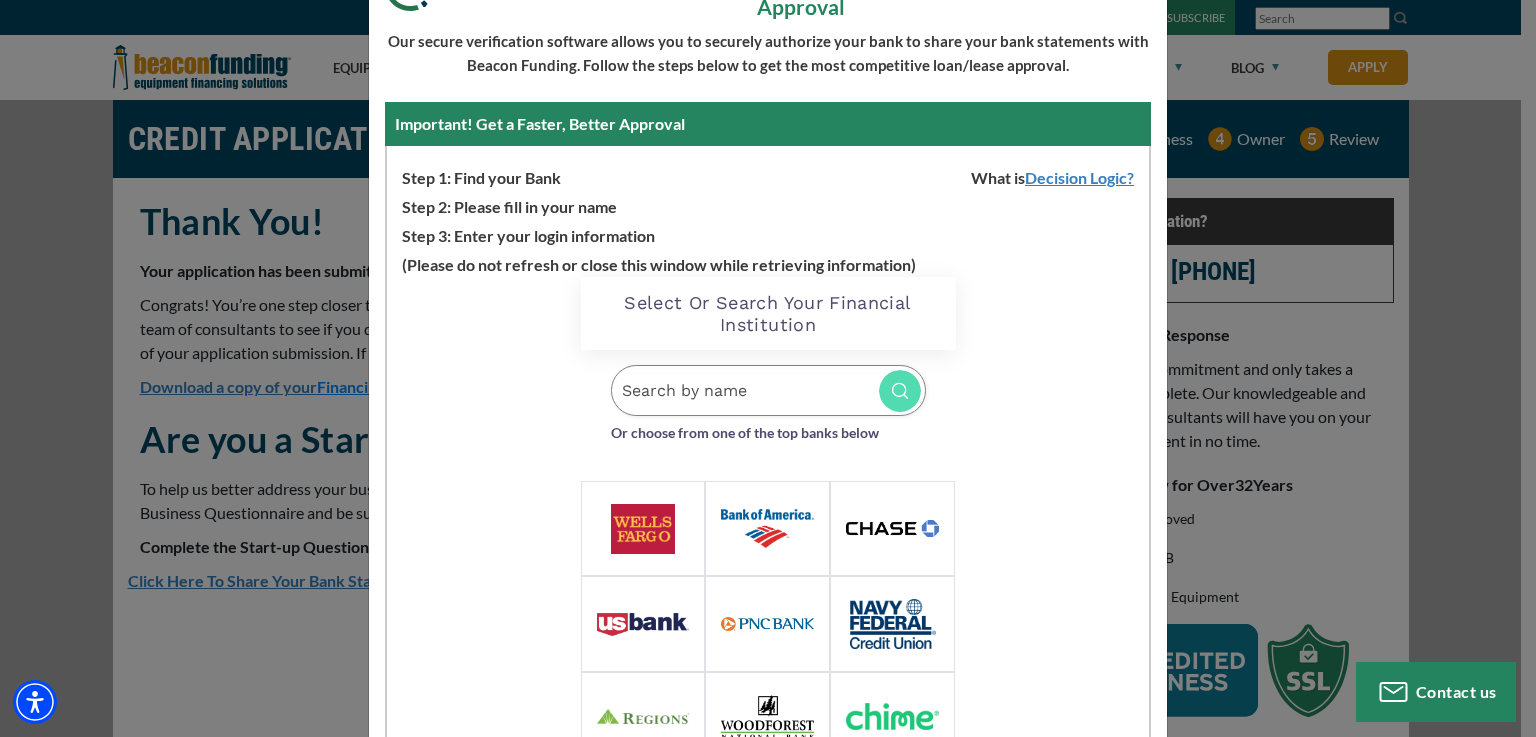 scroll, scrollTop: 107, scrollLeft: 0, axis: vertical 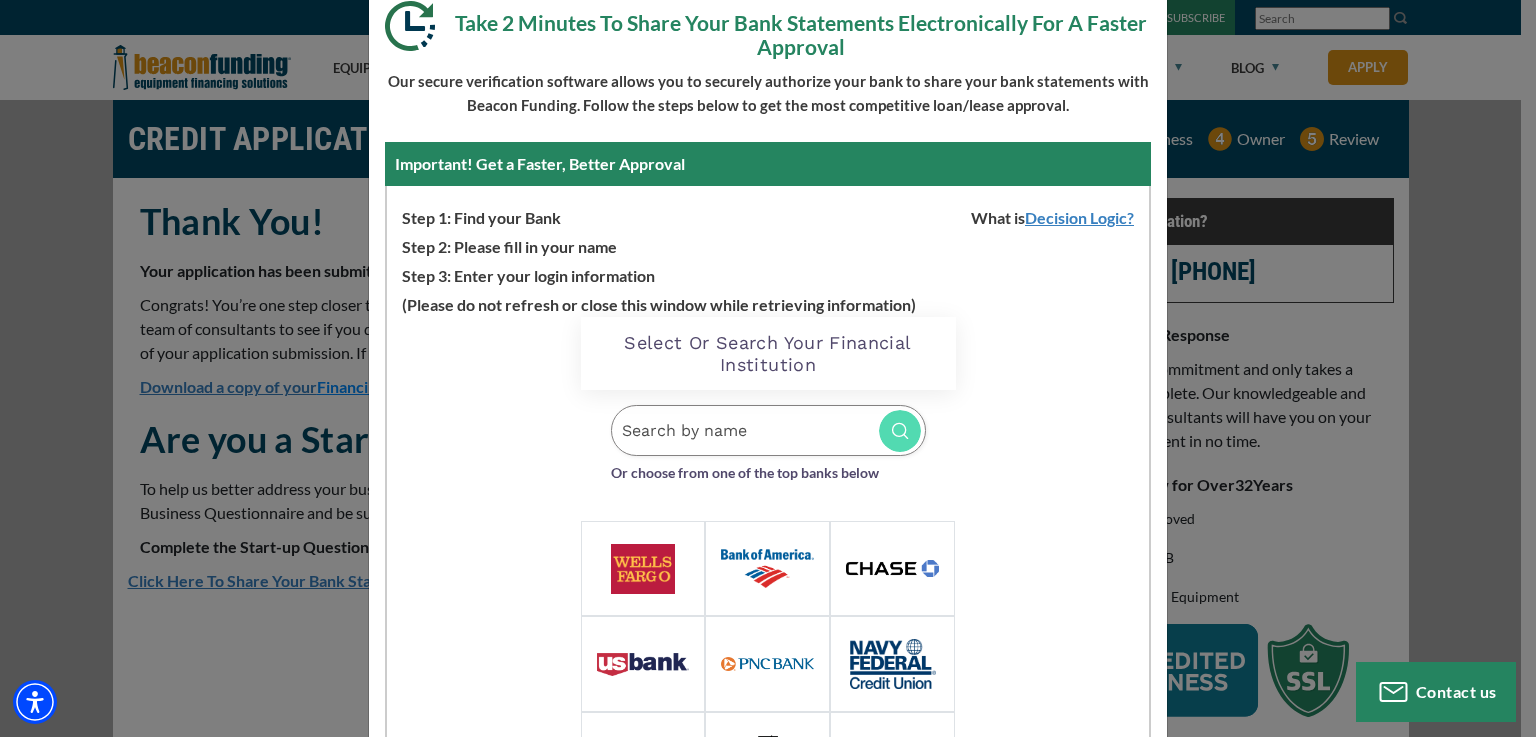 click at bounding box center [768, 430] 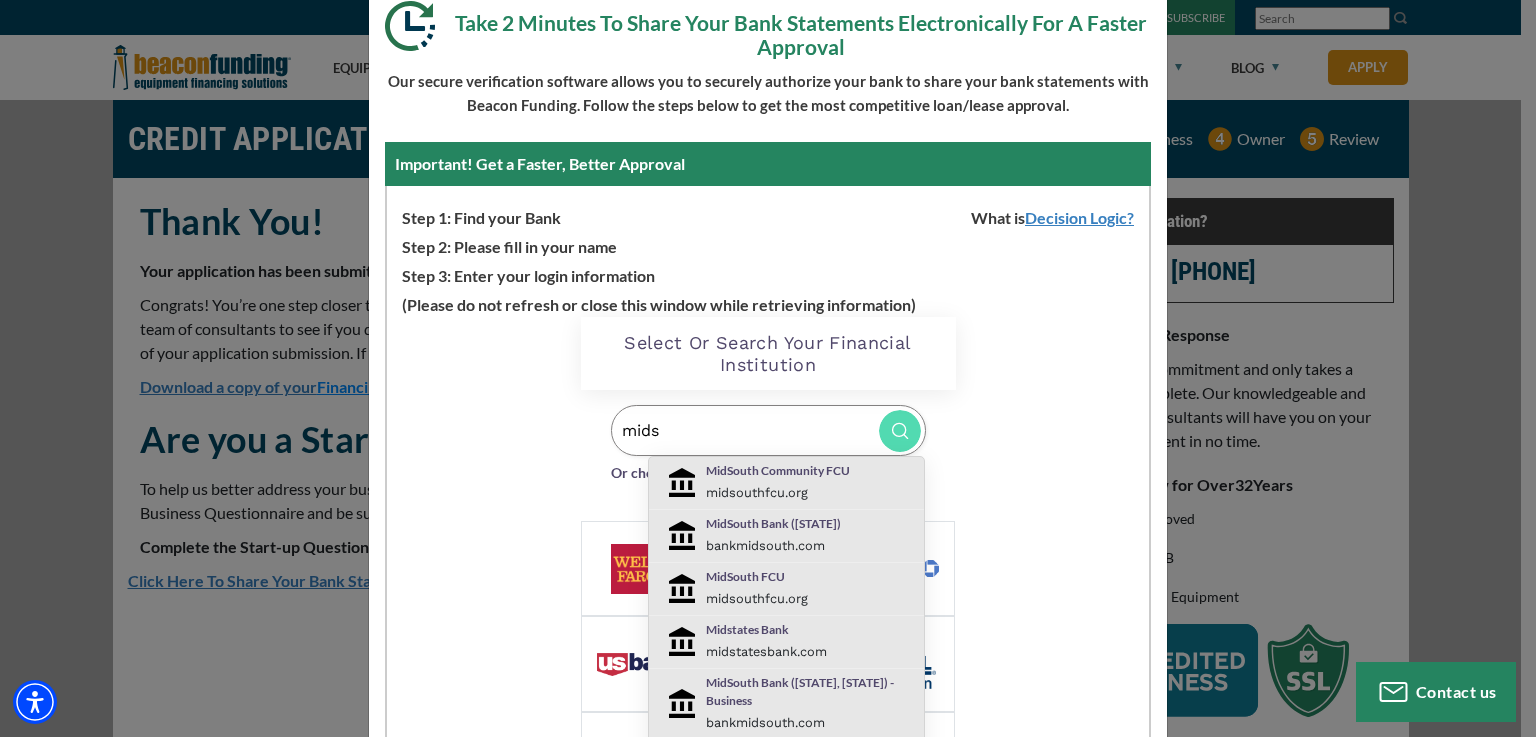 type on "mids" 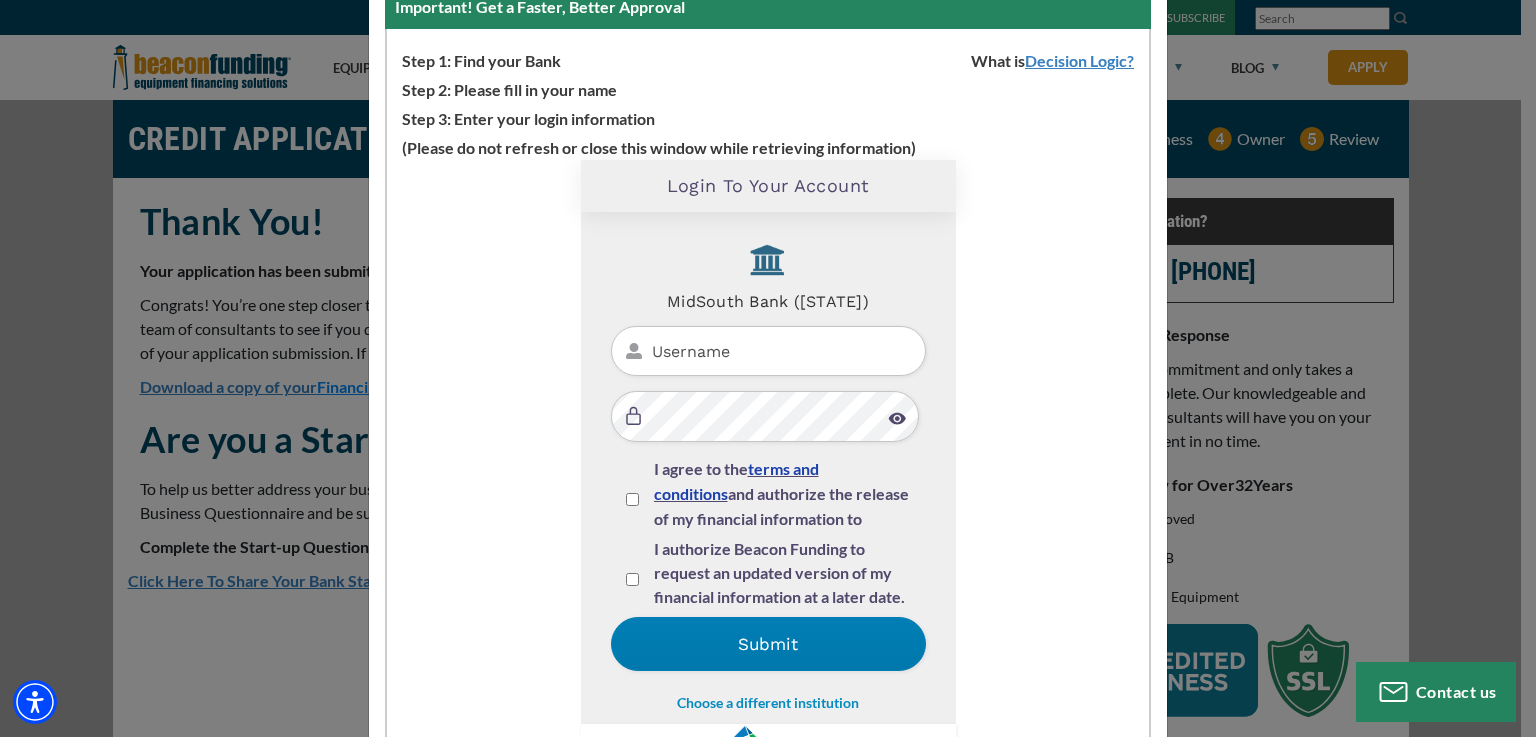 scroll, scrollTop: 267, scrollLeft: 0, axis: vertical 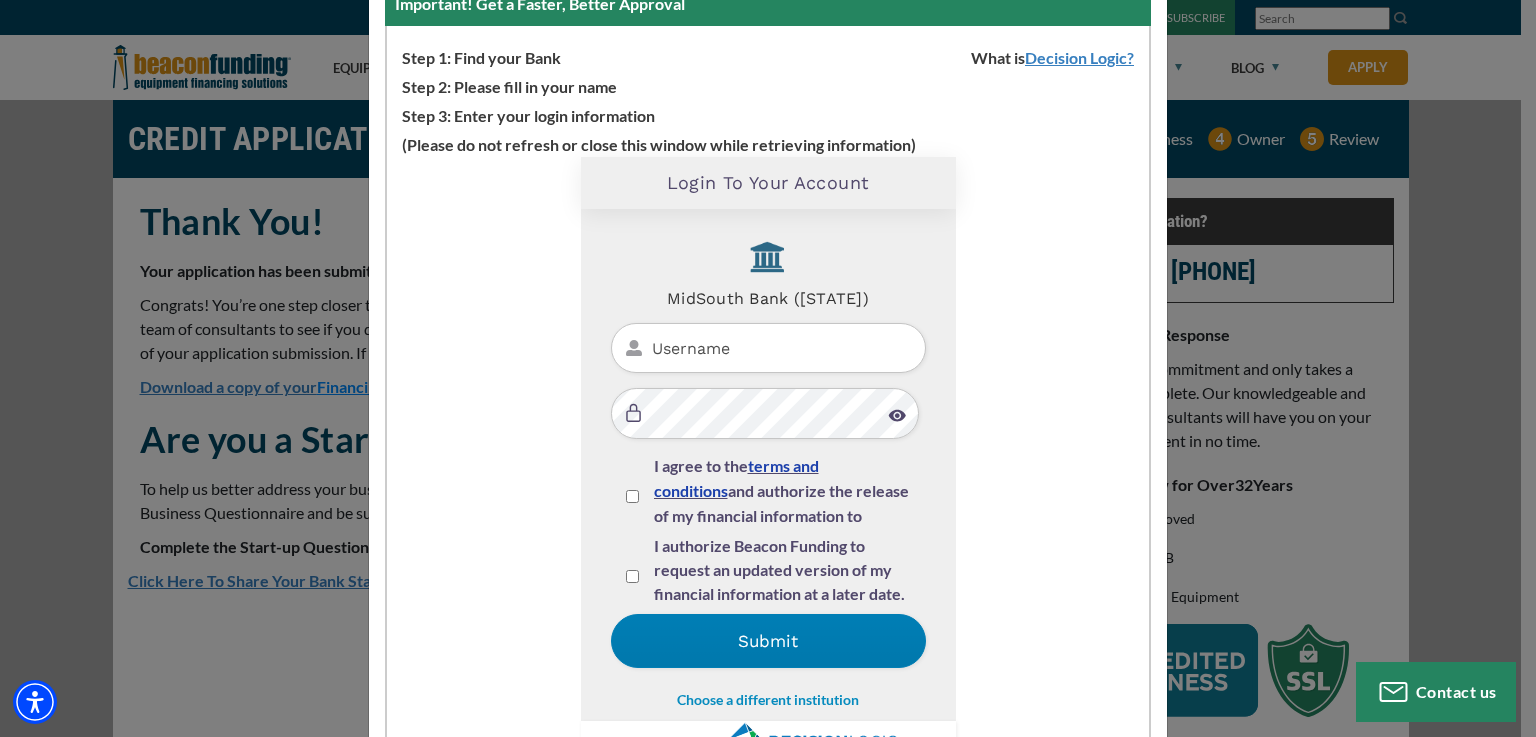 click on "Loading Widget  Login To Your Account   MidSouth Bank (AL) I agree to the  terms and conditions  and authorize the release of my financial information to DecisionLogic and Beacon Funding. I authorize Beacon Funding to request an updated version of my financial information at a later date.  Submit  Choose a different institution  powered by" at bounding box center [768, 464] 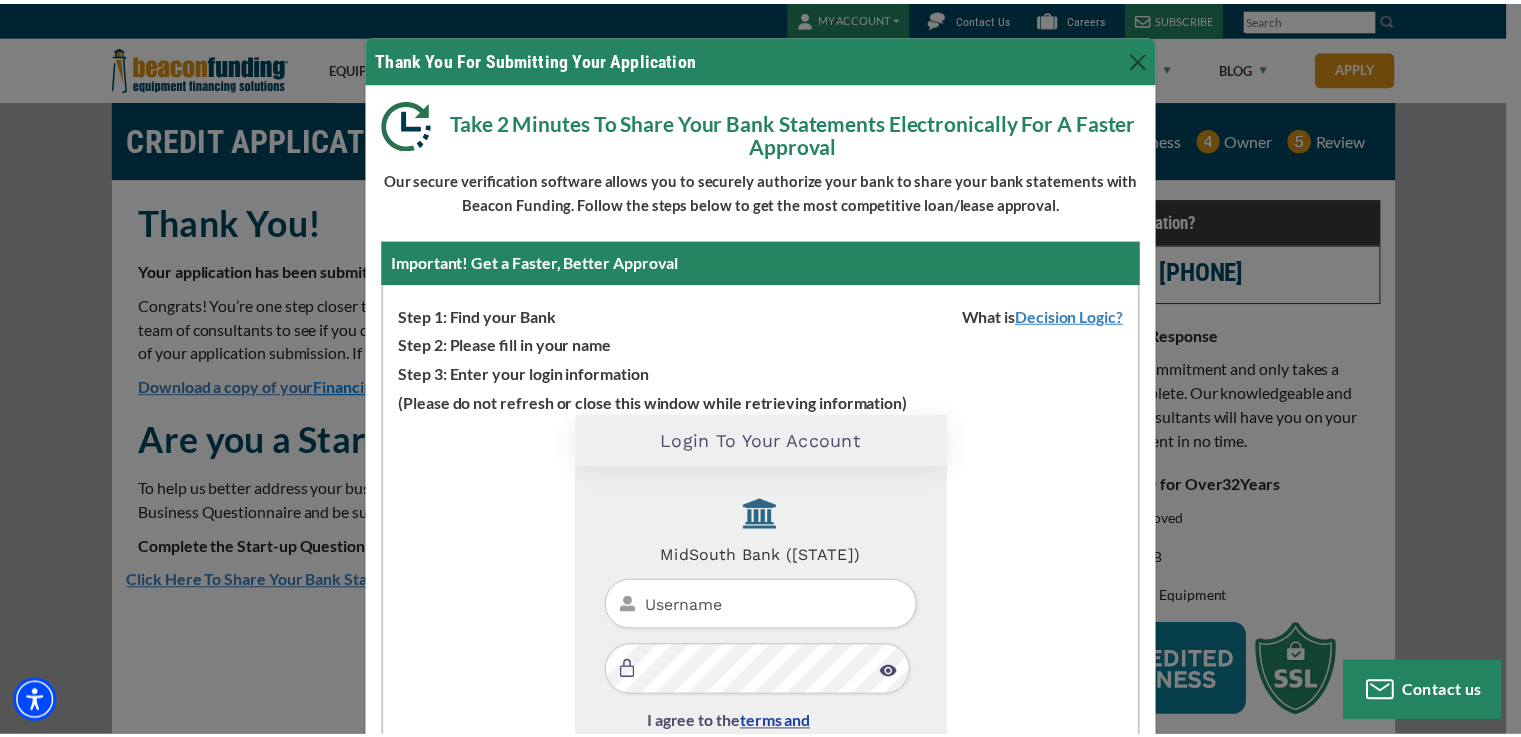 scroll, scrollTop: 0, scrollLeft: 0, axis: both 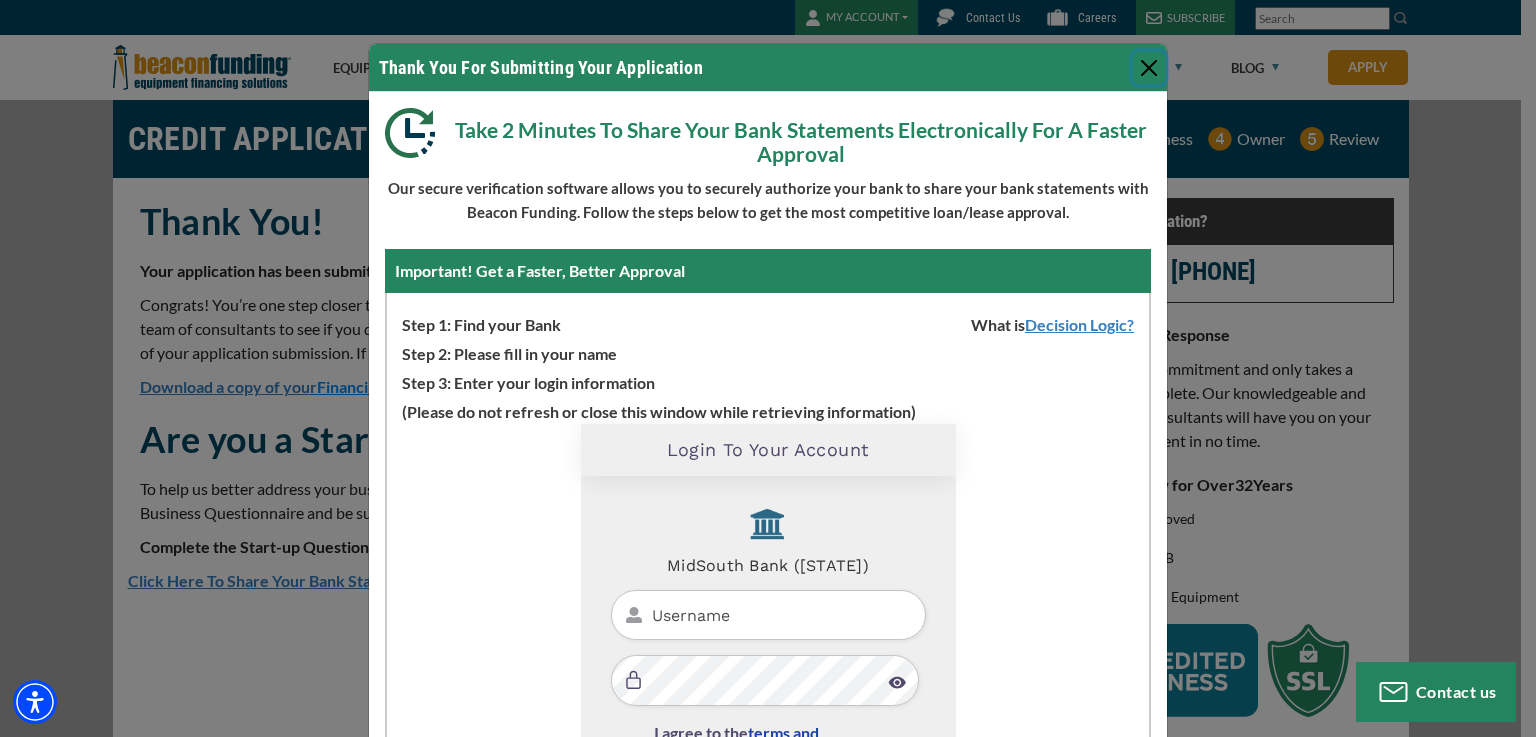 click at bounding box center (1149, 68) 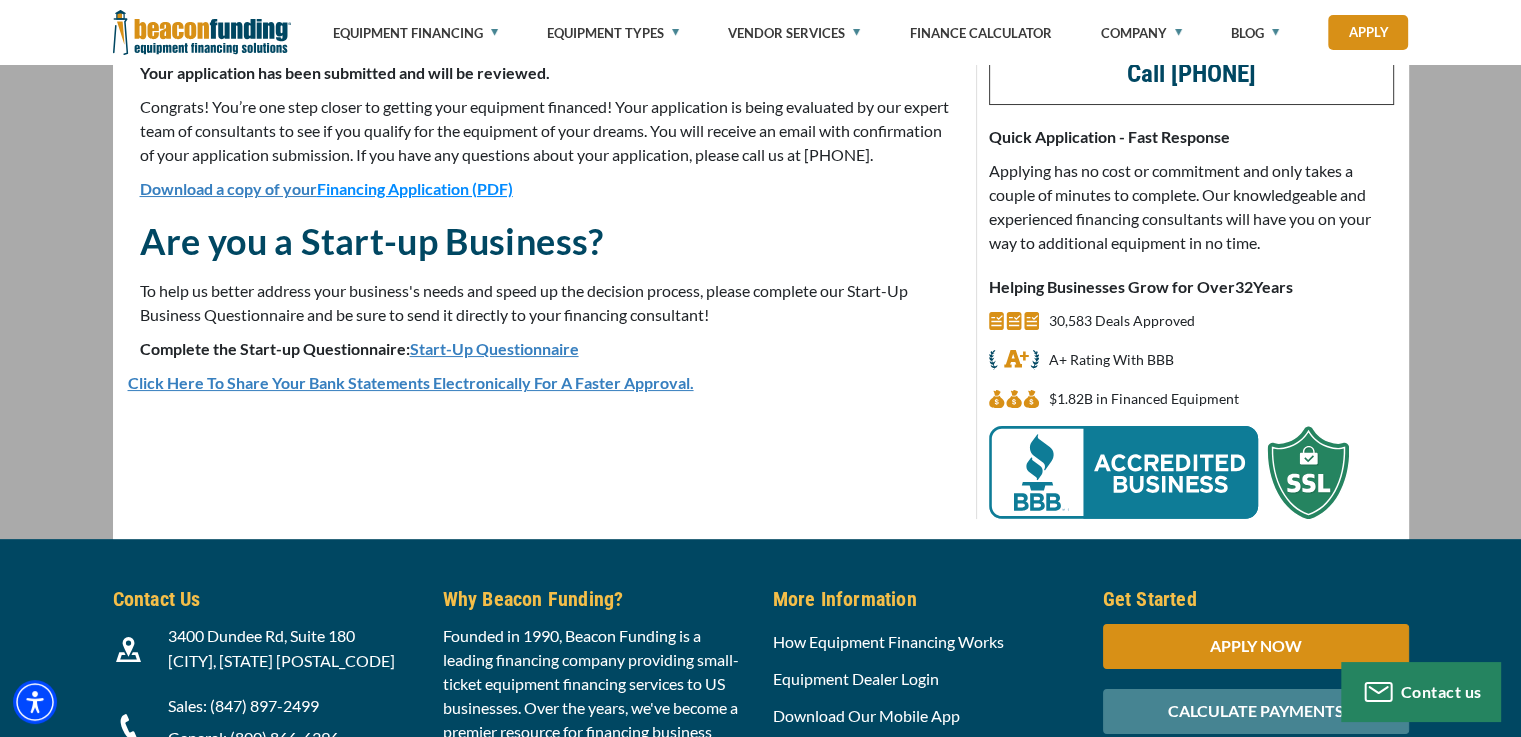 scroll, scrollTop: 200, scrollLeft: 0, axis: vertical 